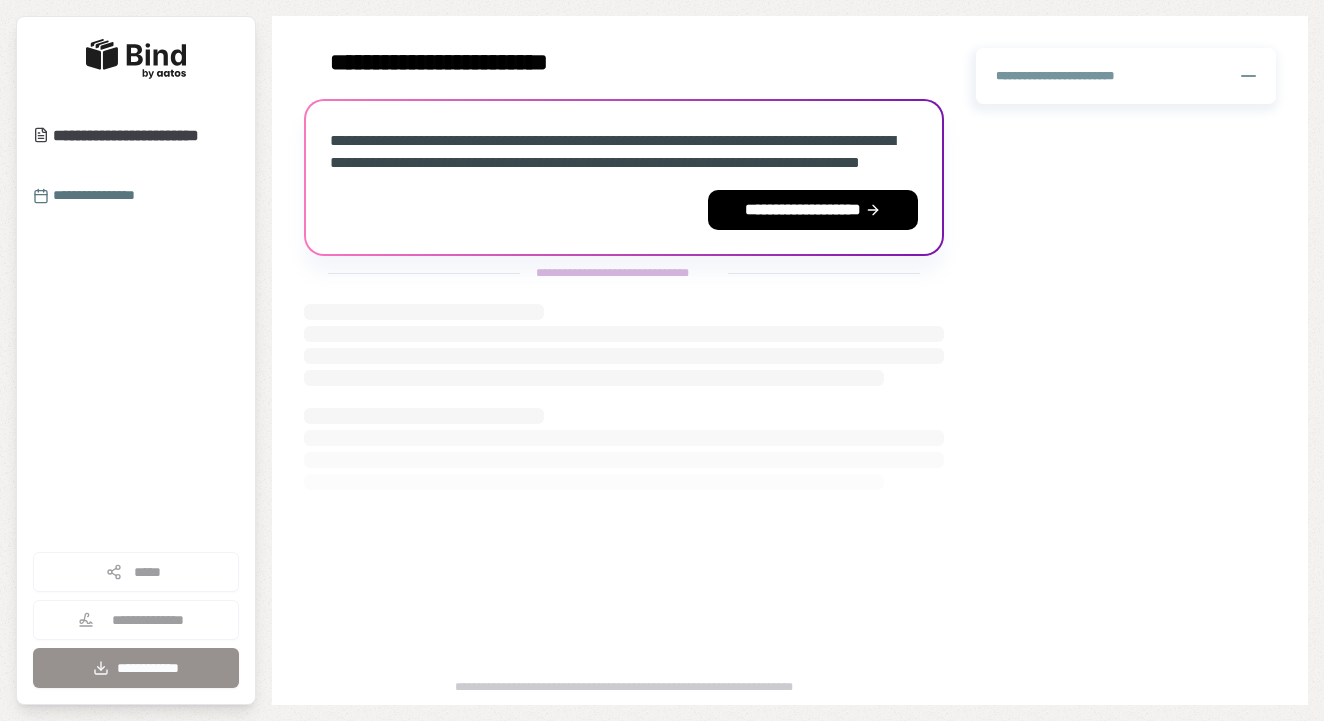 scroll, scrollTop: 0, scrollLeft: 0, axis: both 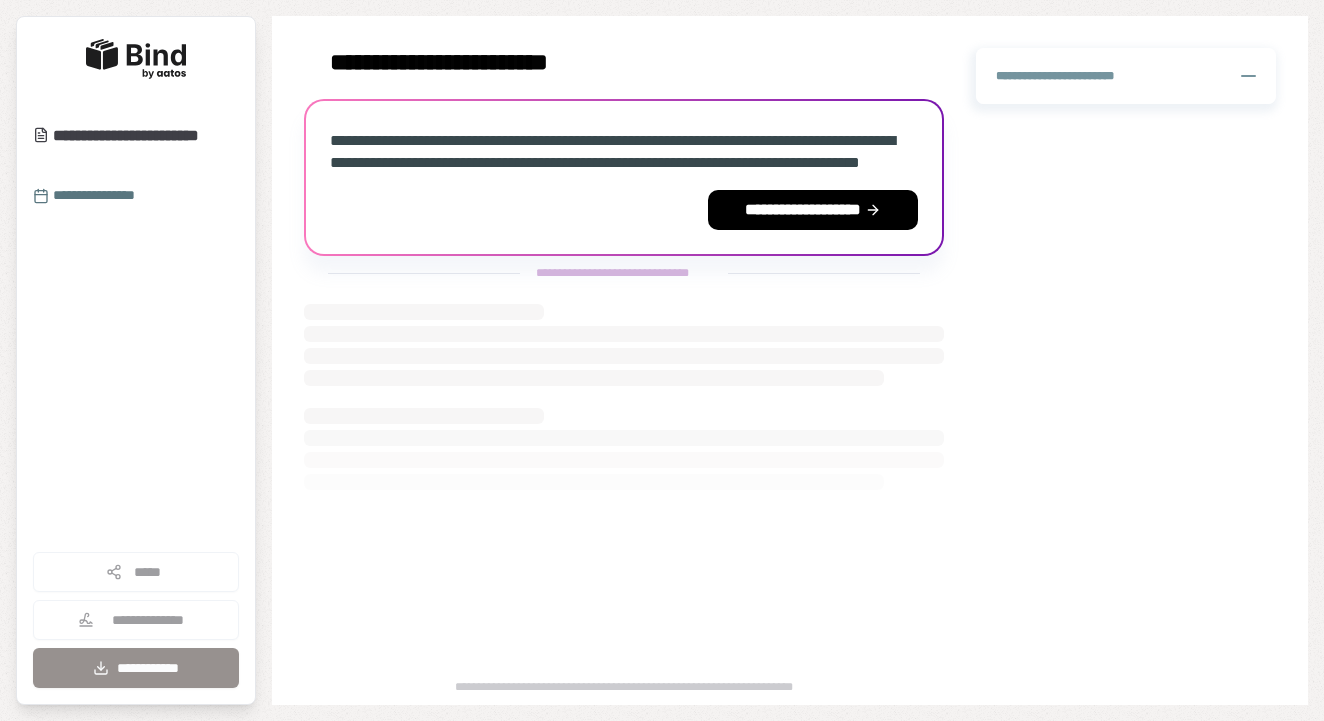click on "**********" at bounding box center (813, 210) 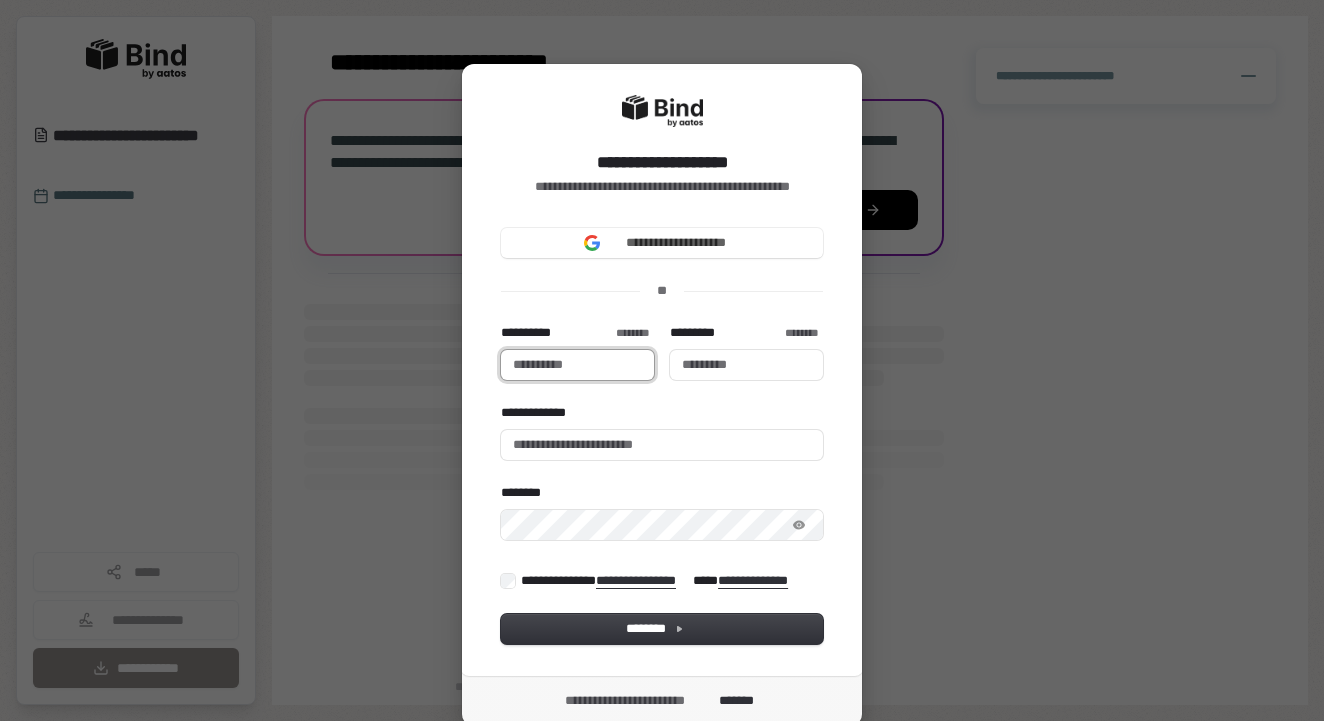 type 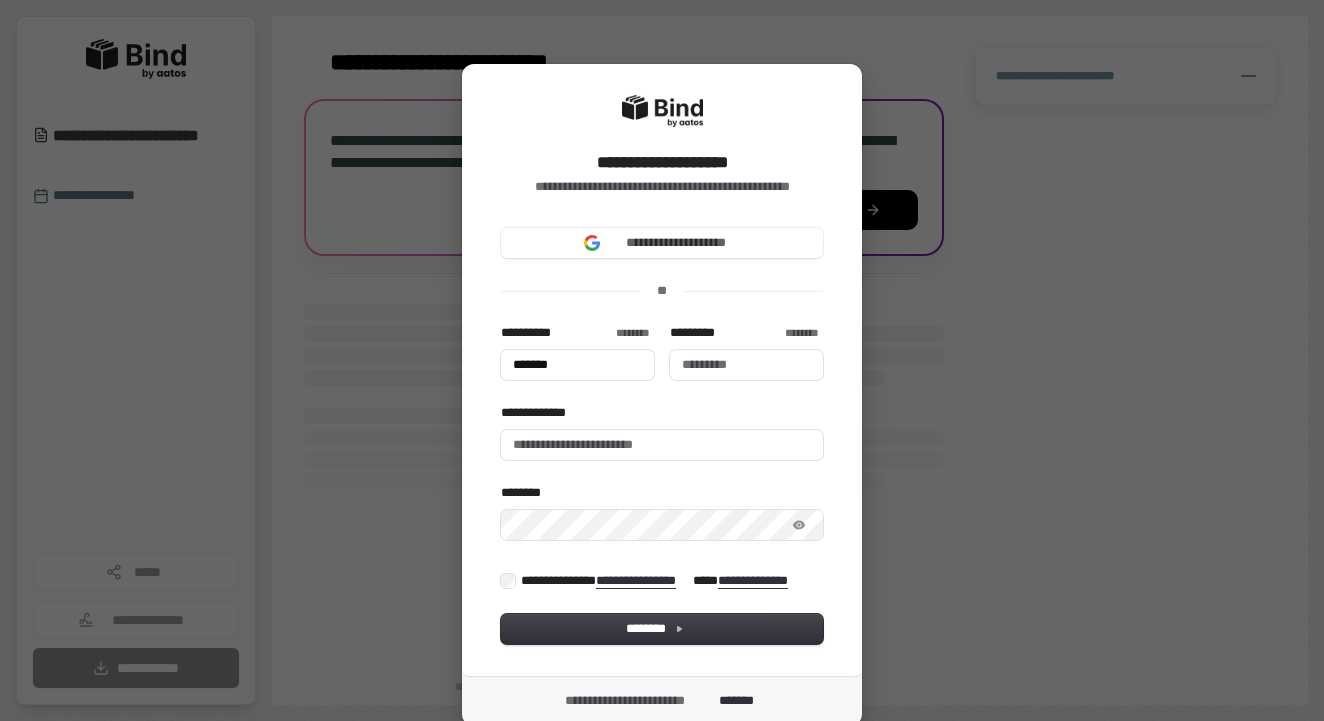 type on "*******" 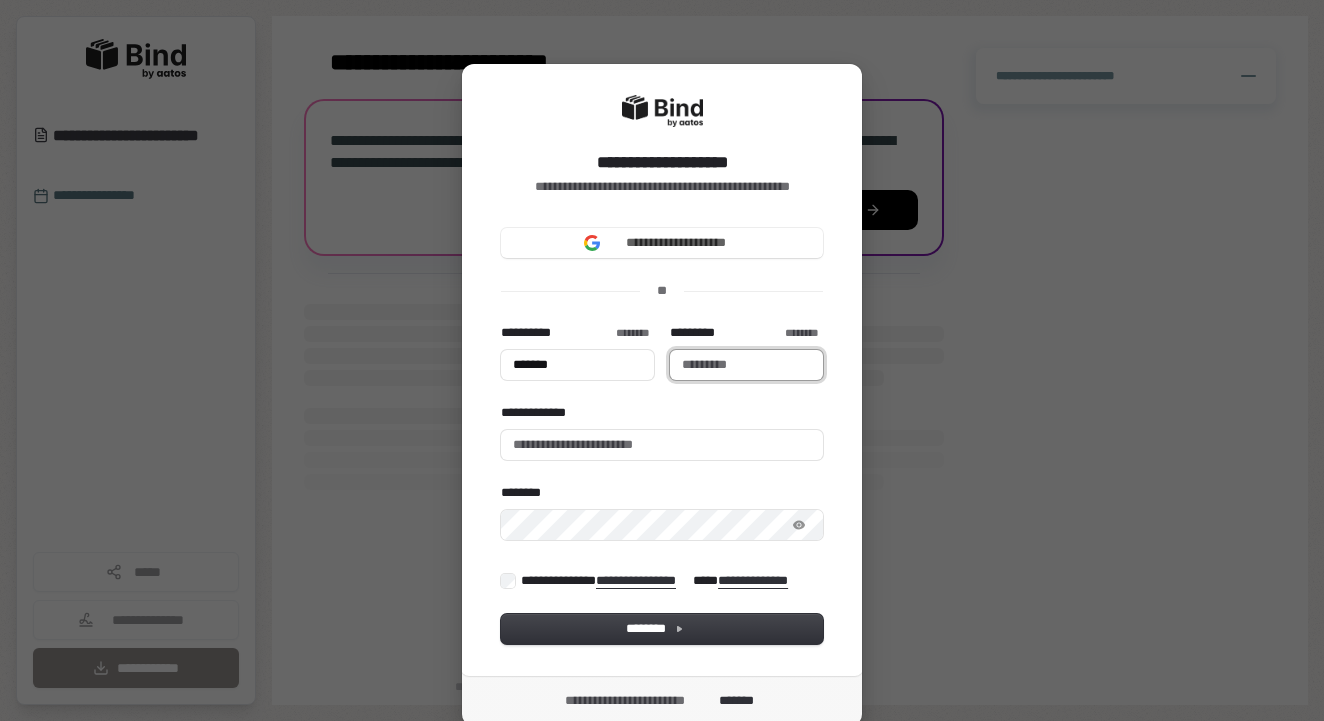 type on "**********" 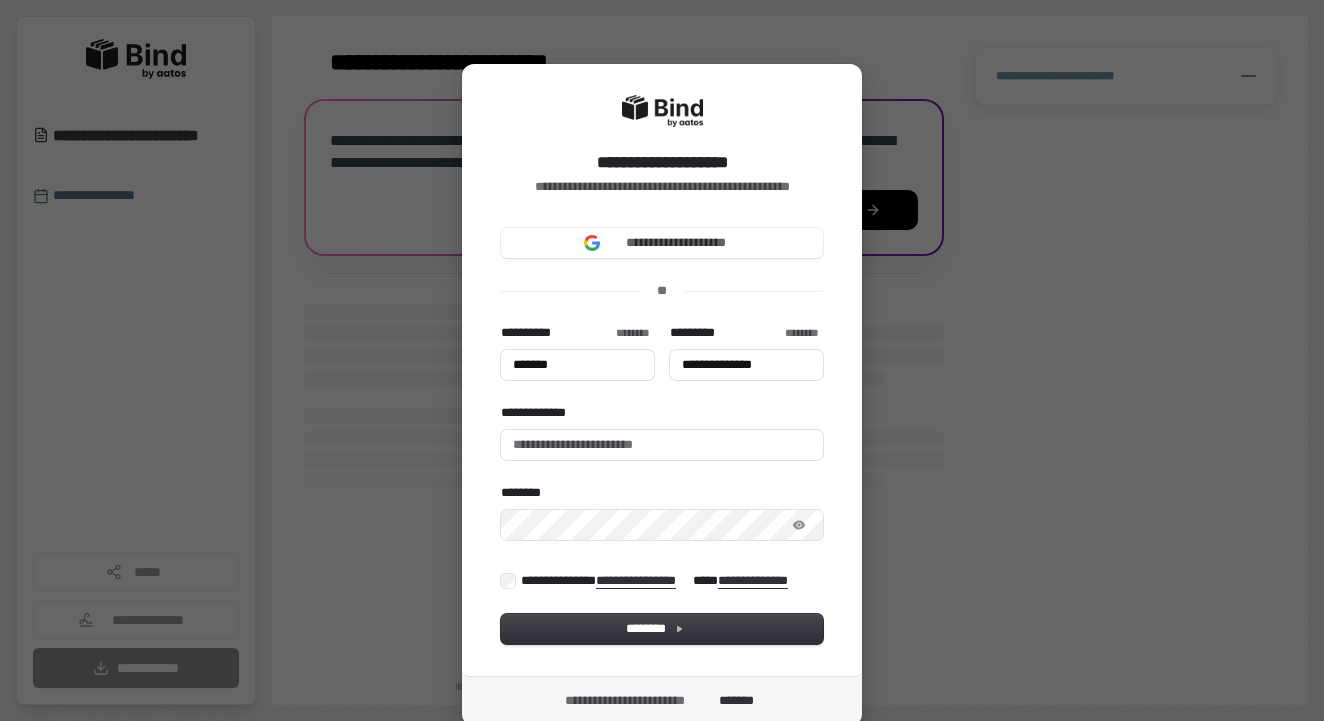 type on "*******" 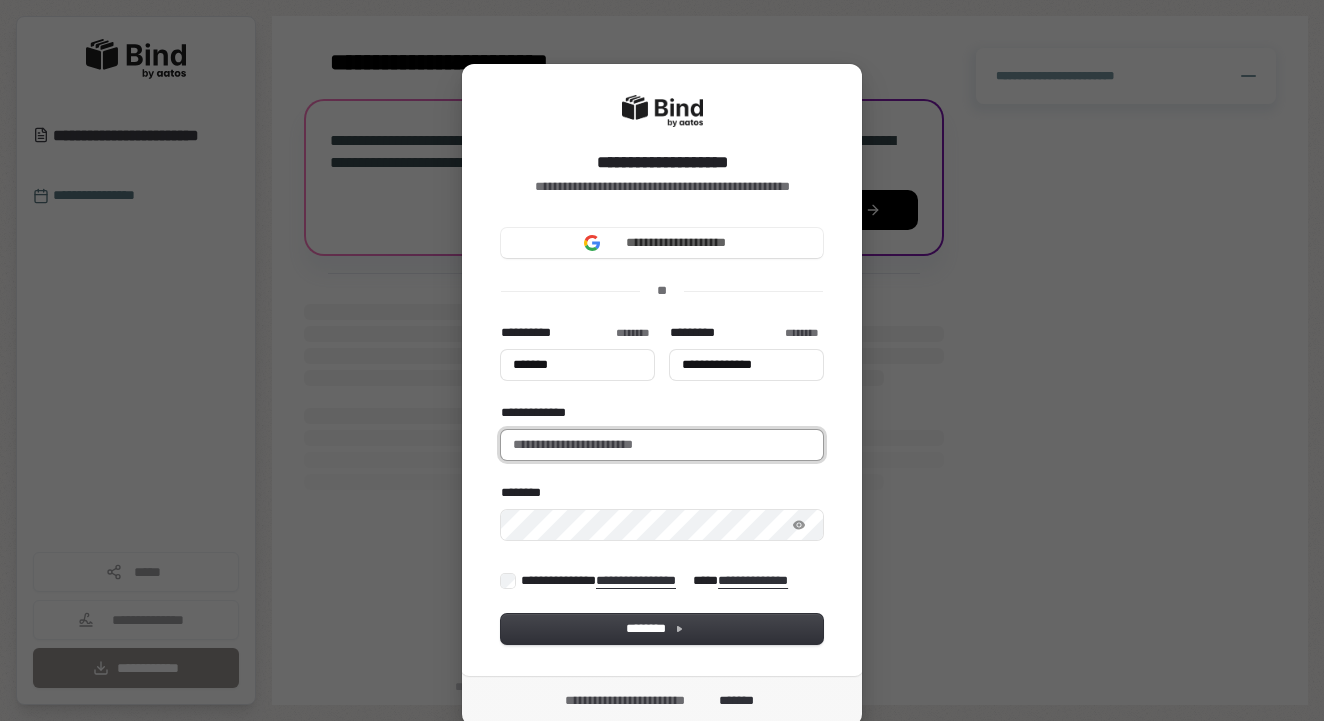 type on "**********" 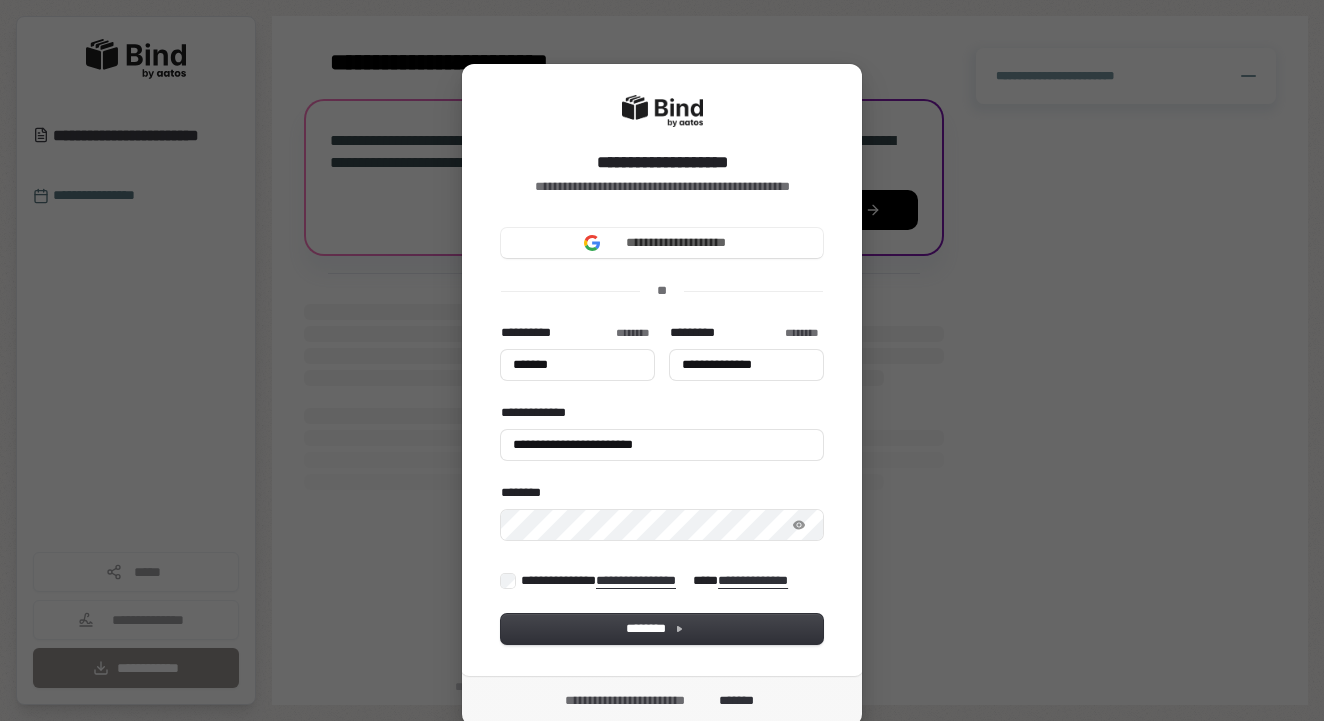 type on "*******" 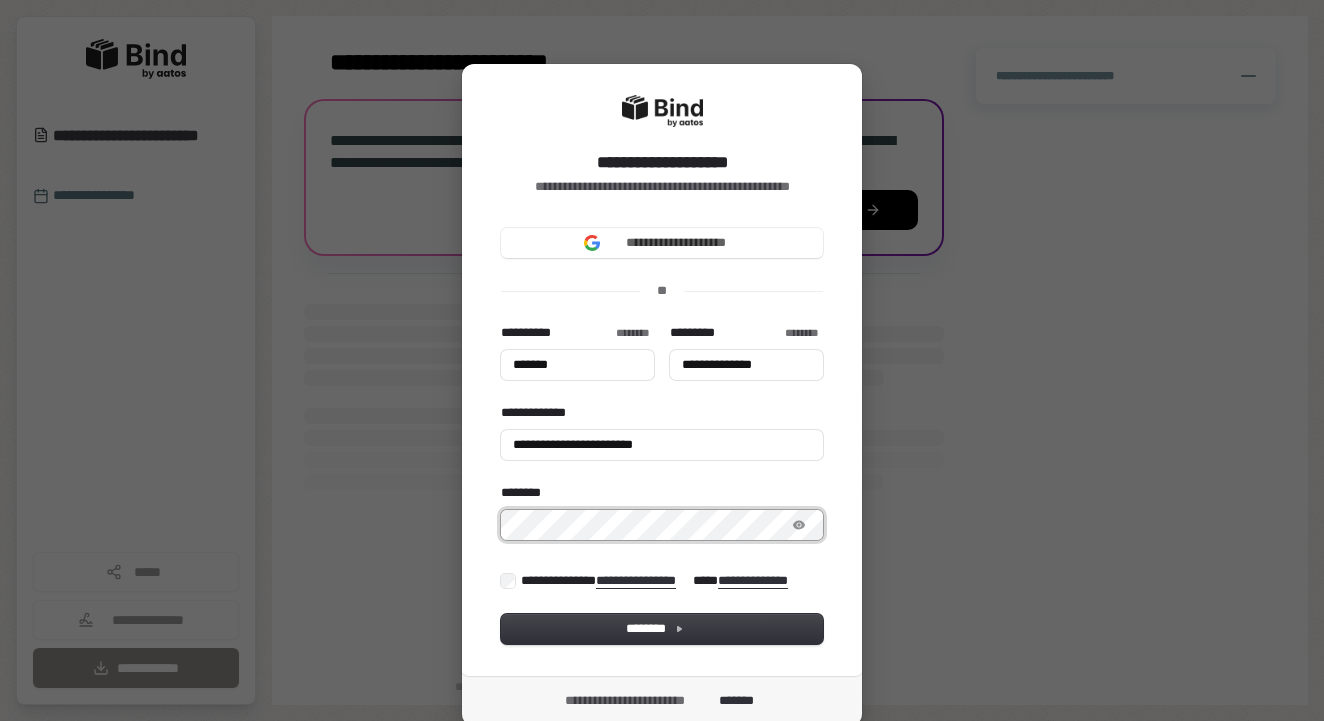 type on "*******" 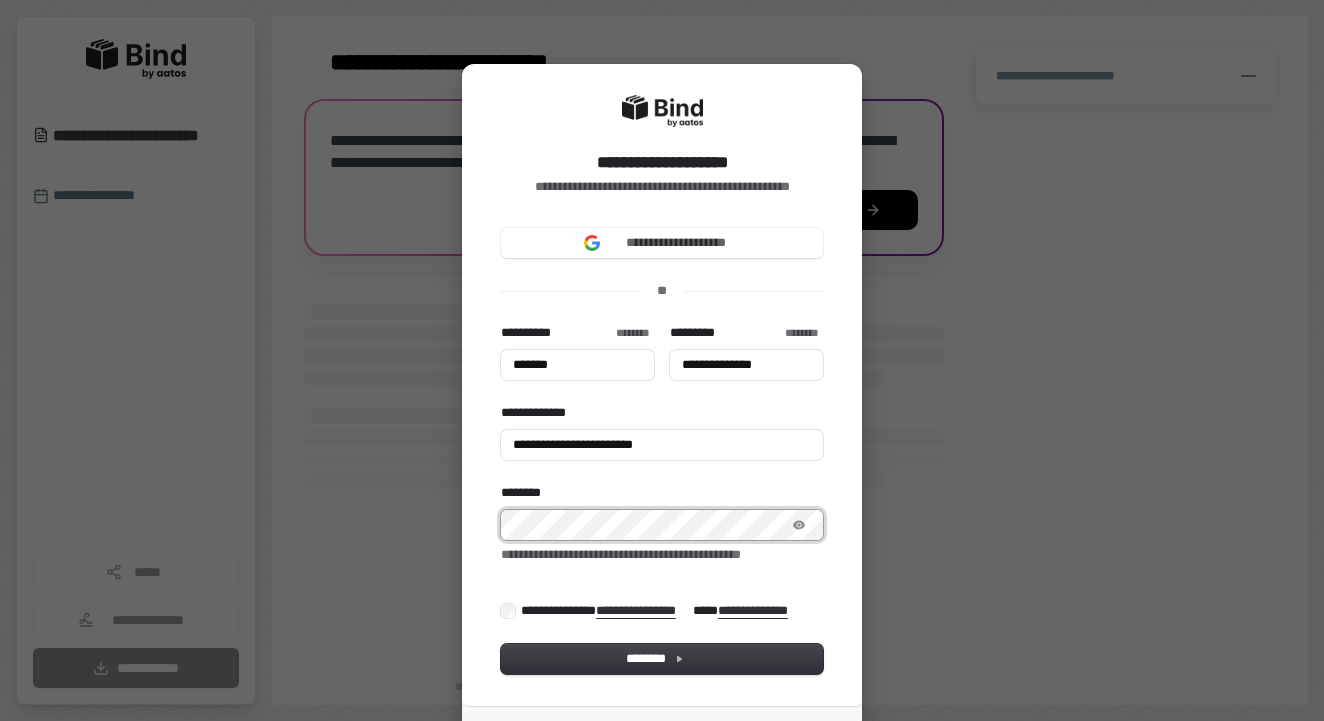 type on "*******" 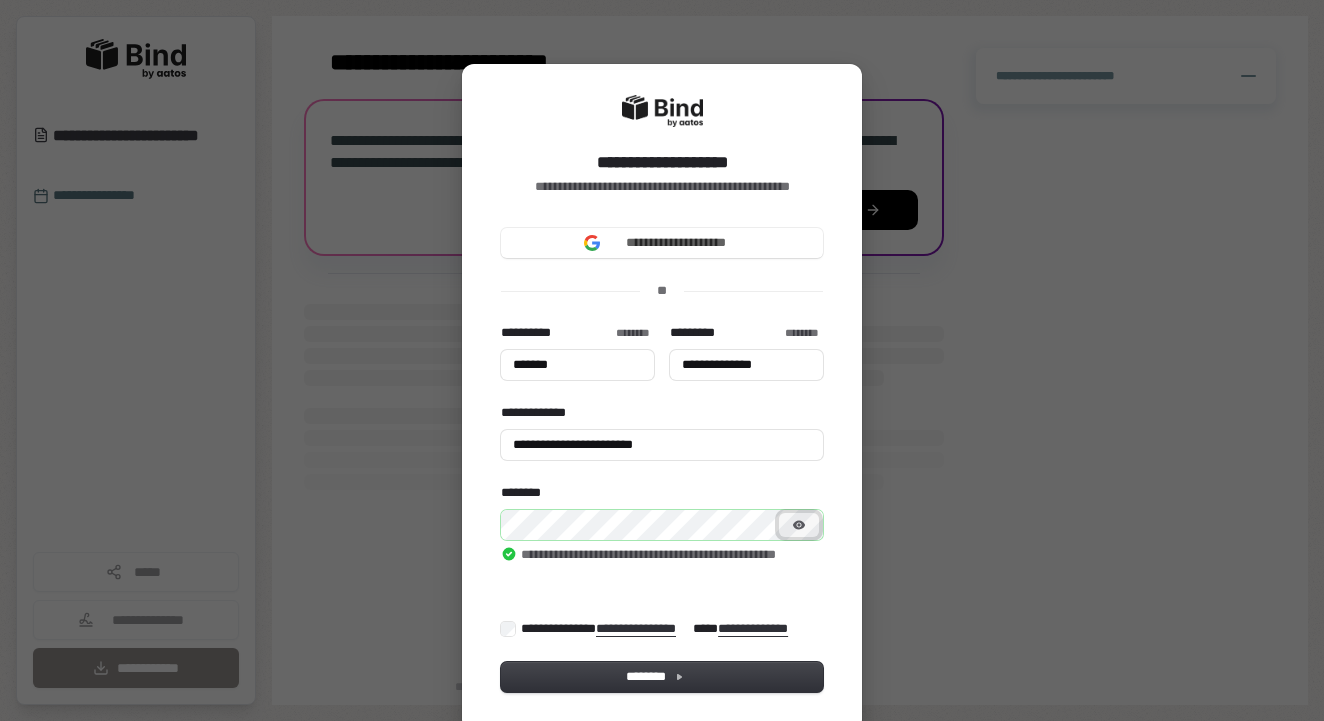 type on "*******" 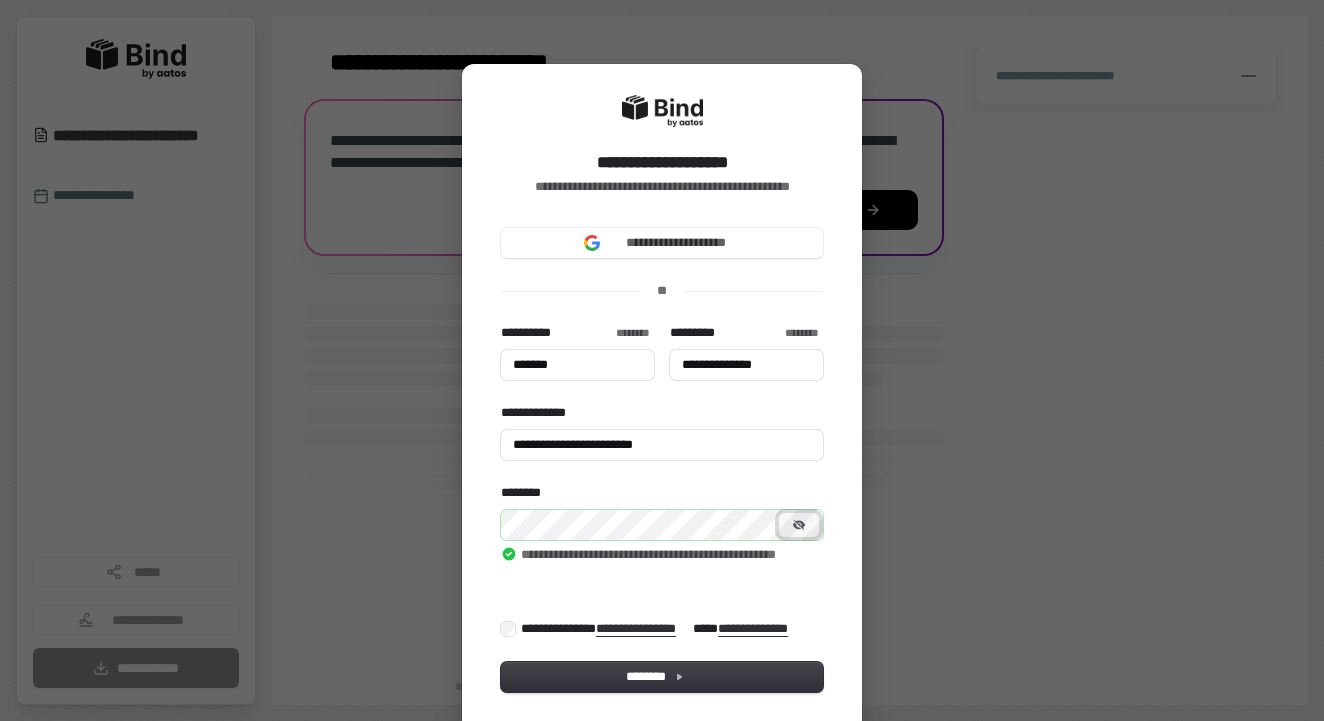 click 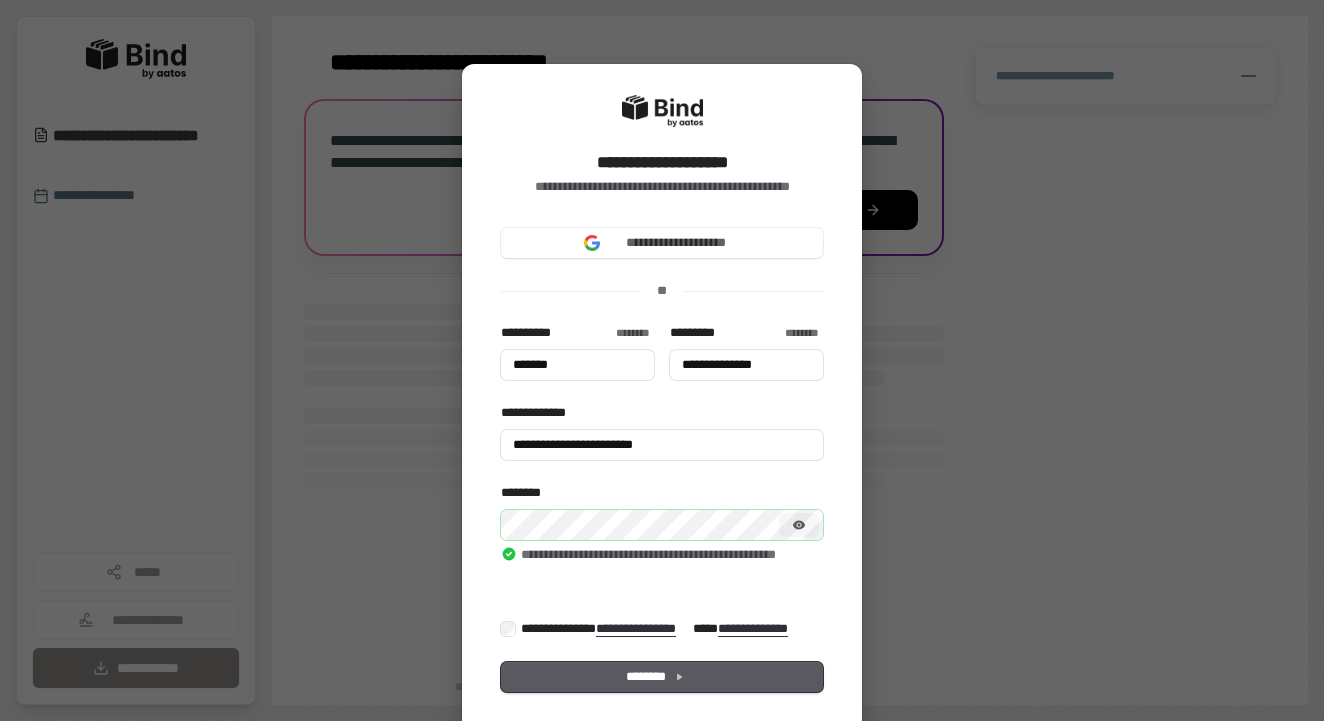 click 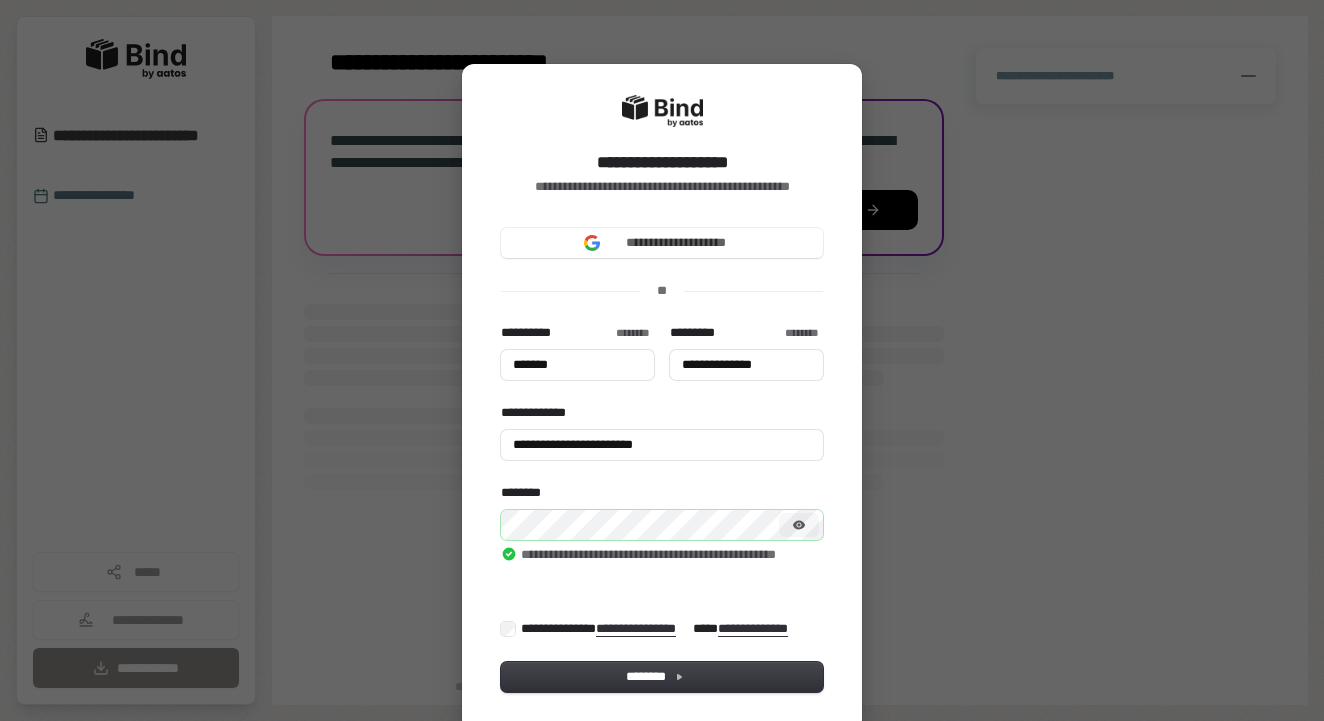 type on "*******" 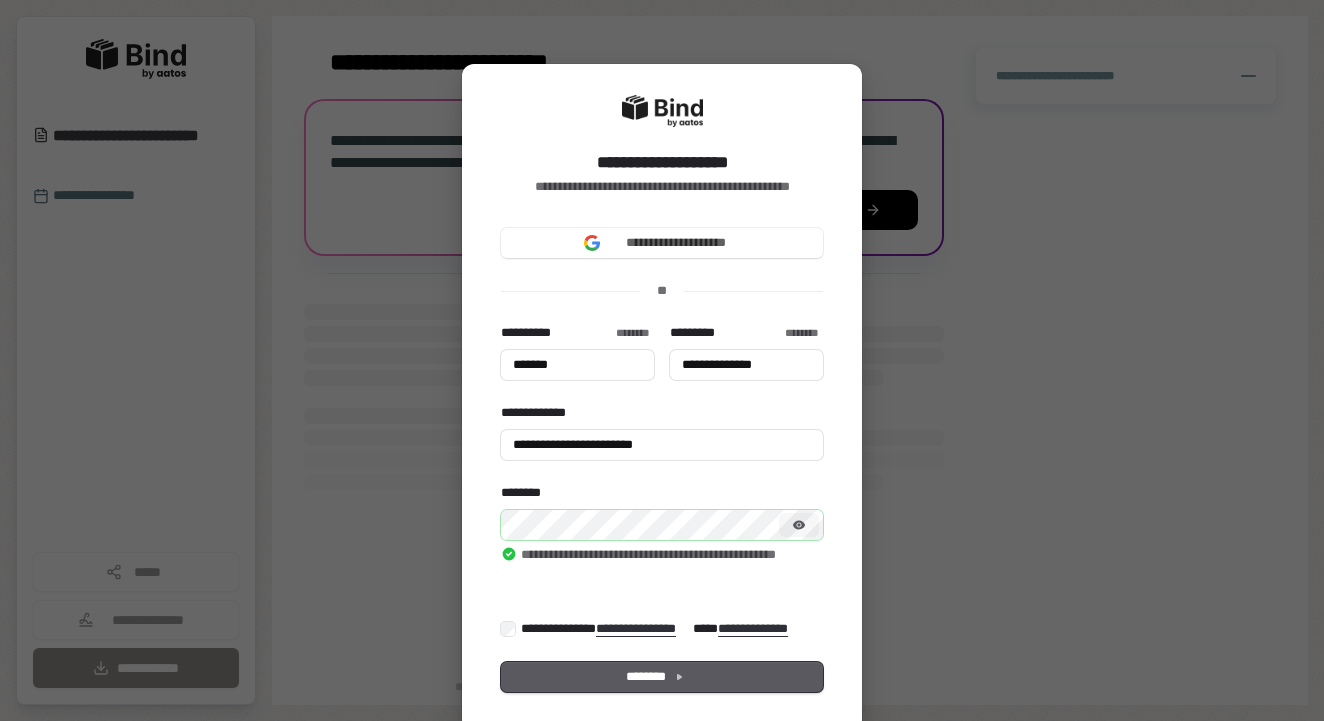 click on "********" at bounding box center [662, 677] 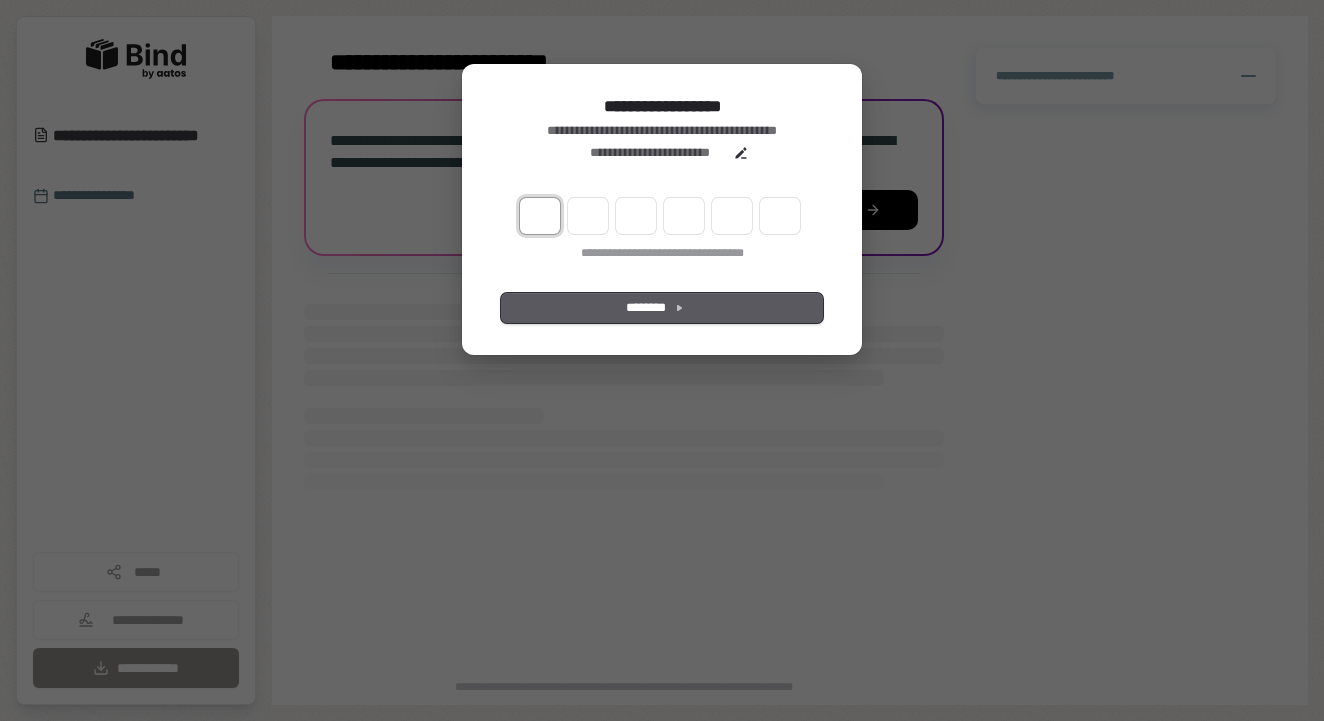 type on "*" 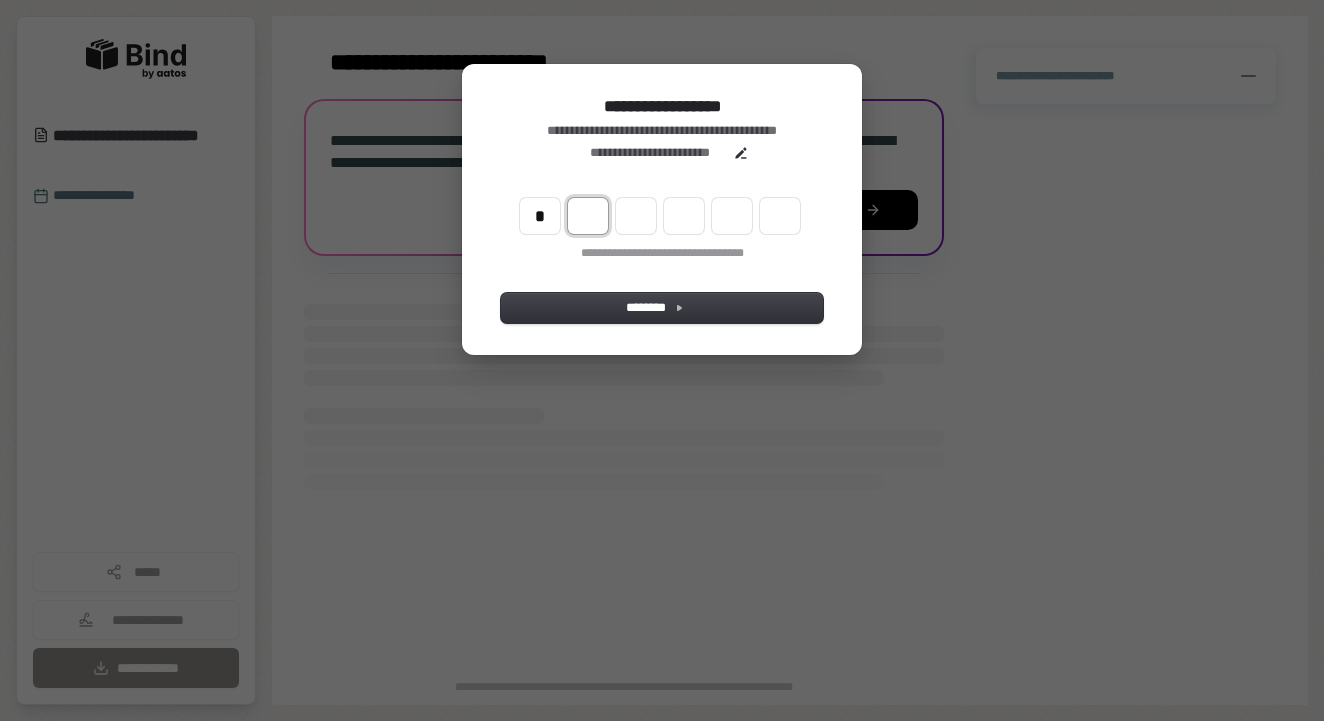 type on "*" 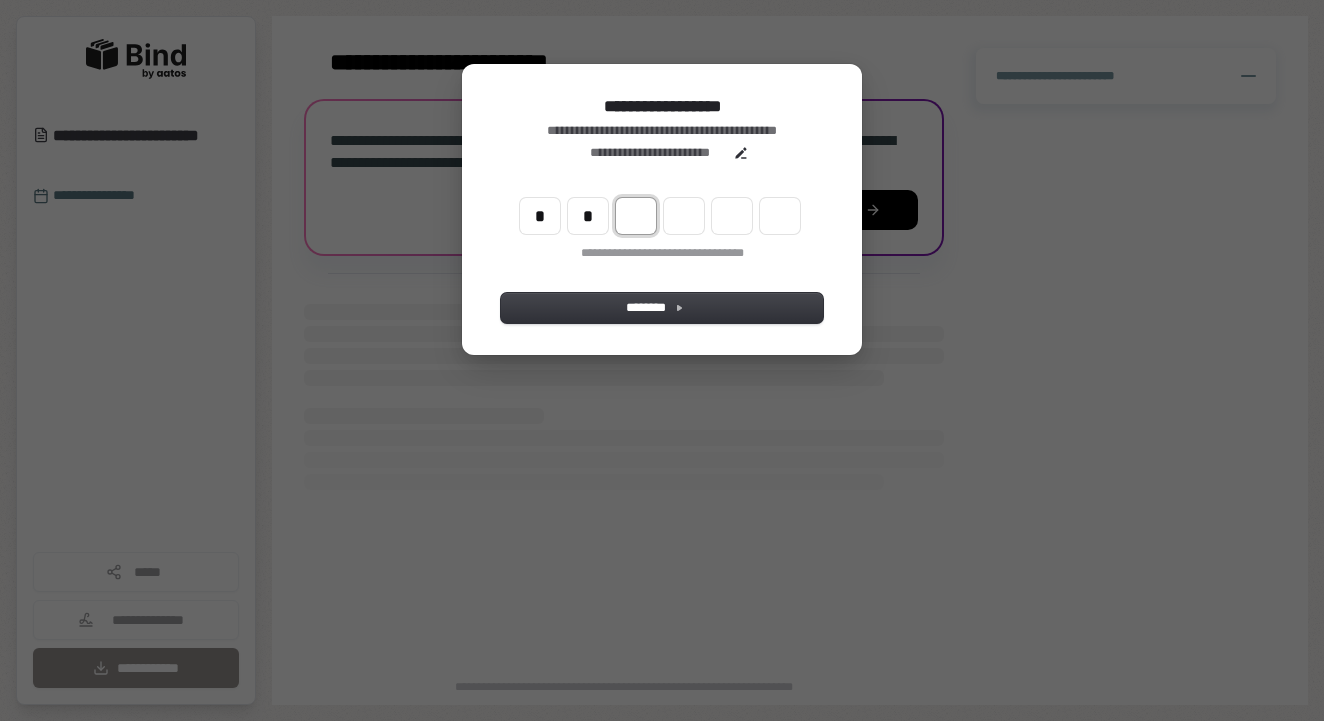 type on "**" 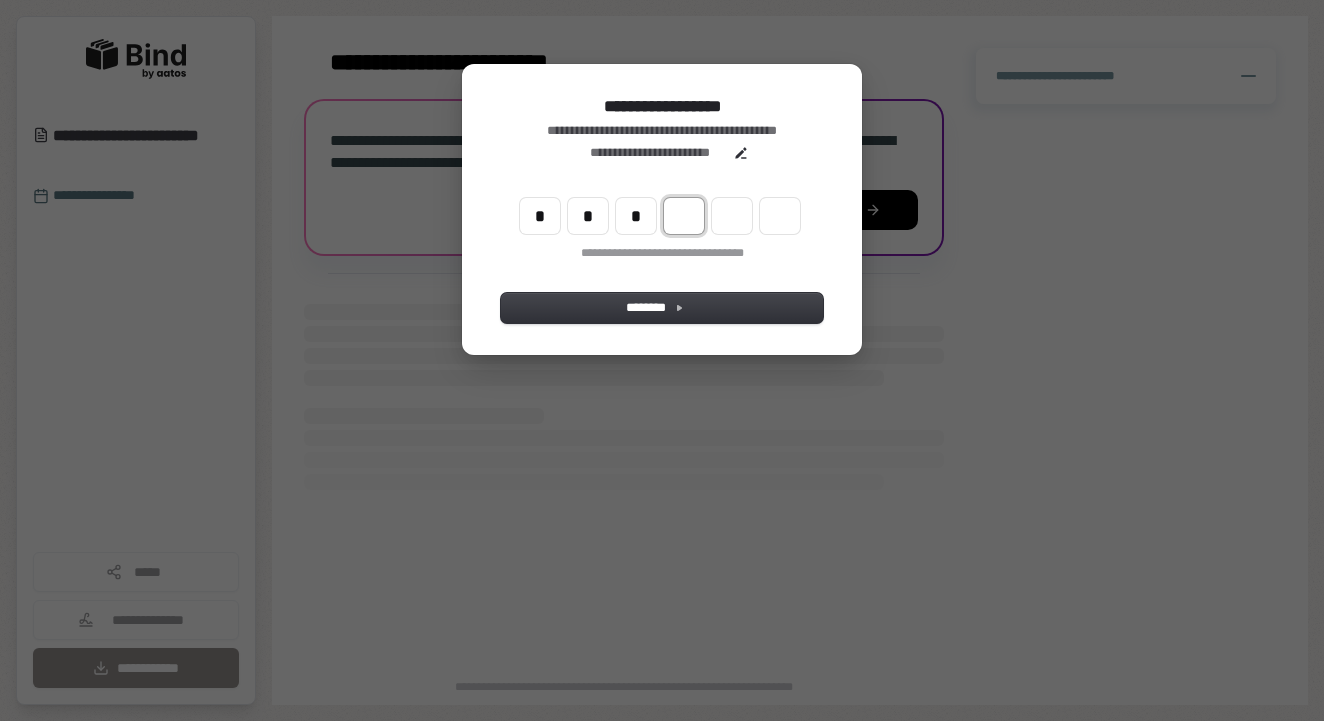 type on "***" 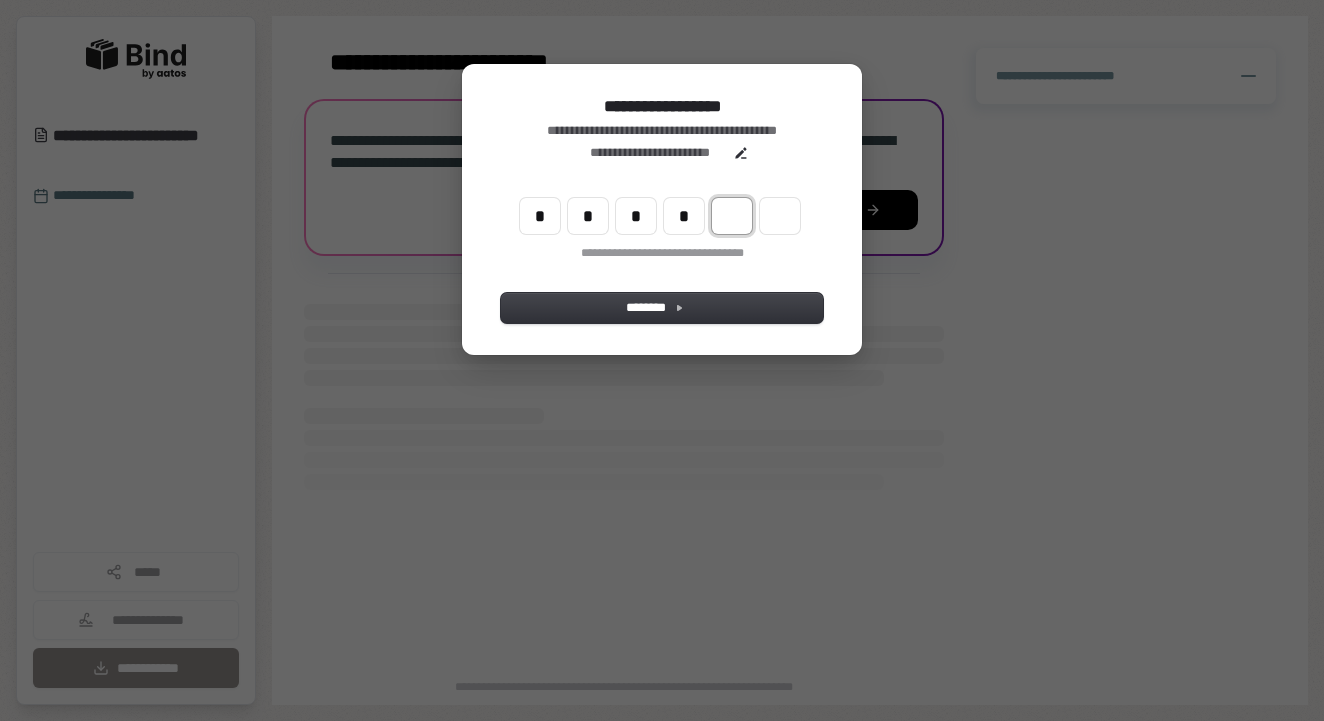 type on "****" 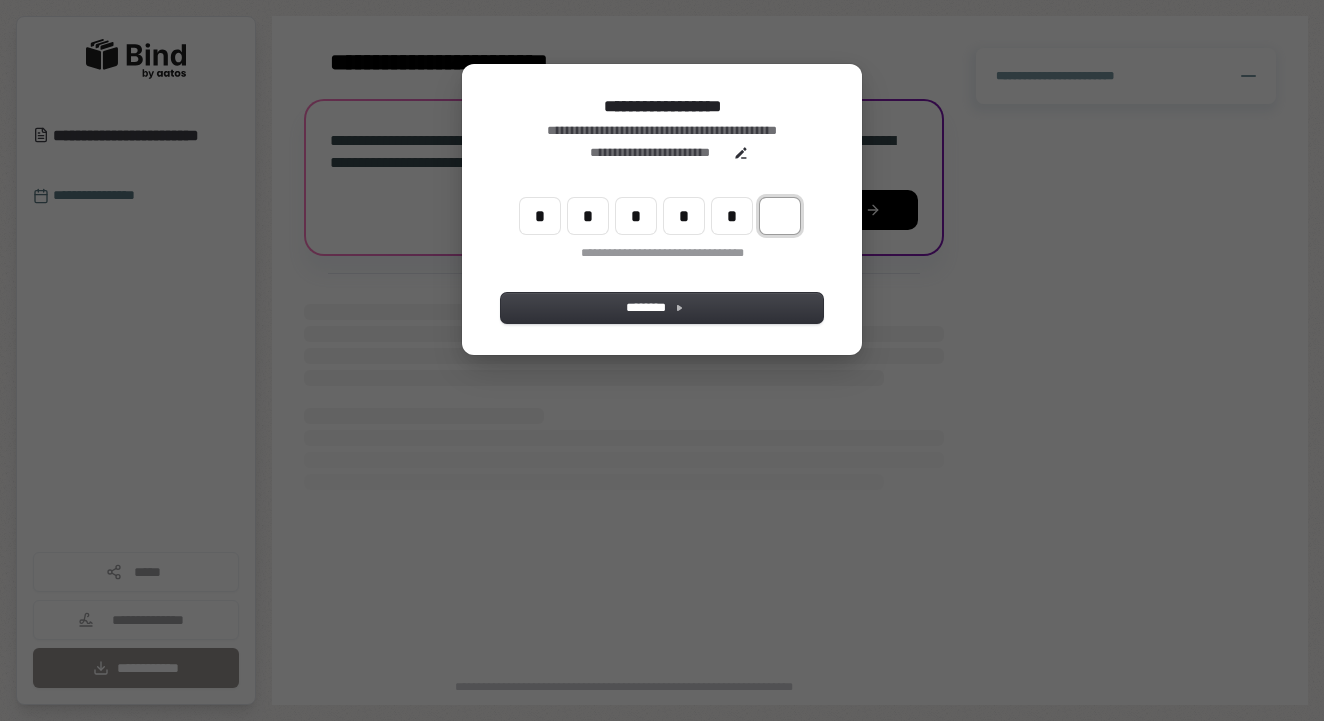 type on "******" 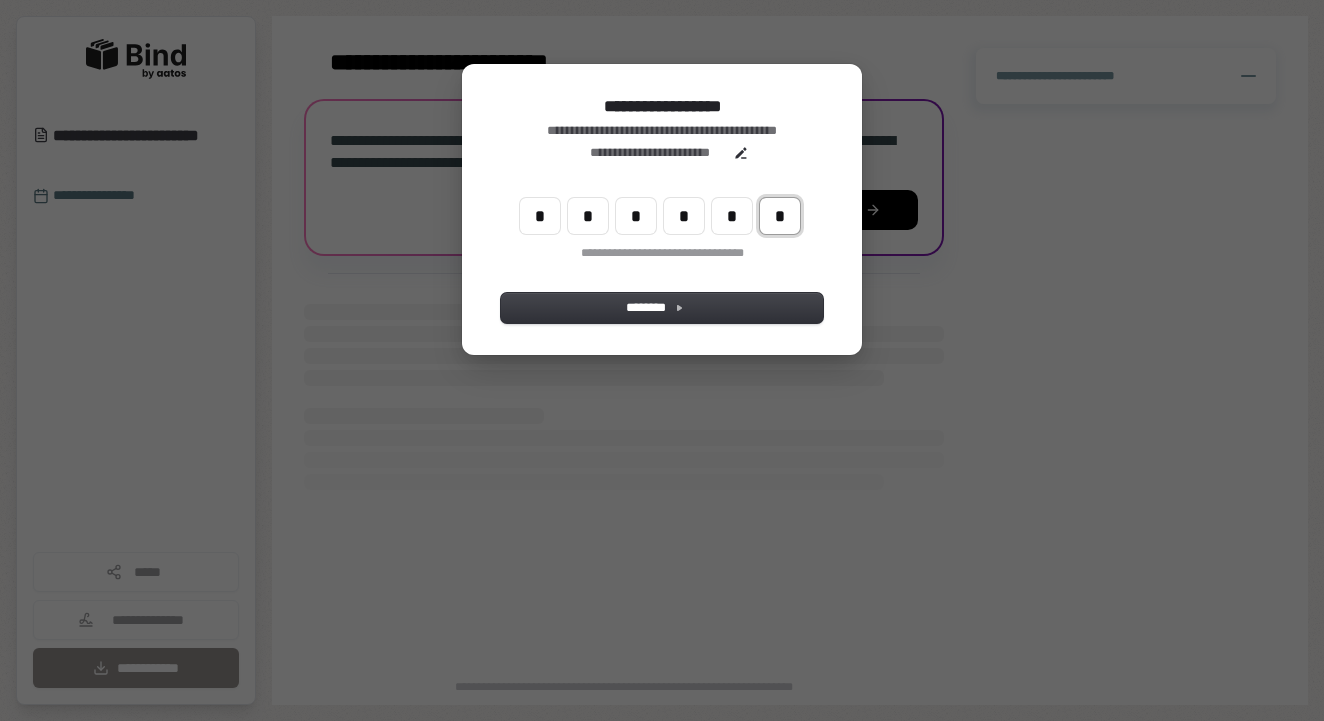 type on "*" 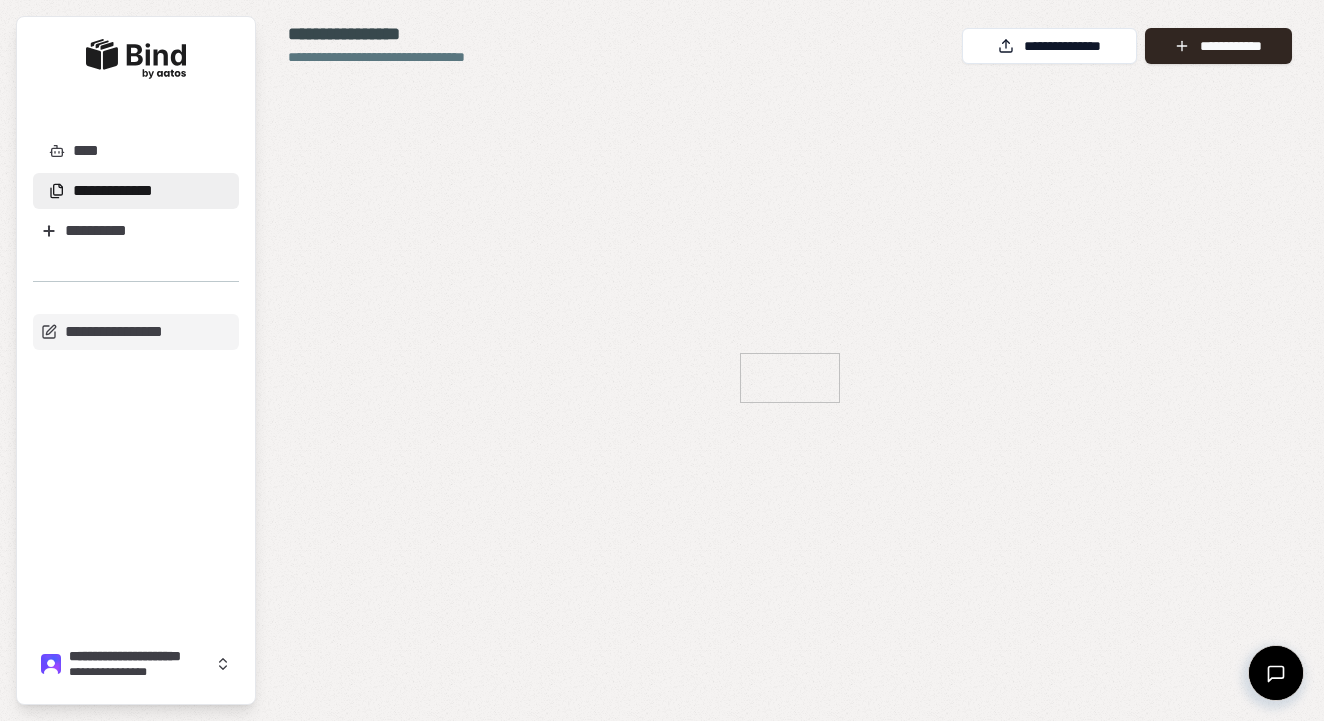 scroll, scrollTop: 0, scrollLeft: 0, axis: both 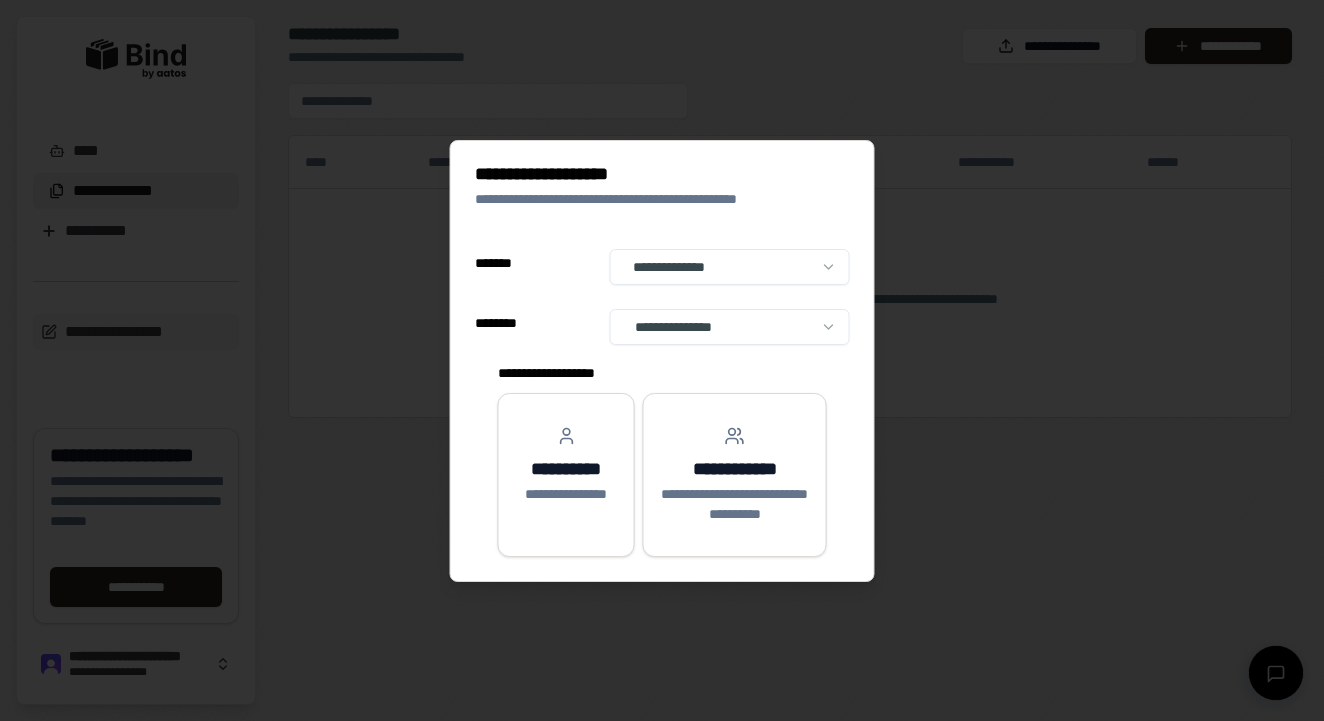 select on "**" 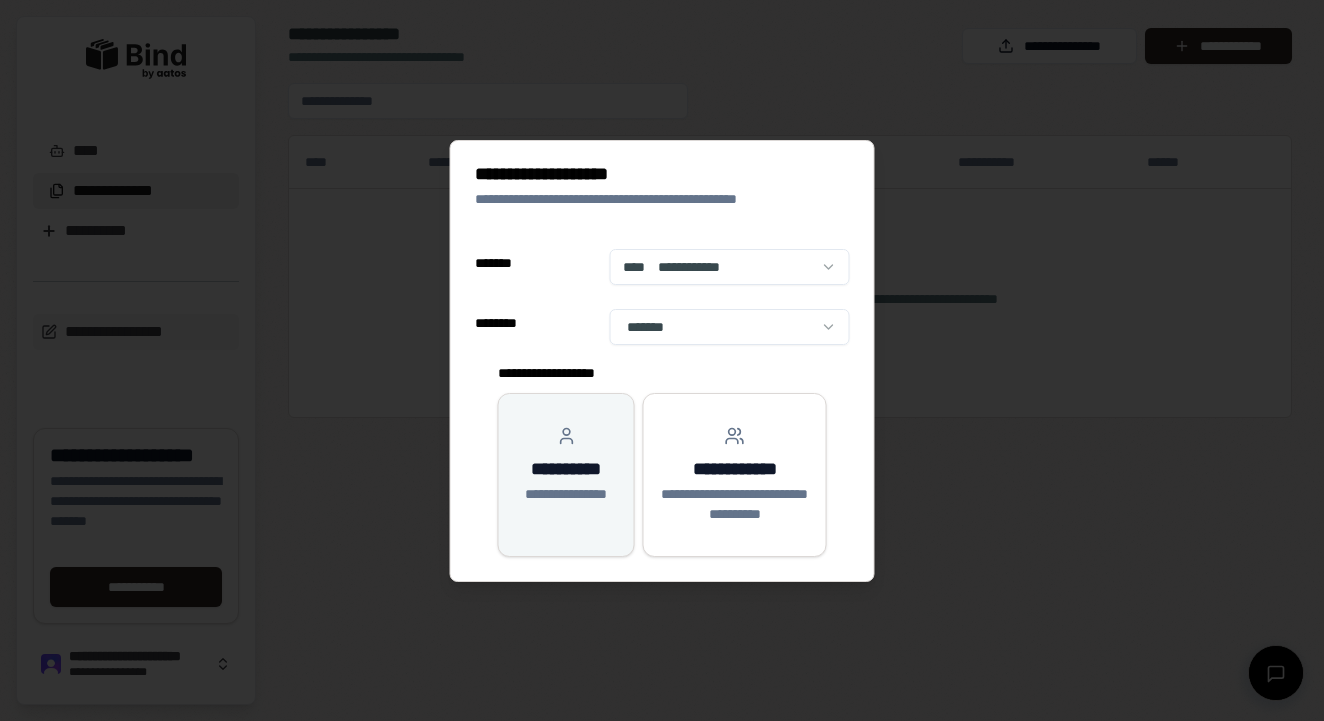 click on "**********" at bounding box center (566, 469) 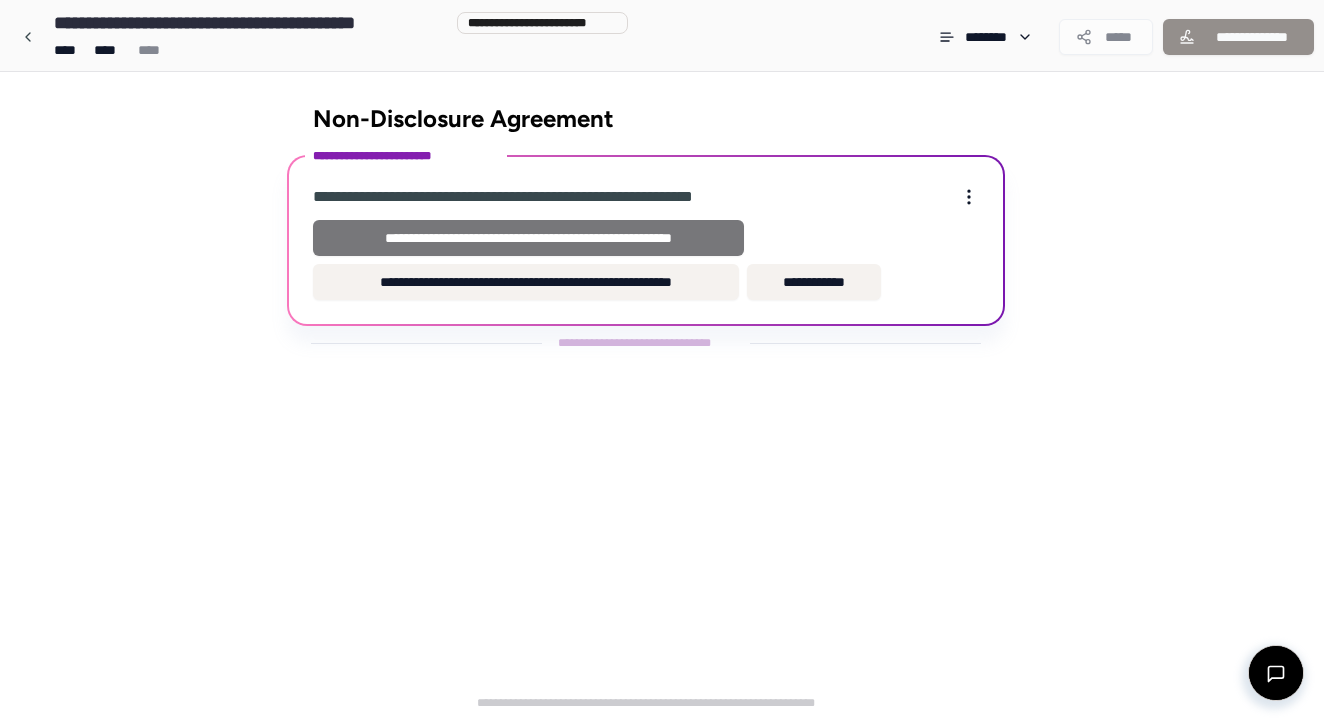 click on "**********" at bounding box center (528, 238) 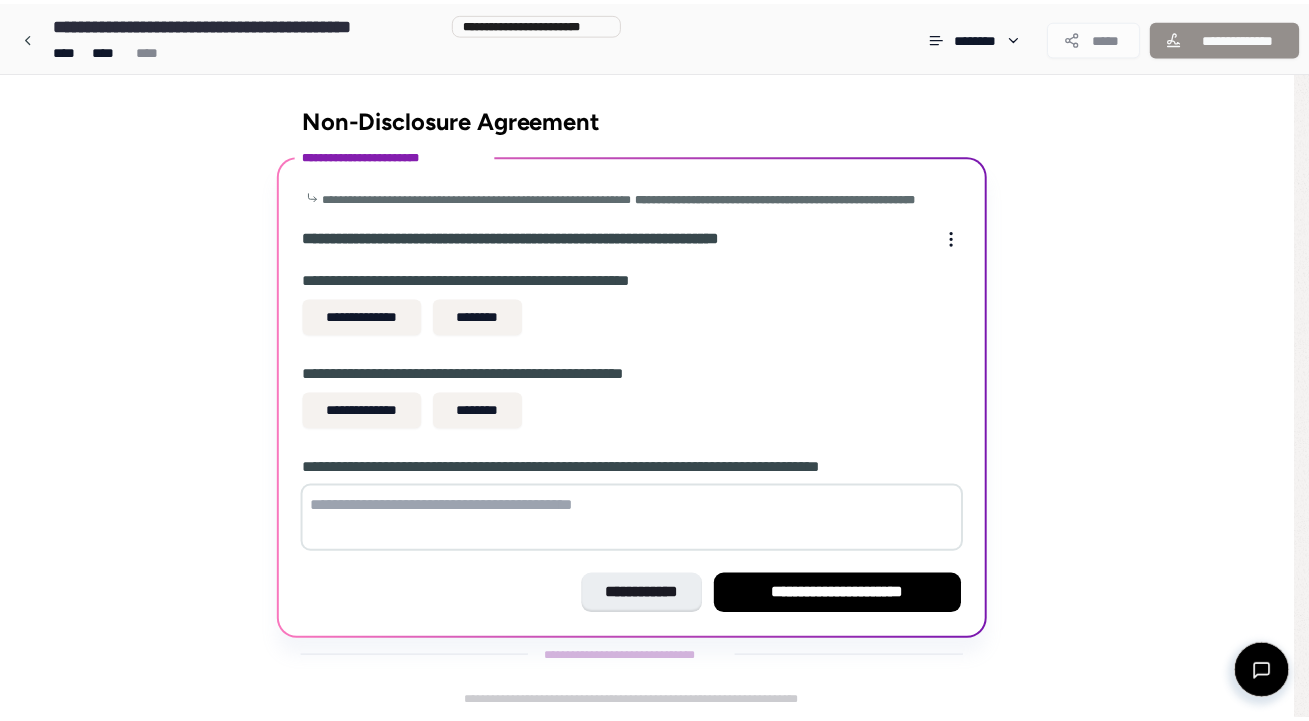 scroll, scrollTop: 14, scrollLeft: 0, axis: vertical 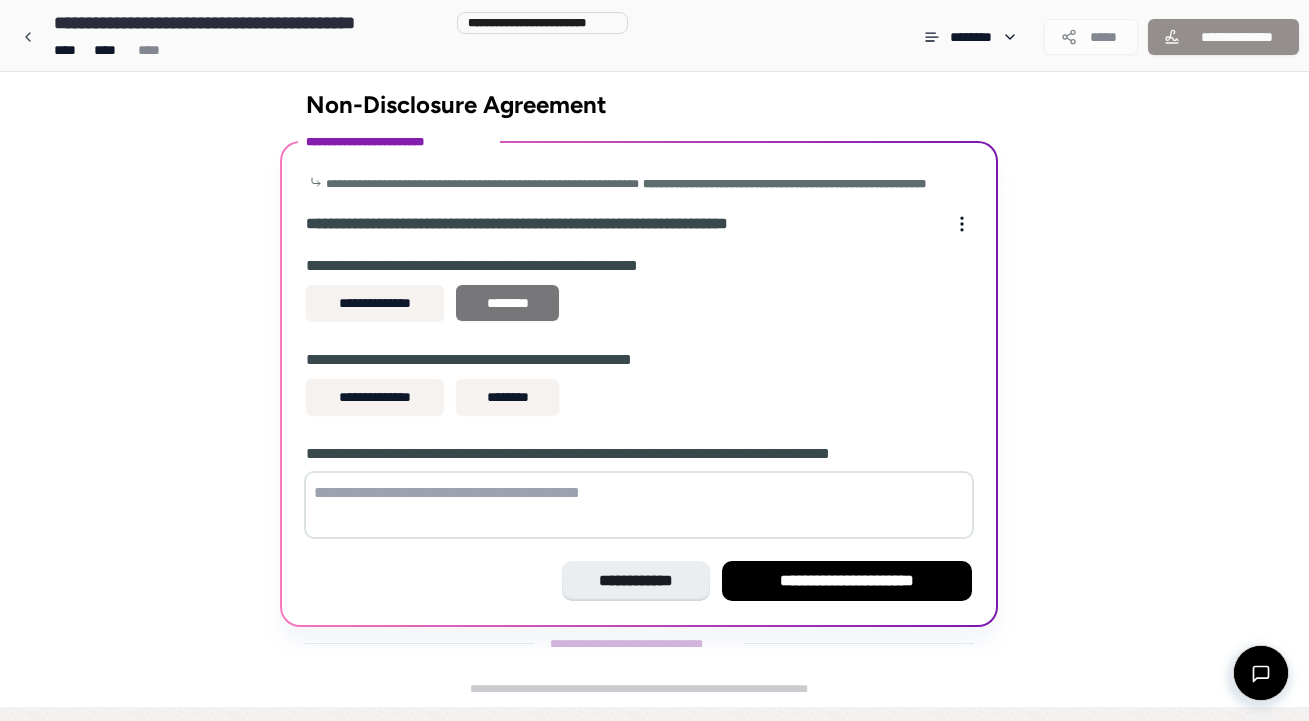 click on "********" at bounding box center (507, 303) 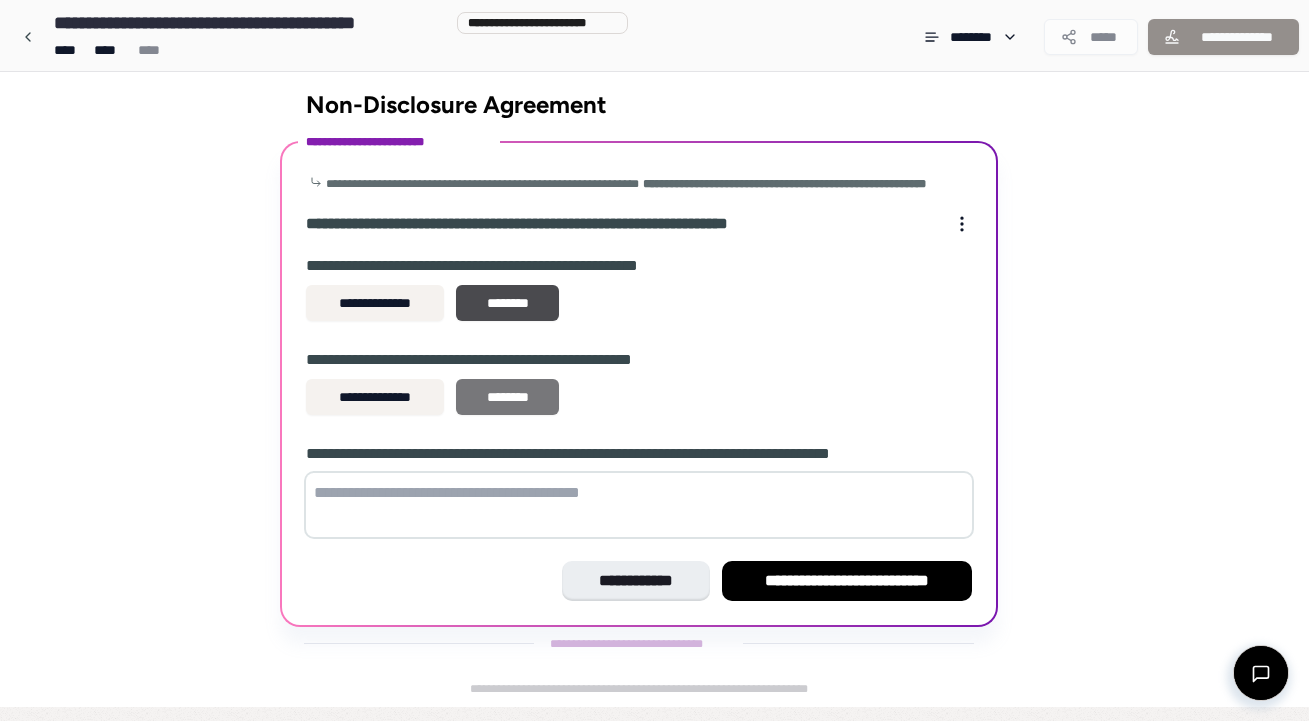 click on "********" at bounding box center [507, 397] 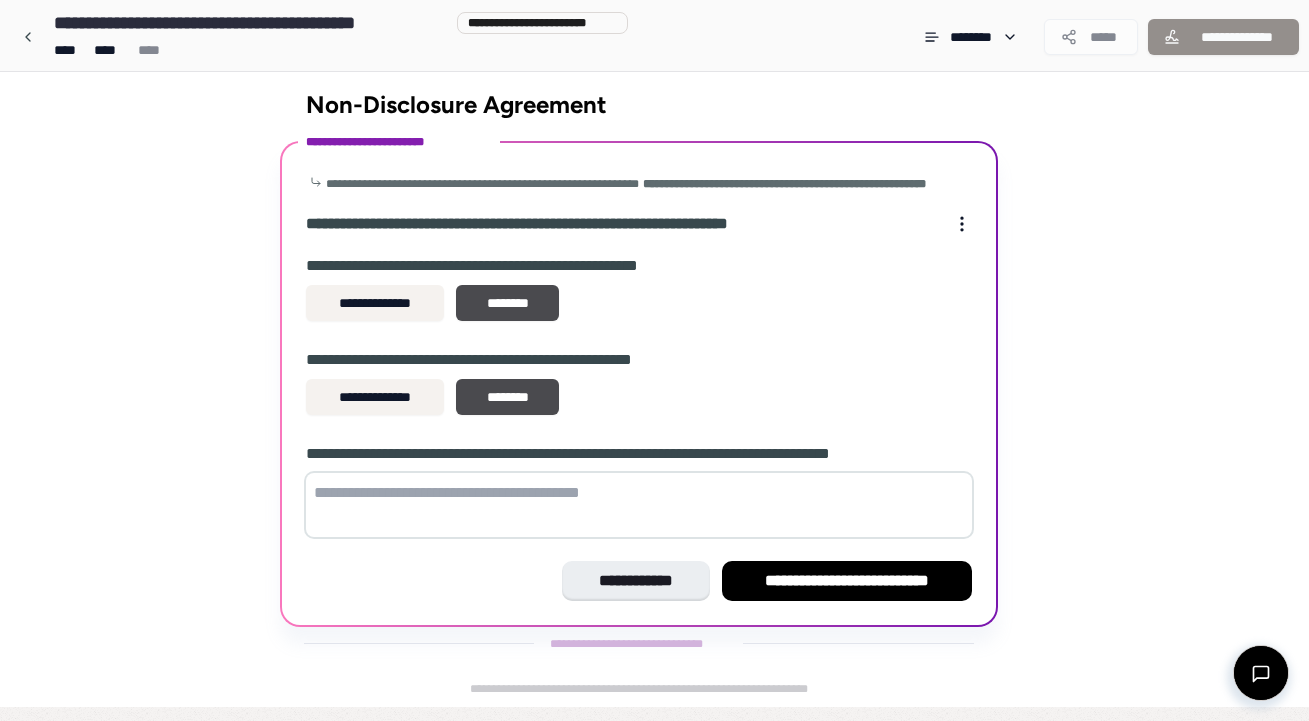 click at bounding box center (639, 505) 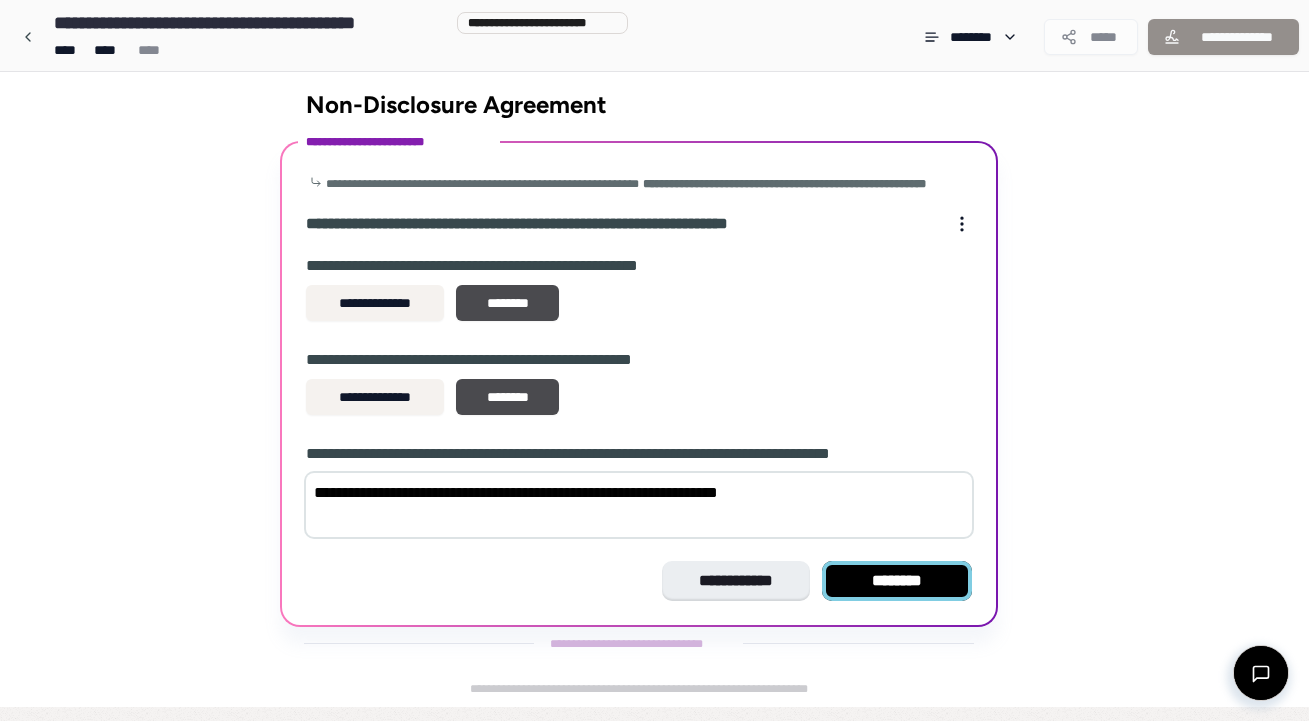 type on "**********" 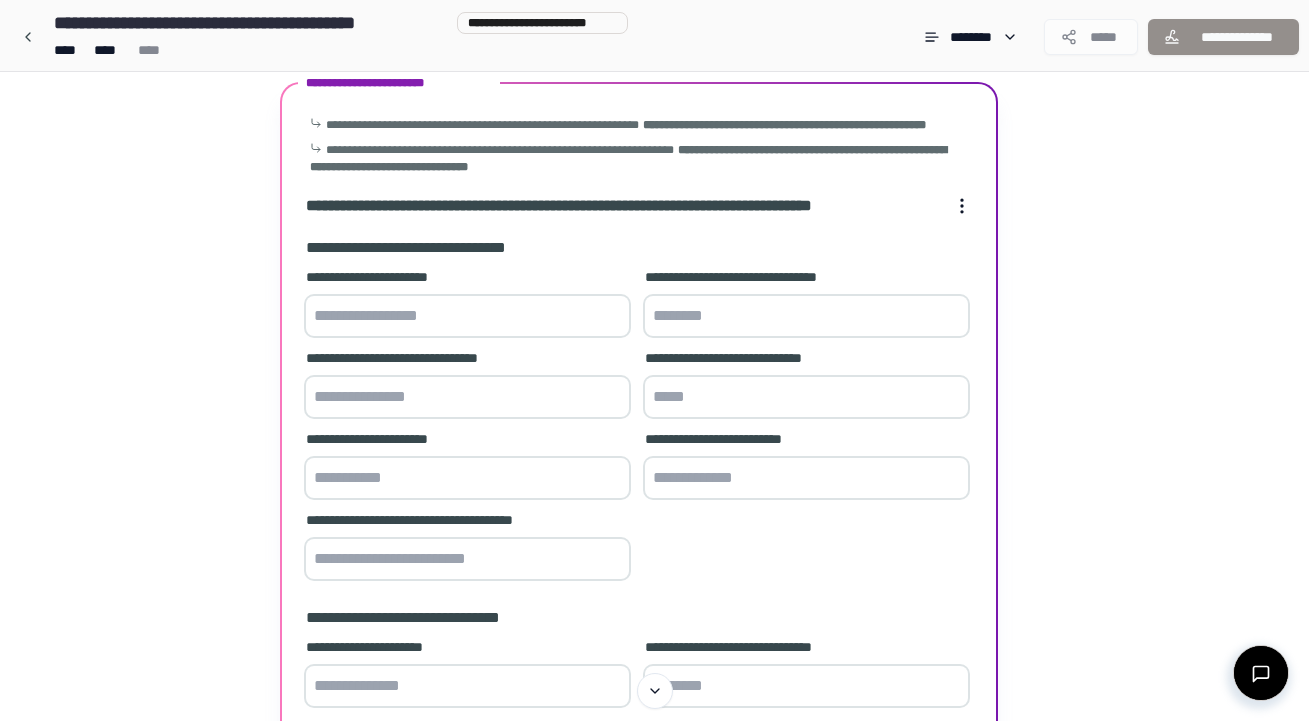 scroll, scrollTop: 0, scrollLeft: 0, axis: both 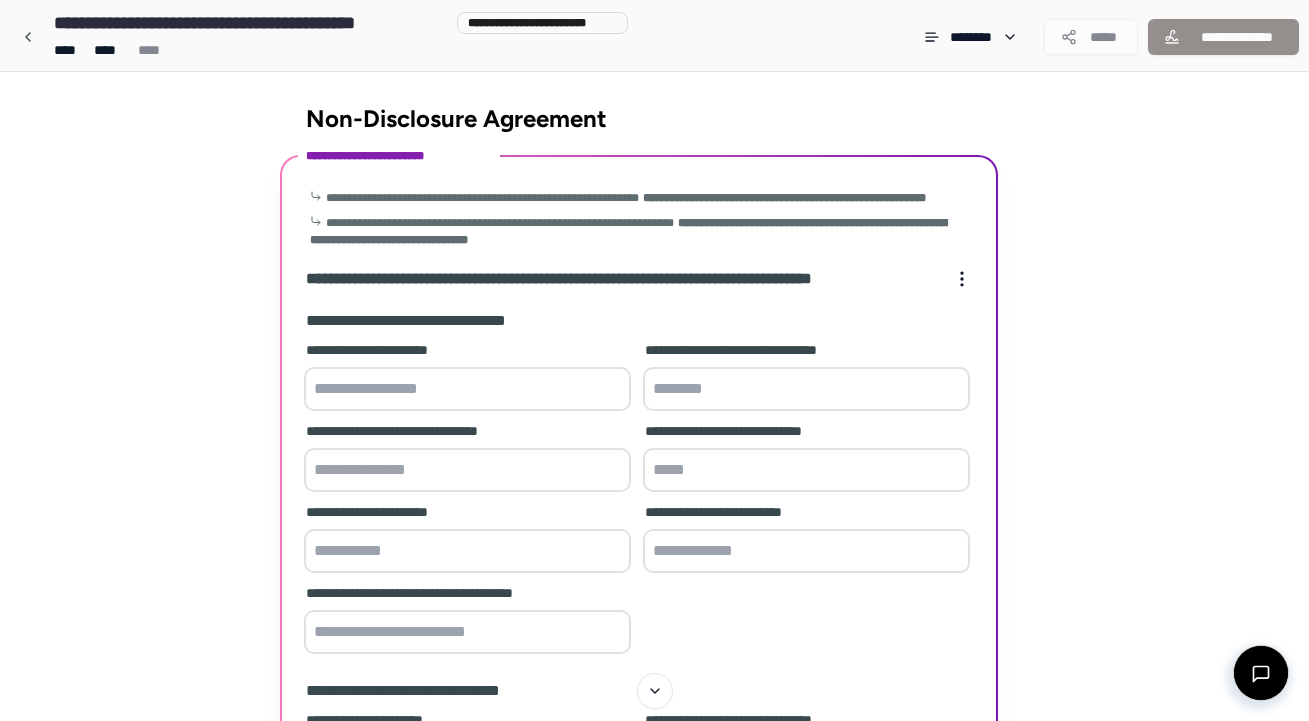 click at bounding box center [467, 389] 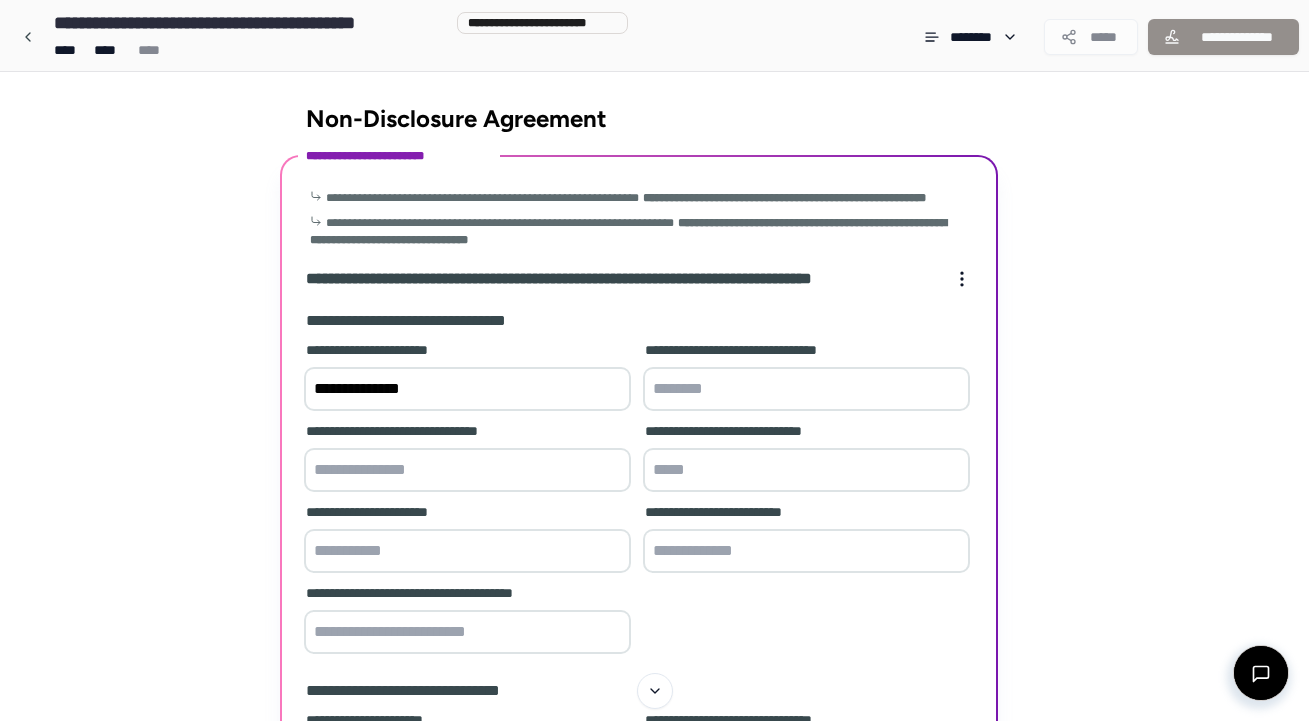 type on "**********" 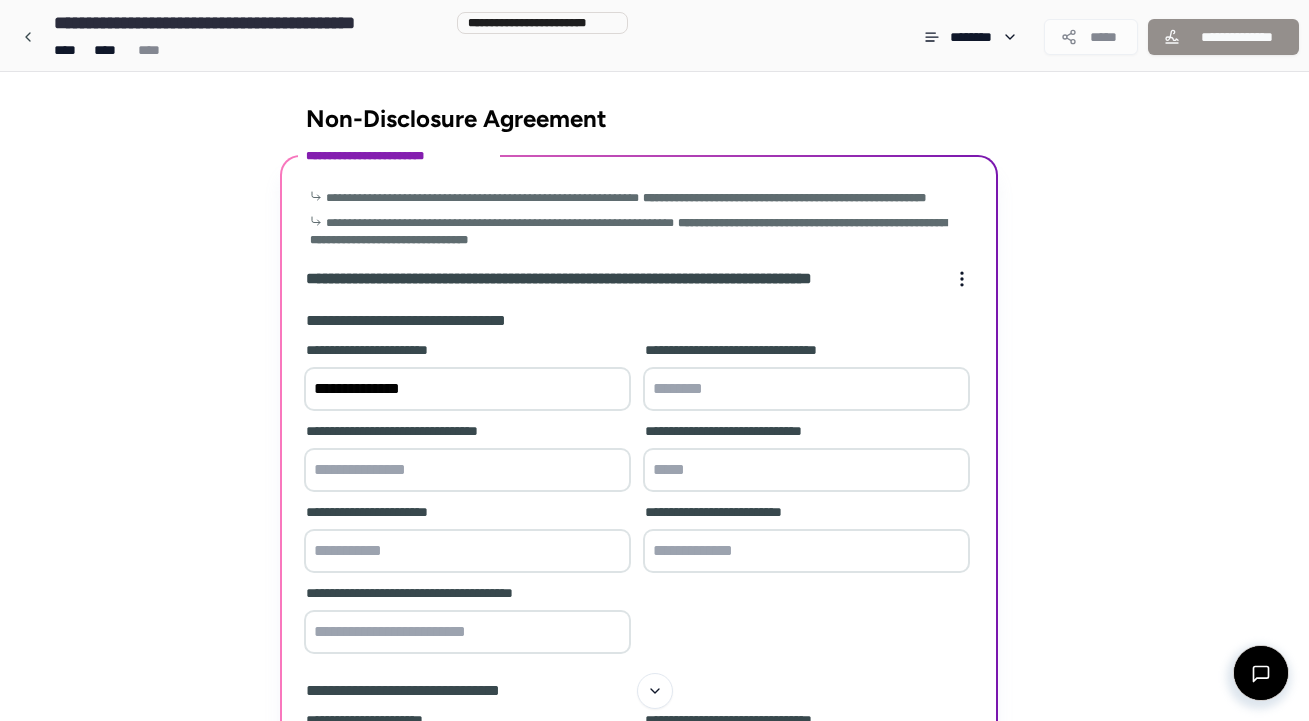 paste on "**********" 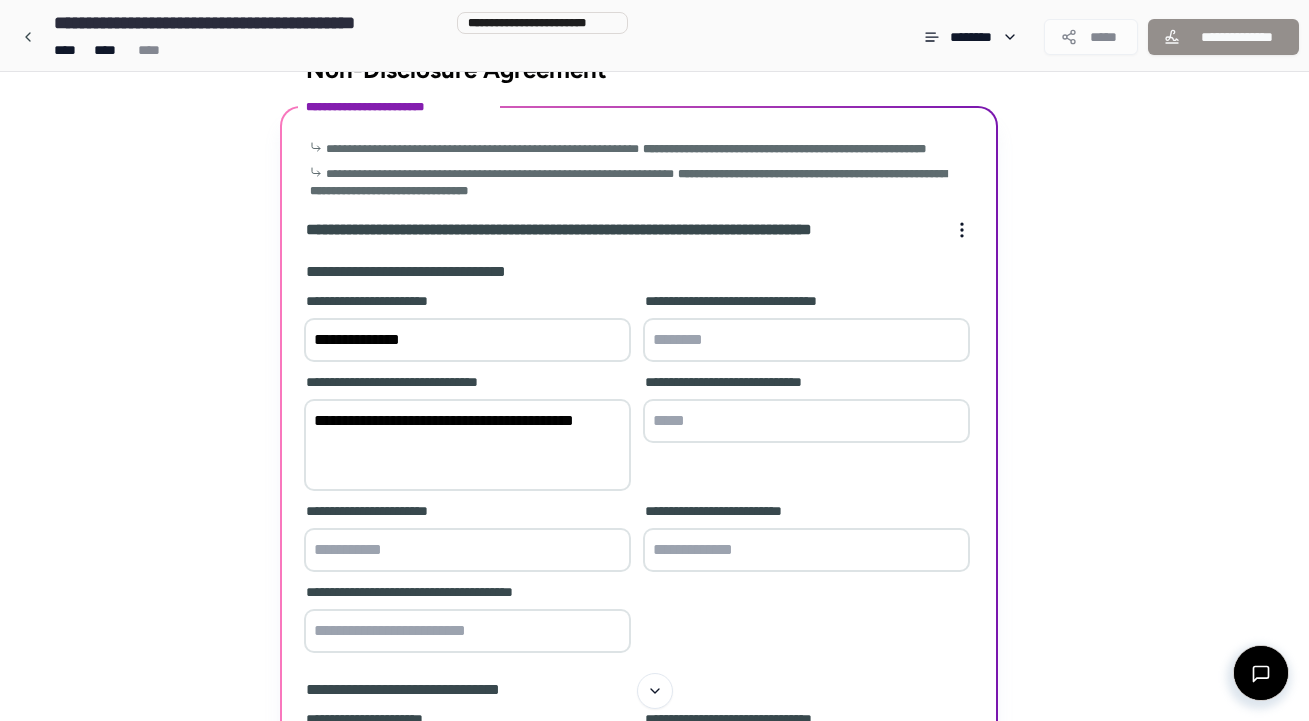 scroll, scrollTop: 90, scrollLeft: 0, axis: vertical 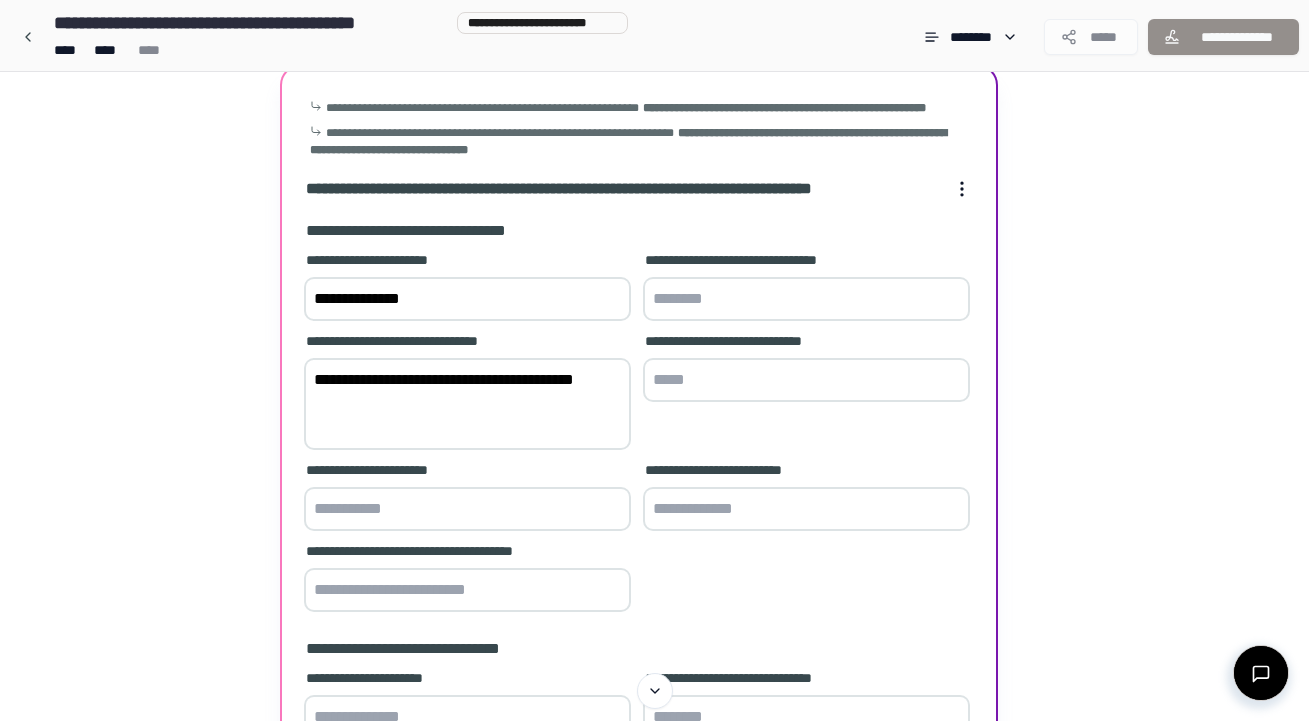 type on "**********" 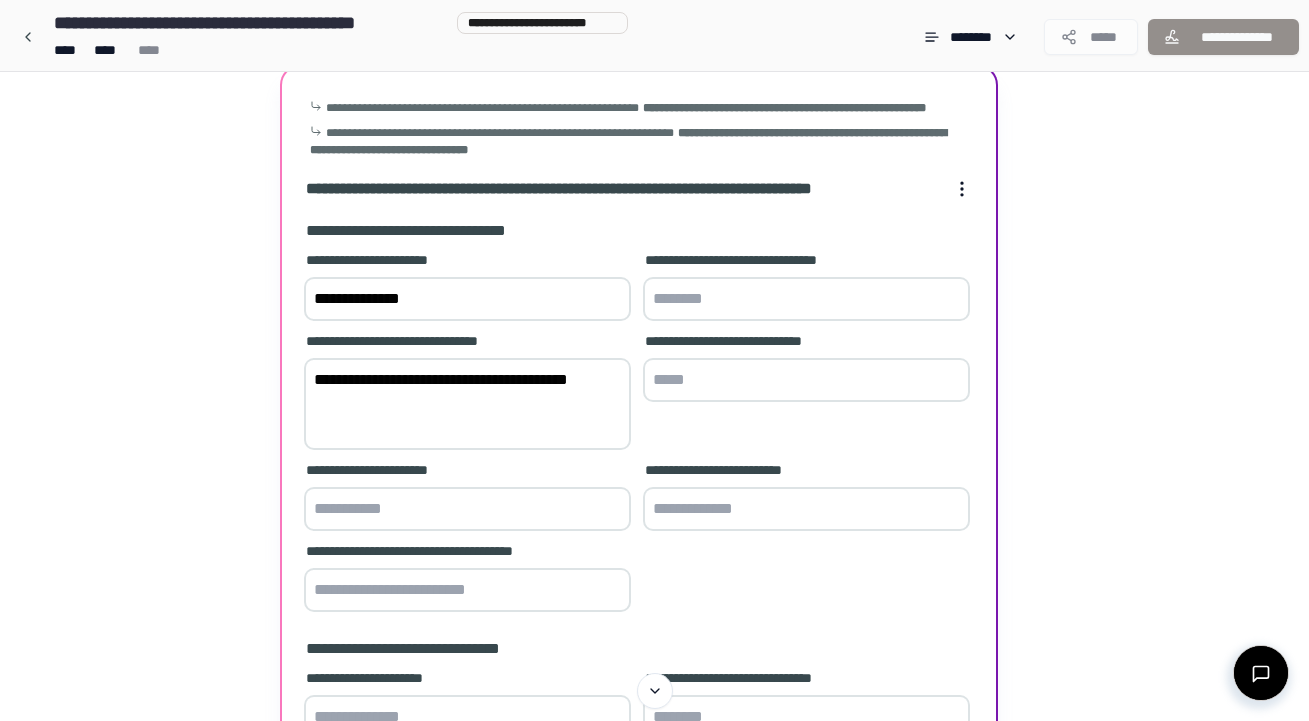 click at bounding box center (806, 380) 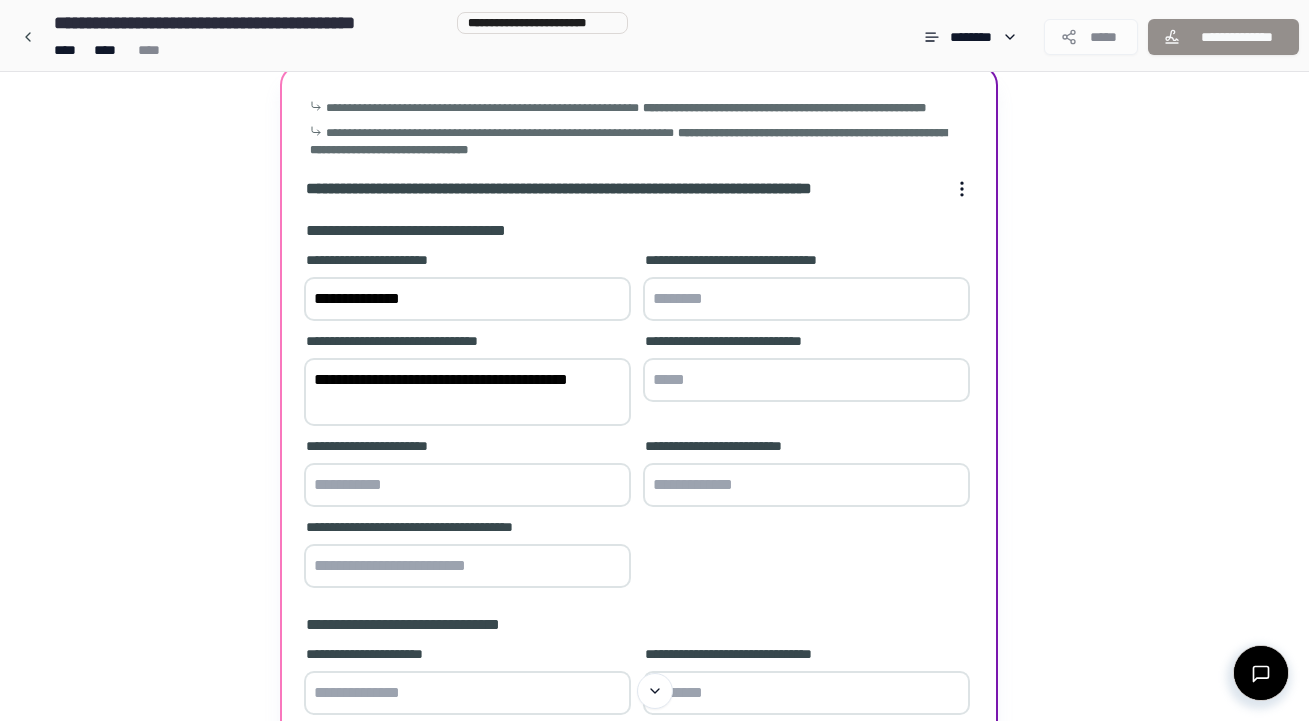 drag, startPoint x: 530, startPoint y: 396, endPoint x: 601, endPoint y: 394, distance: 71.02816 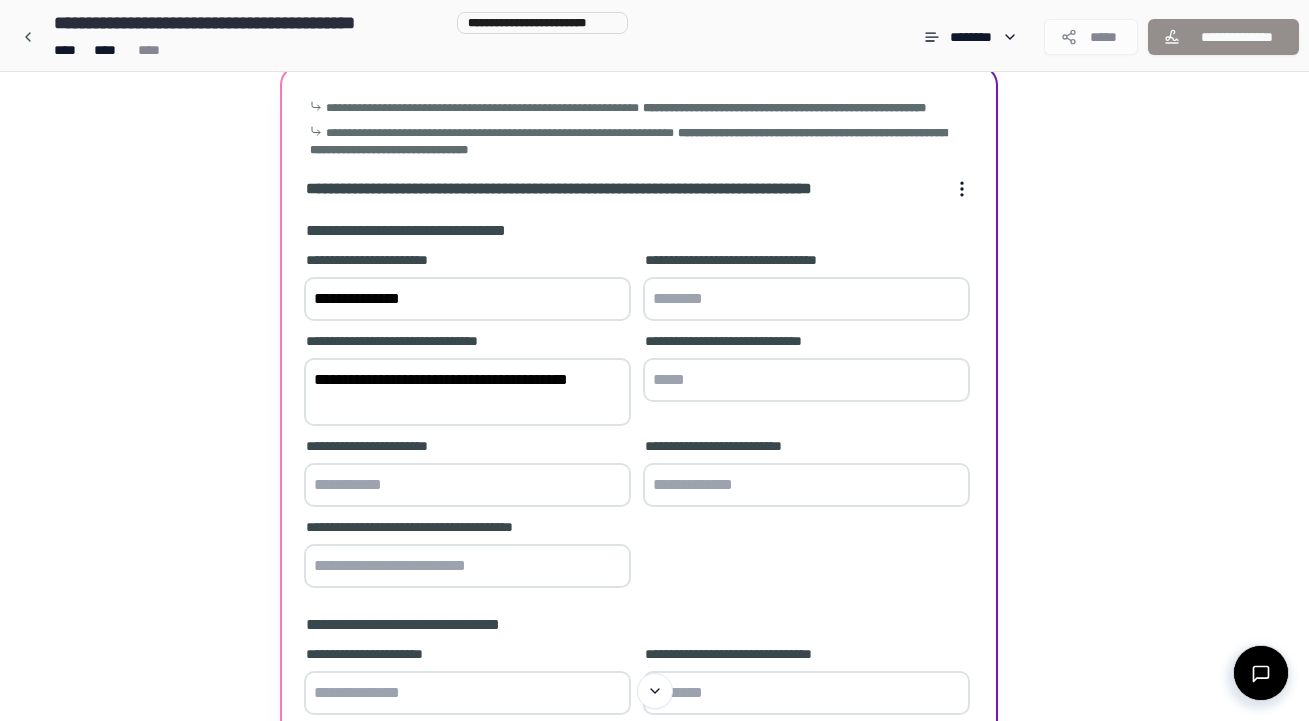 click at bounding box center [467, 485] 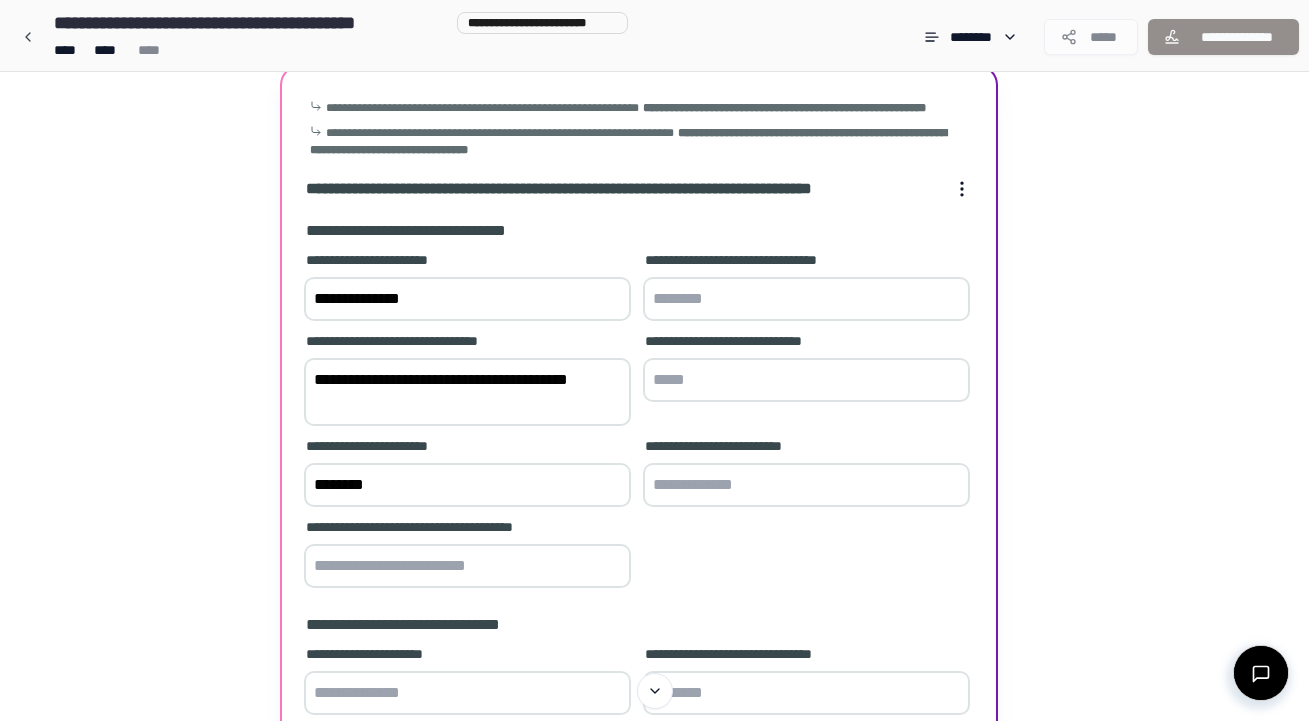 type on "*******" 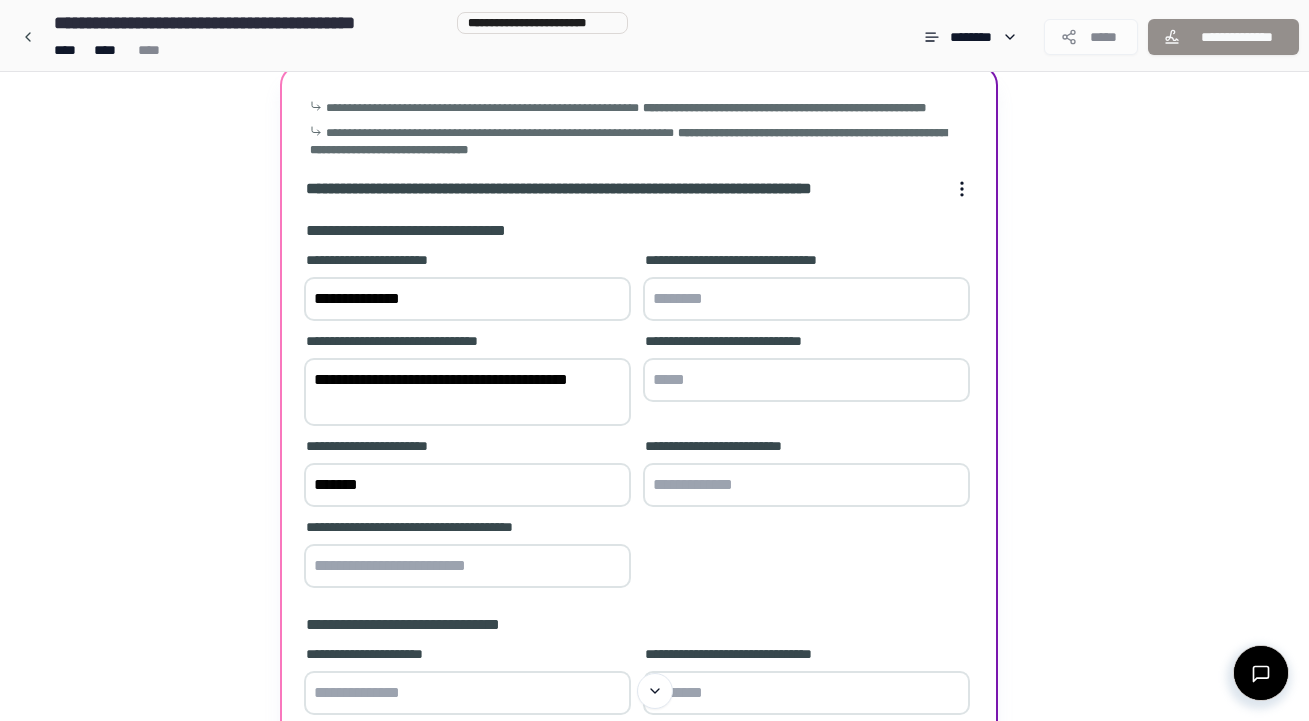 drag, startPoint x: 362, startPoint y: 422, endPoint x: 394, endPoint y: 423, distance: 32.01562 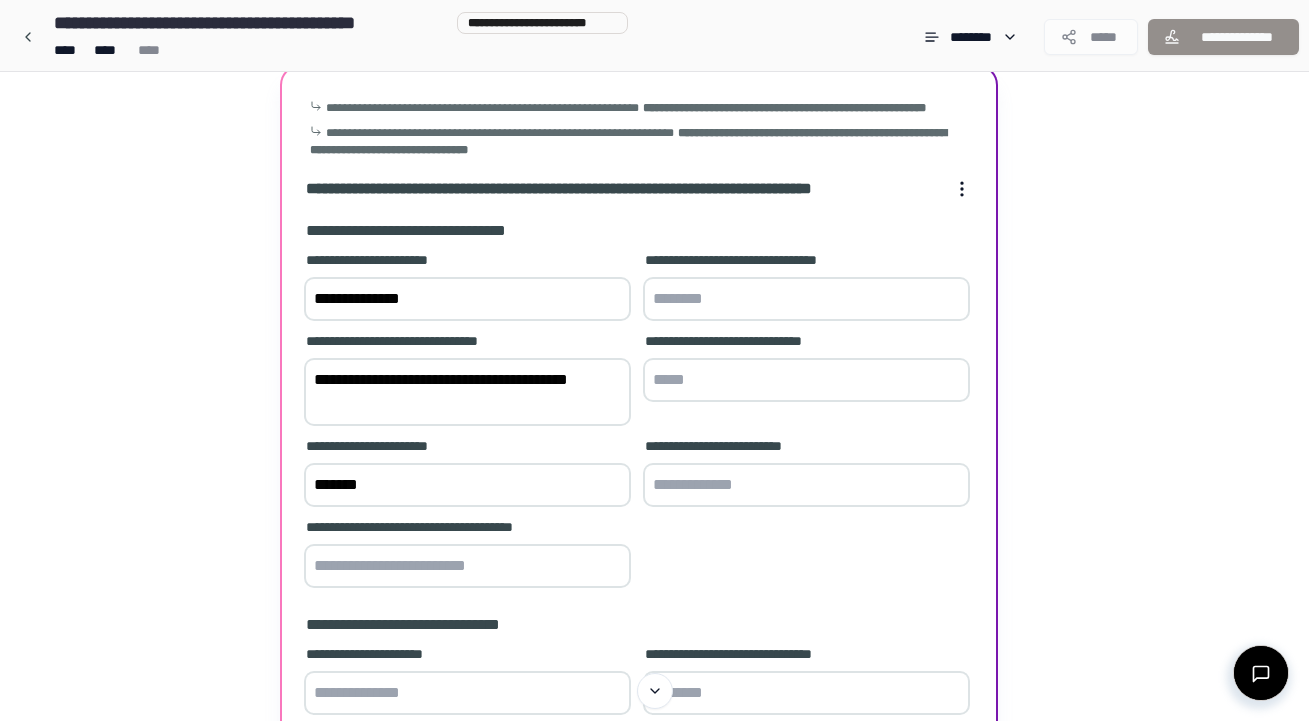 click on "**********" at bounding box center (467, 392) 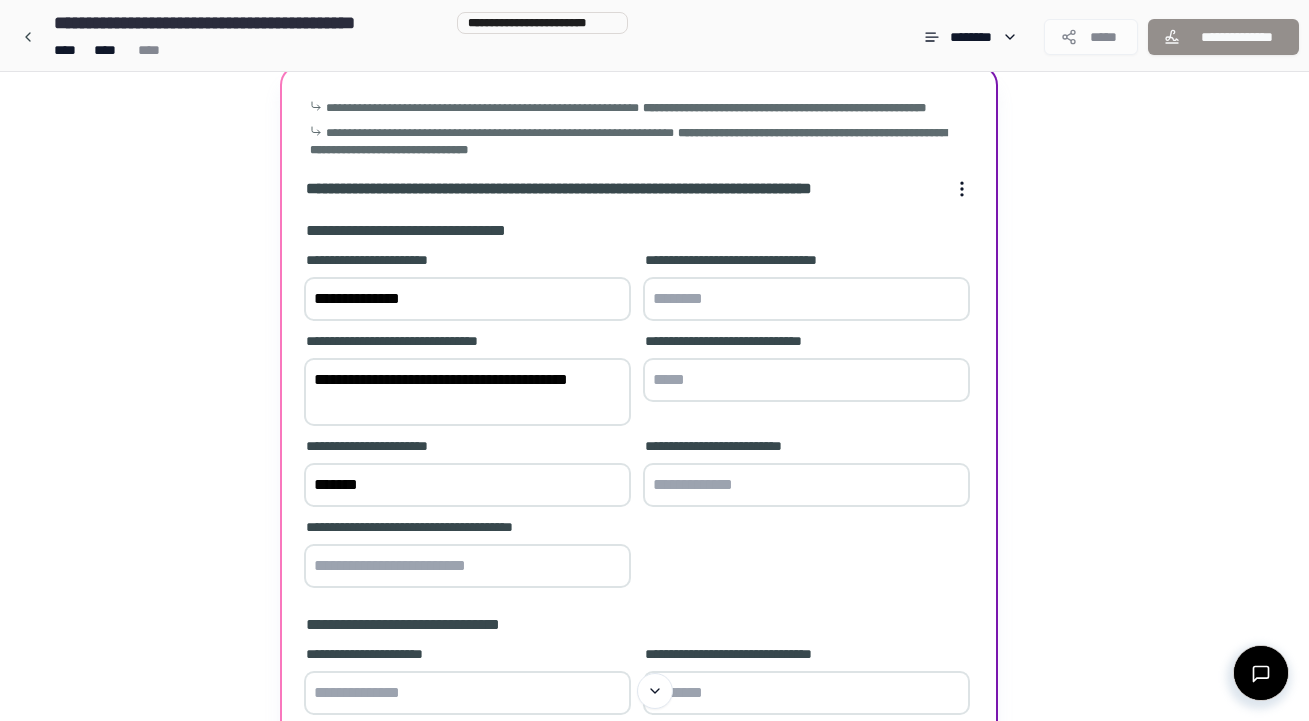click at bounding box center (806, 380) 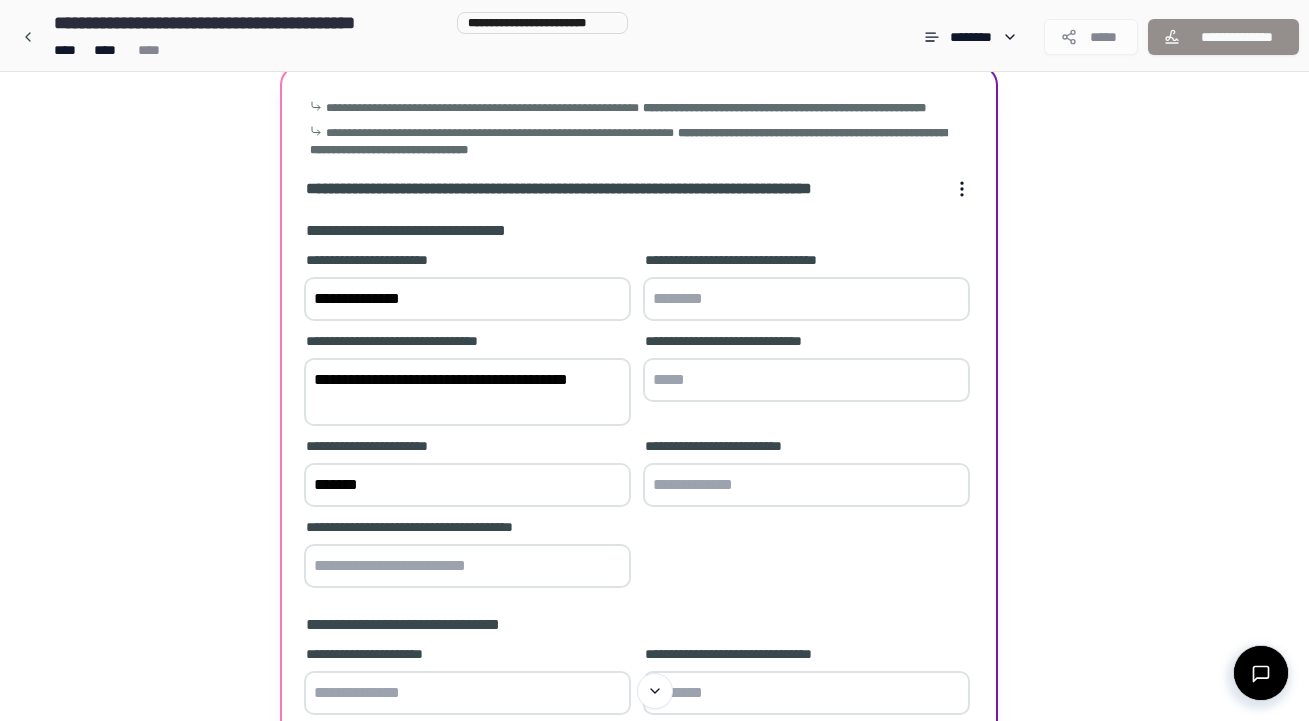 paste on "****" 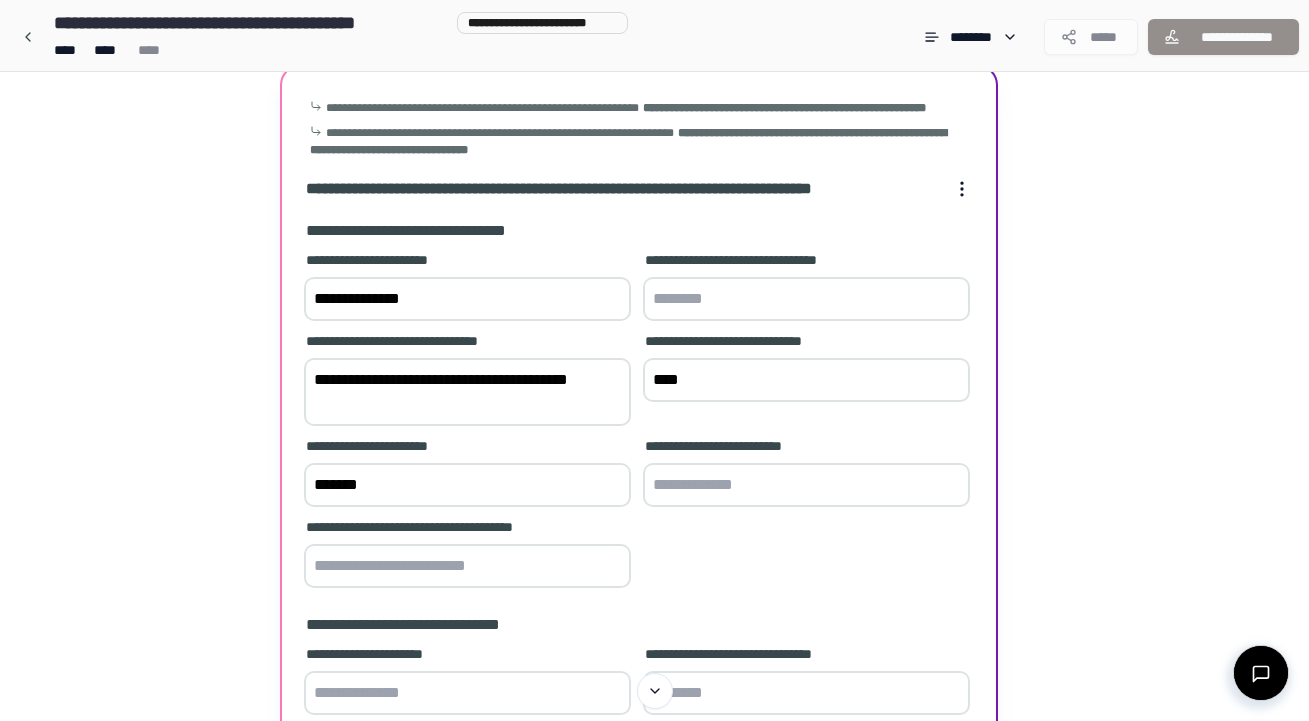 type on "****" 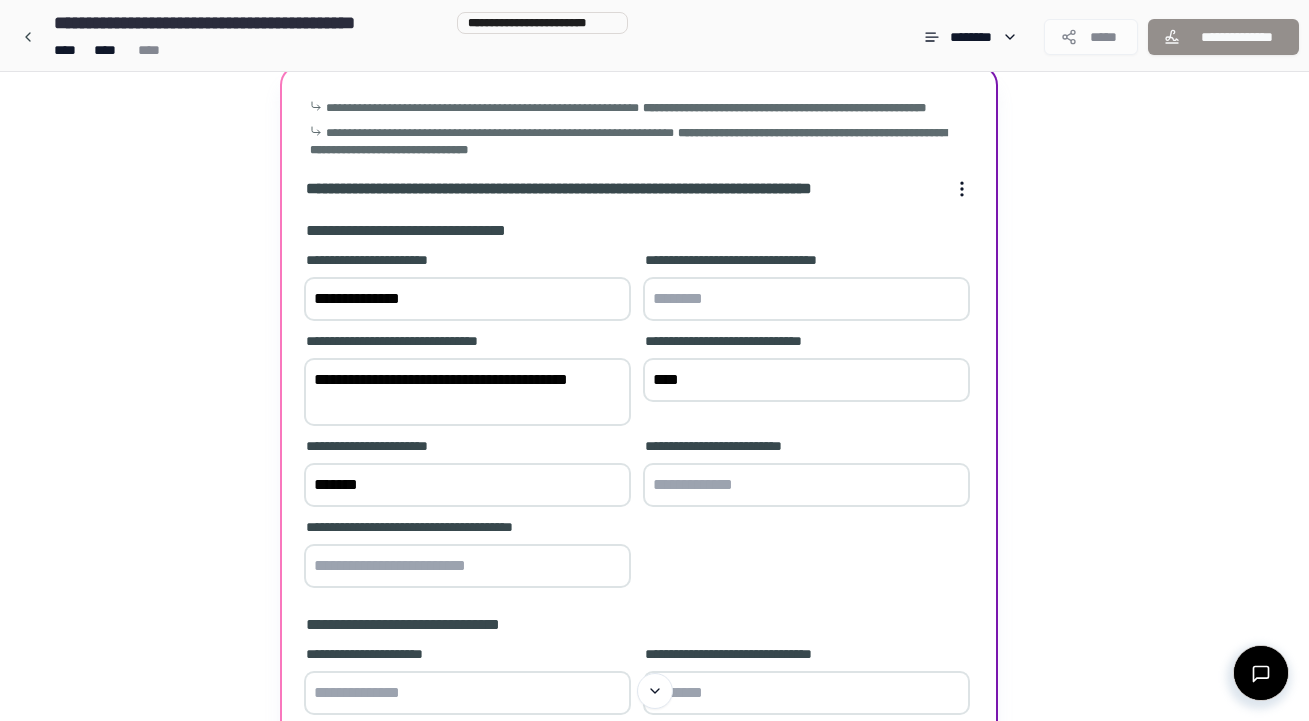 drag, startPoint x: 532, startPoint y: 394, endPoint x: 560, endPoint y: 428, distance: 44.04543 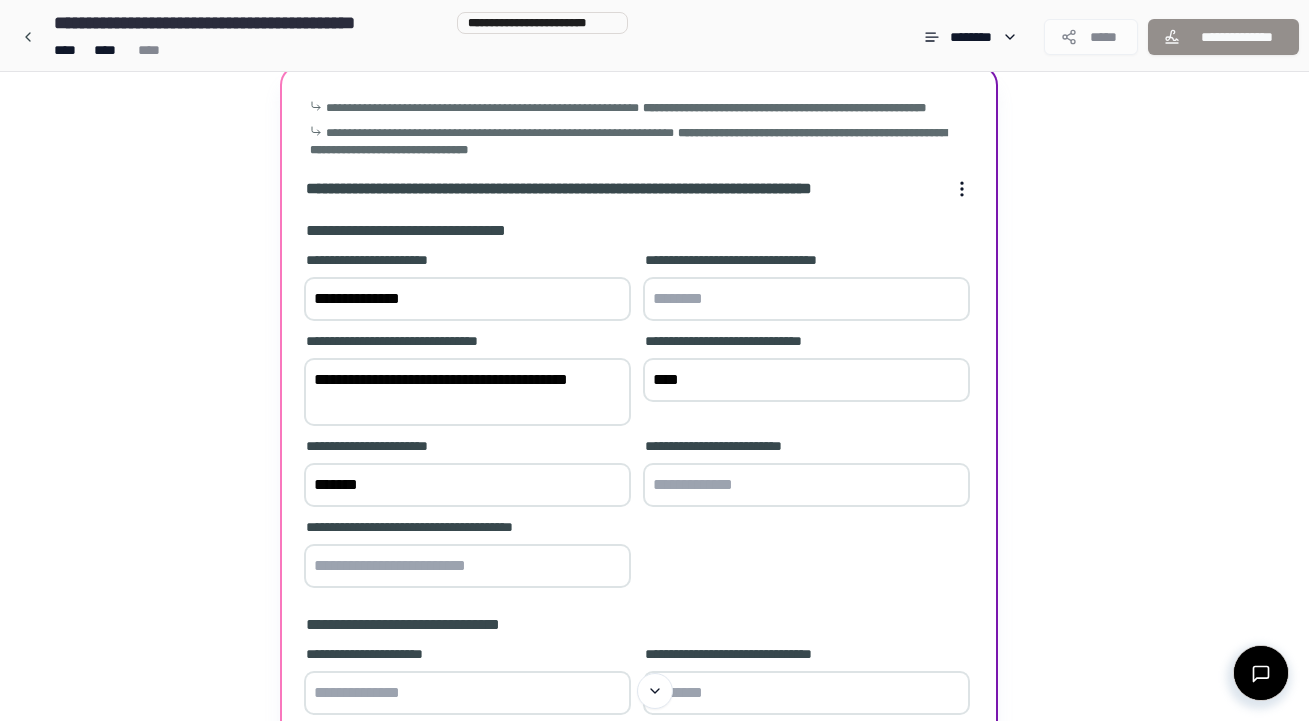 click on "**********" at bounding box center [467, 392] 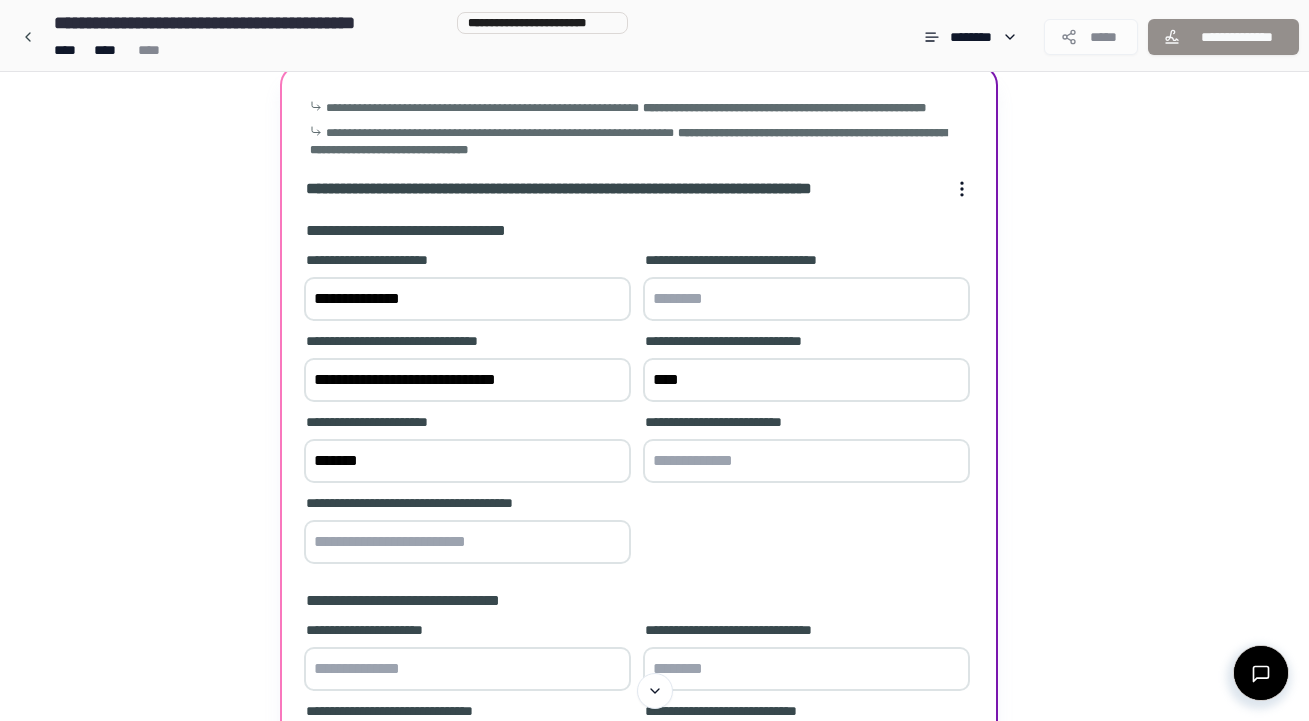 type on "**********" 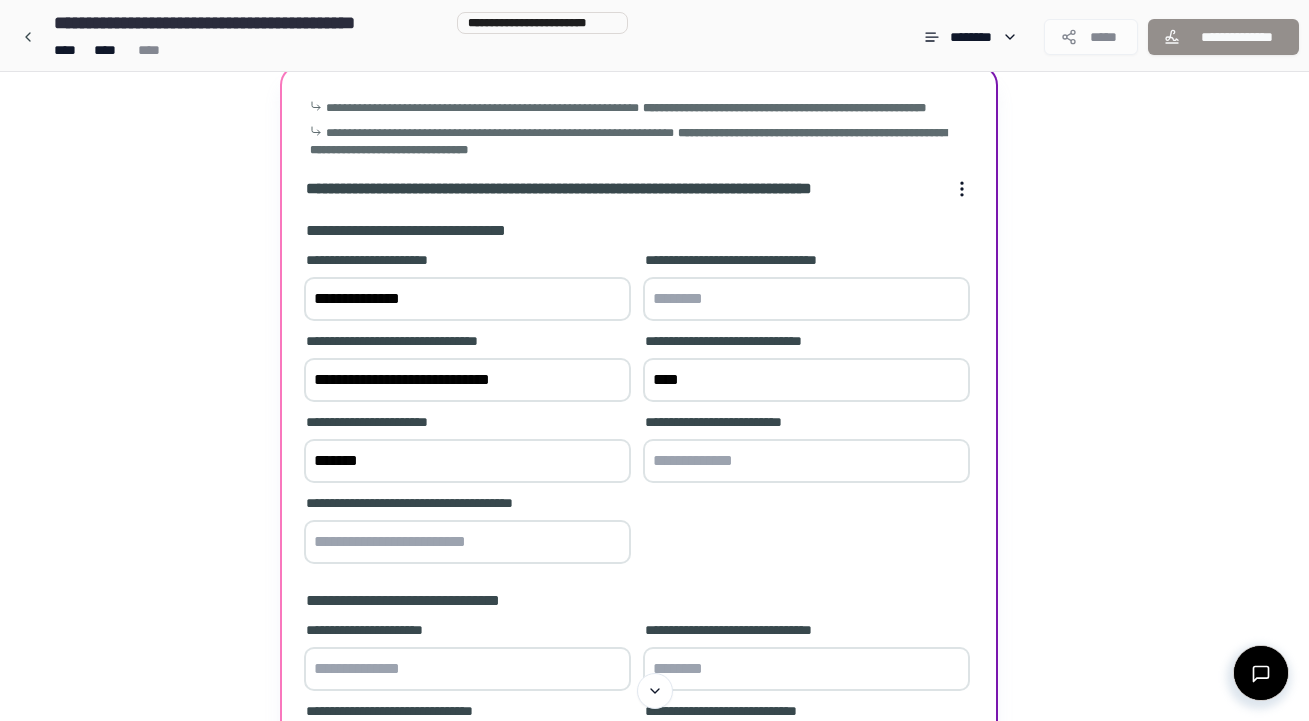 drag, startPoint x: 732, startPoint y: 482, endPoint x: 747, endPoint y: 482, distance: 15 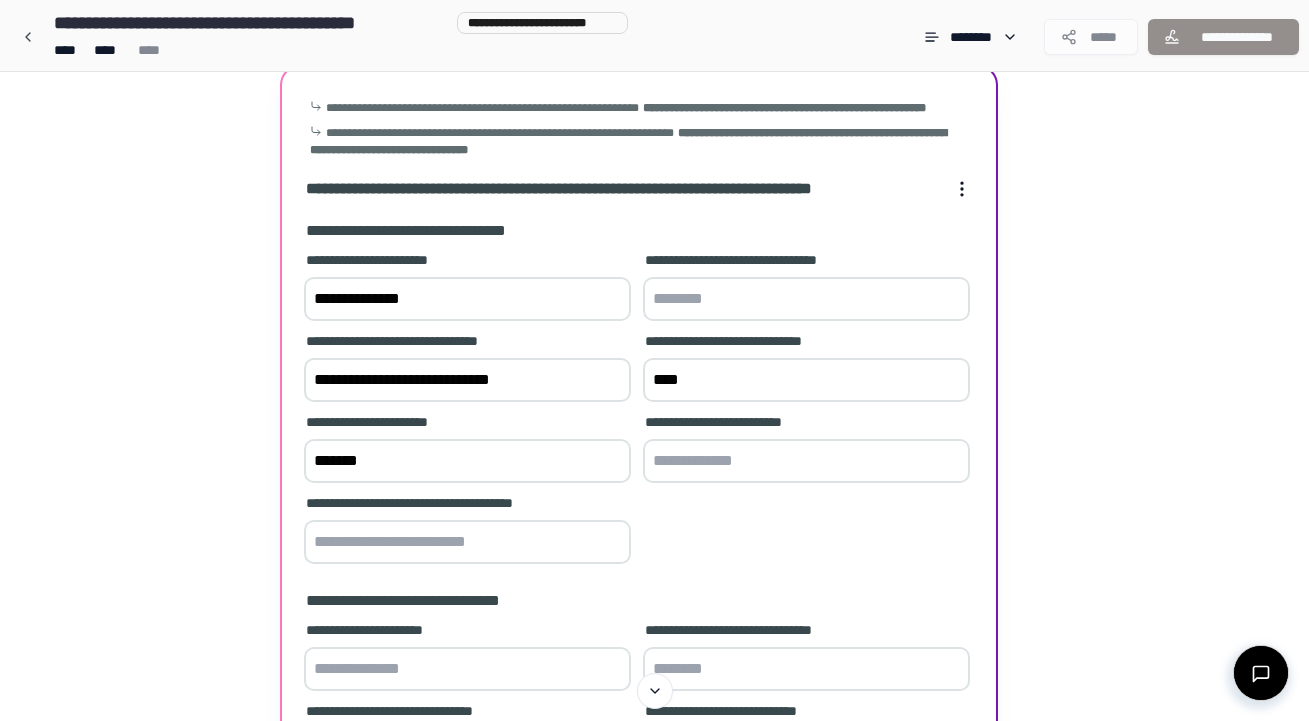 click at bounding box center (806, 461) 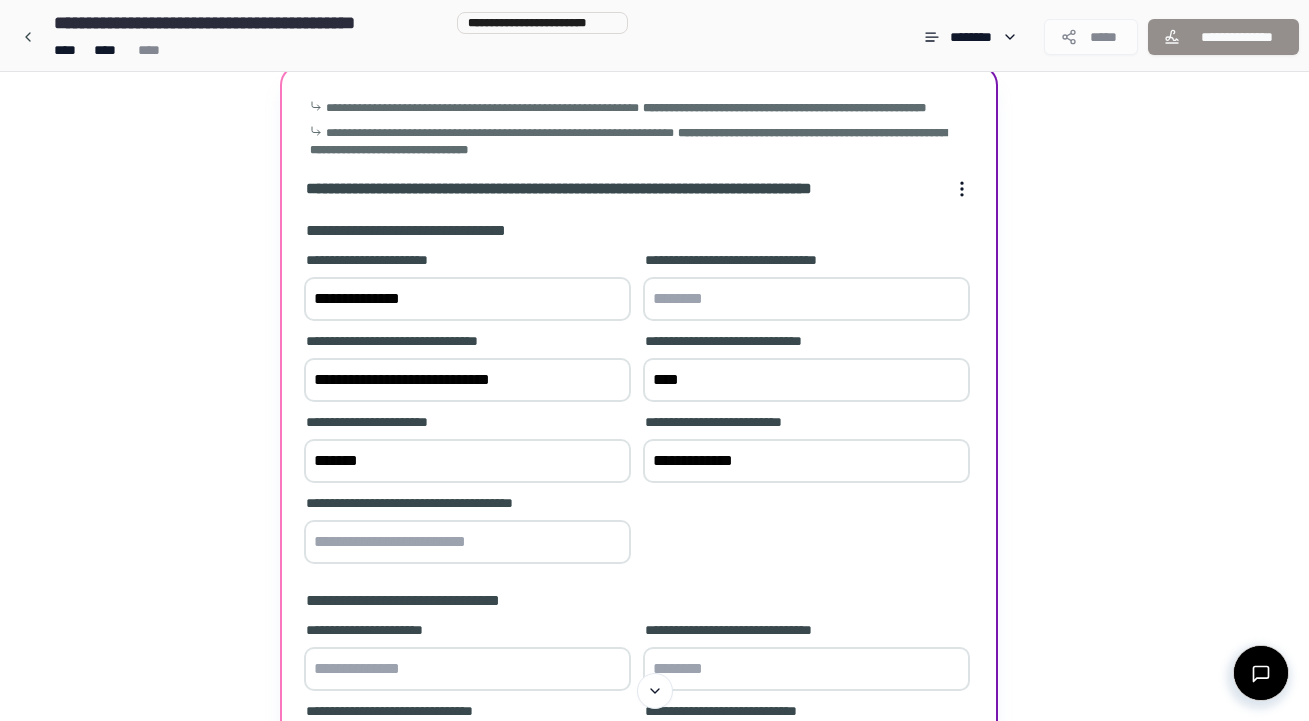 type on "**********" 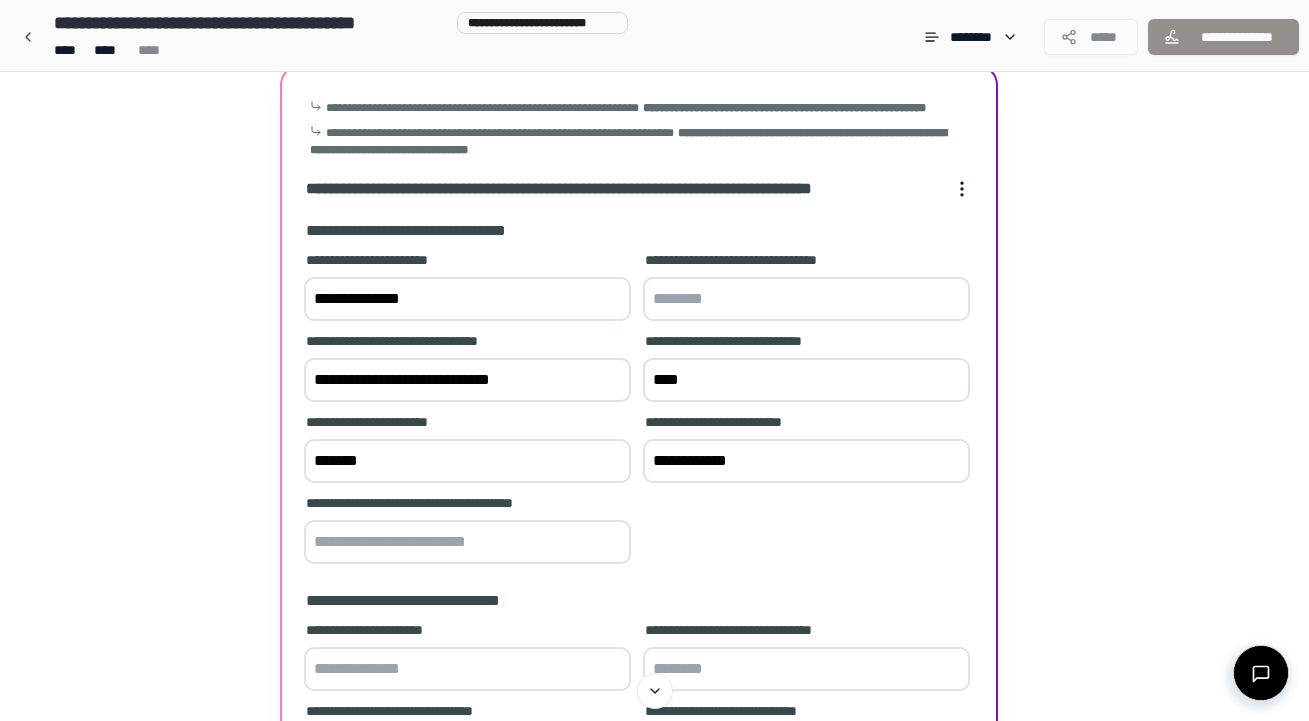 click at bounding box center [467, 542] 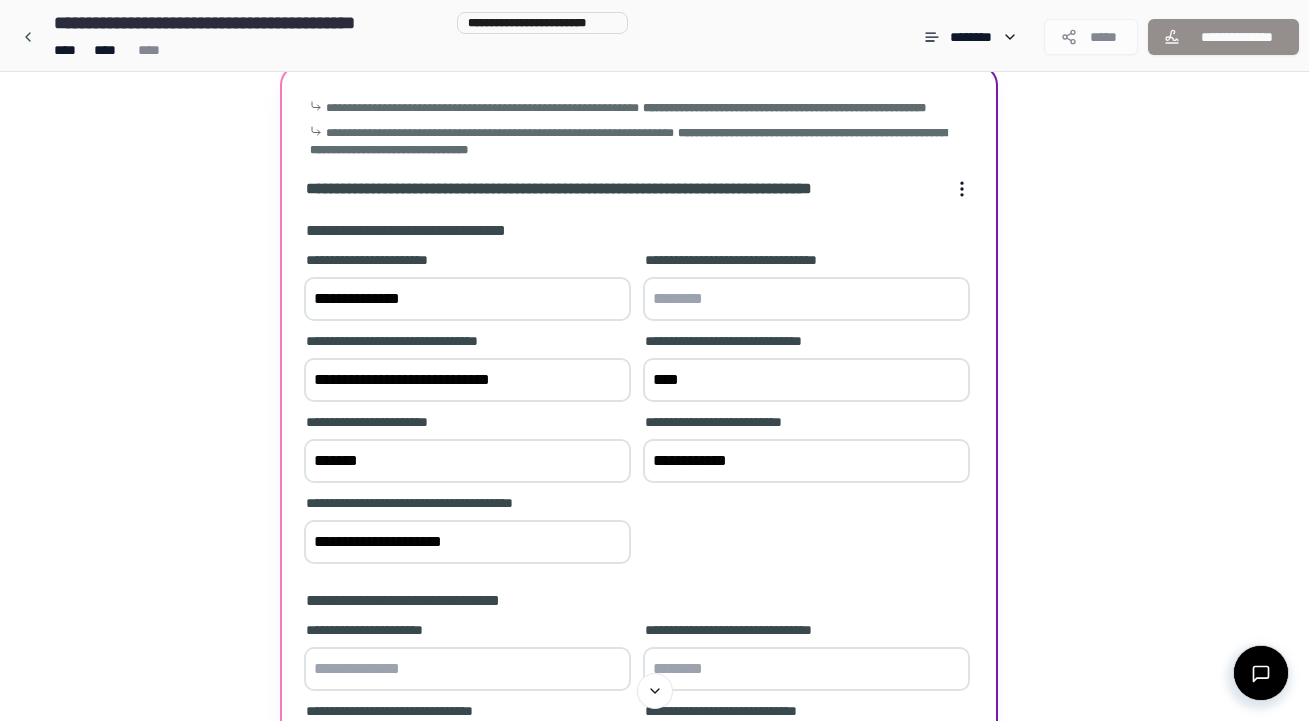 scroll, scrollTop: 441, scrollLeft: 0, axis: vertical 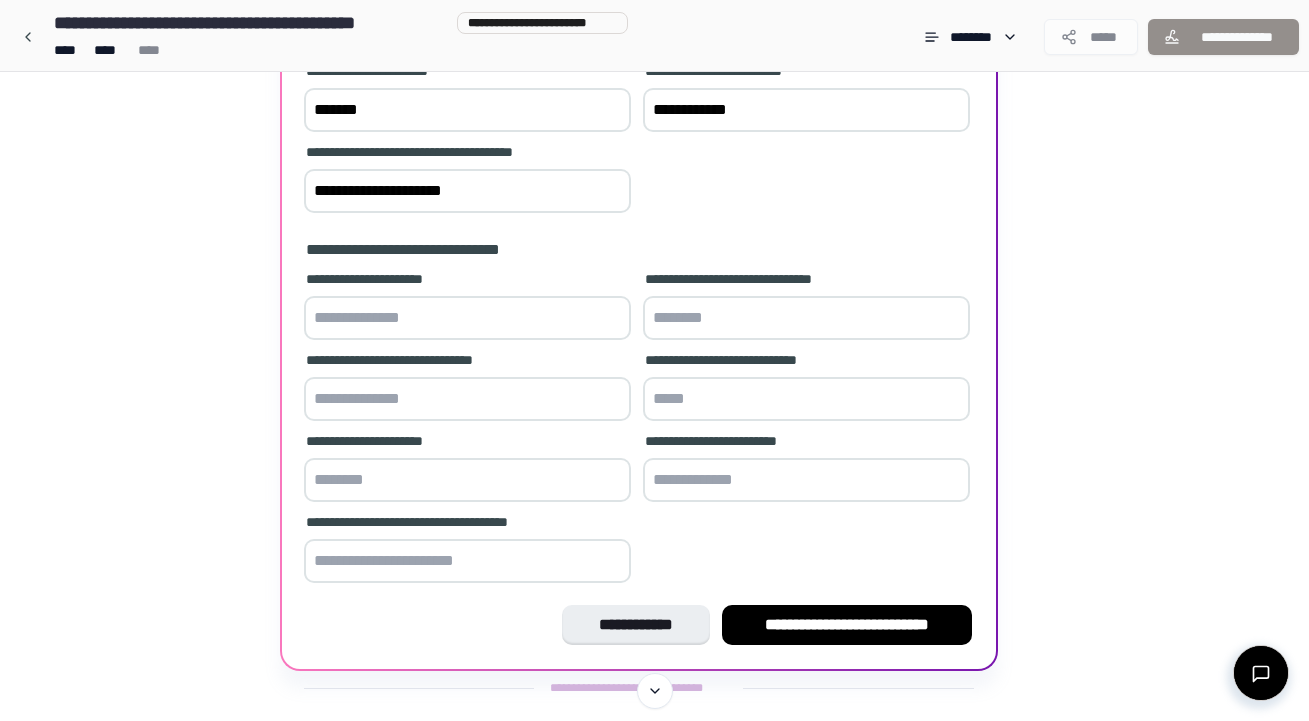 type on "**********" 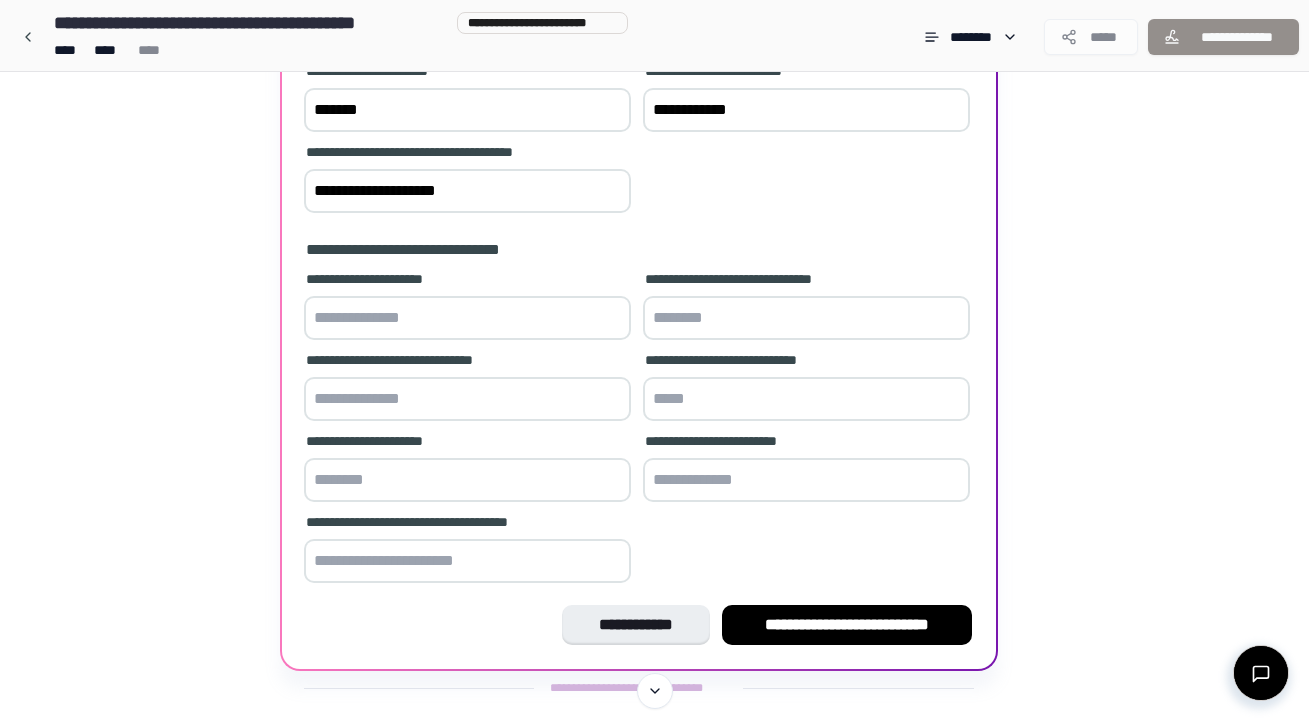 click at bounding box center (467, 318) 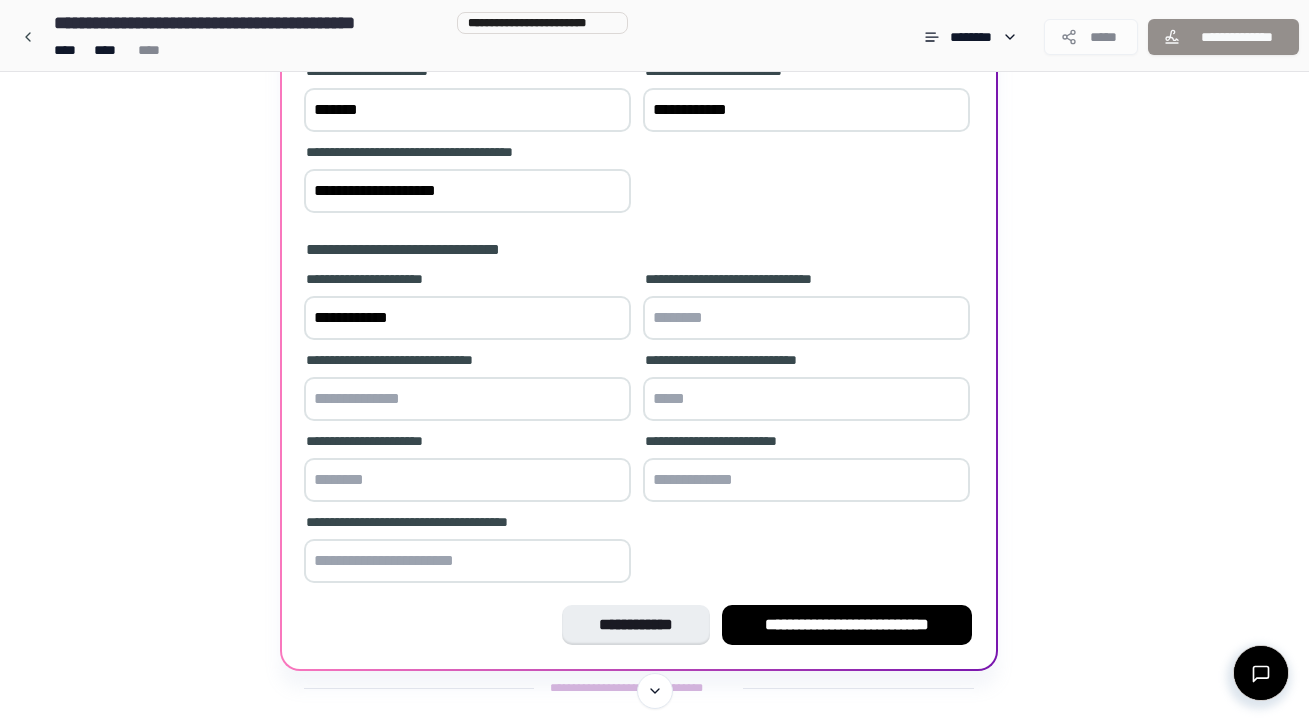 scroll, scrollTop: 0, scrollLeft: 0, axis: both 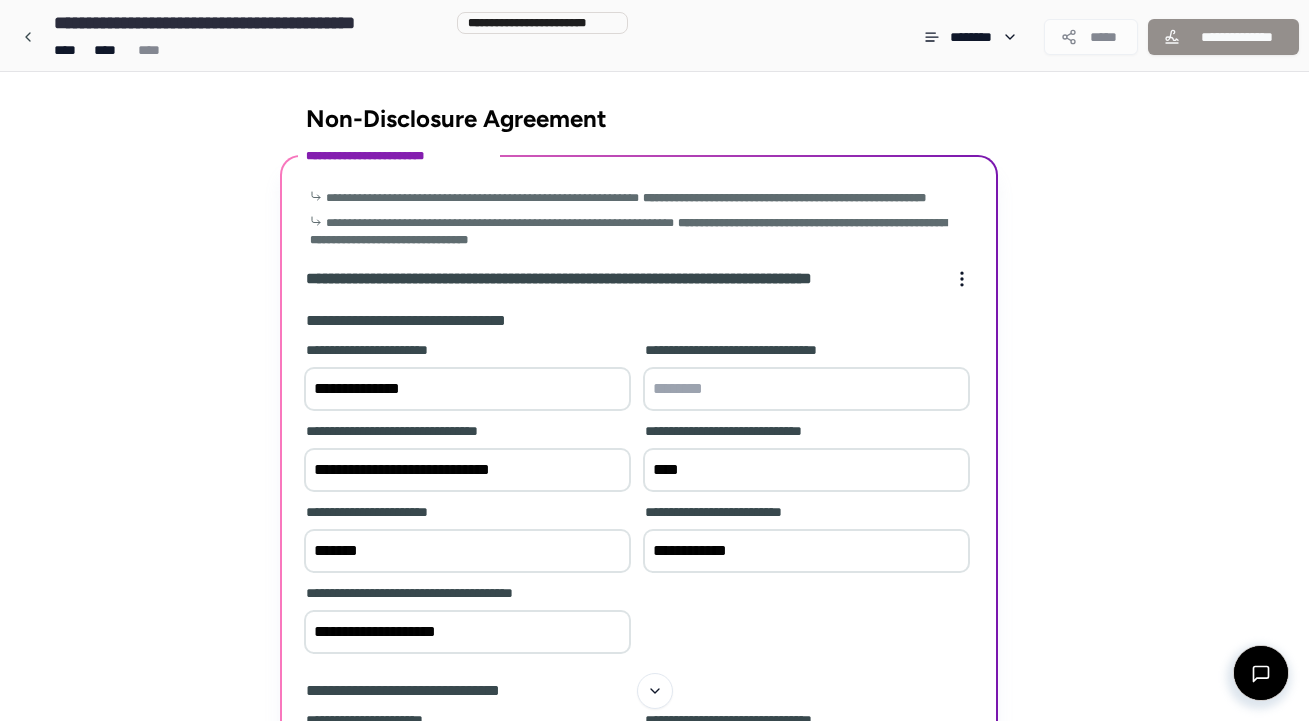 type on "**********" 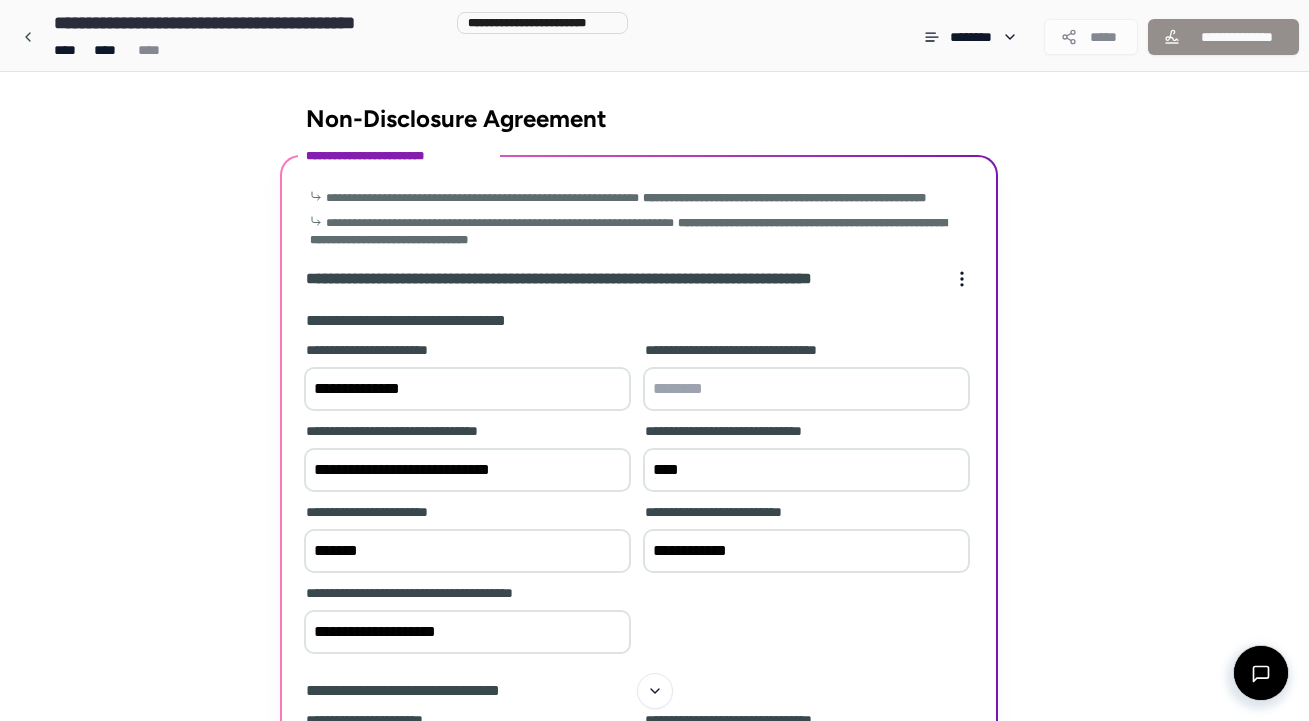 click at bounding box center [806, 389] 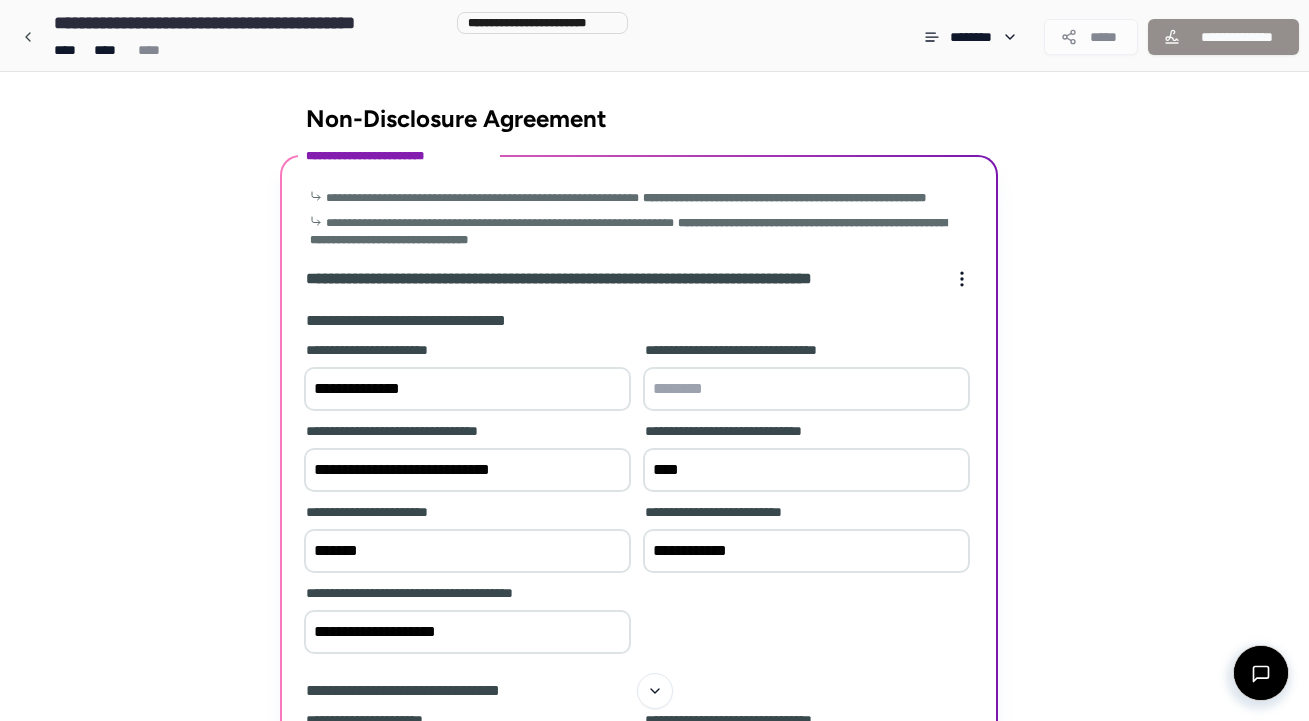 paste on "**********" 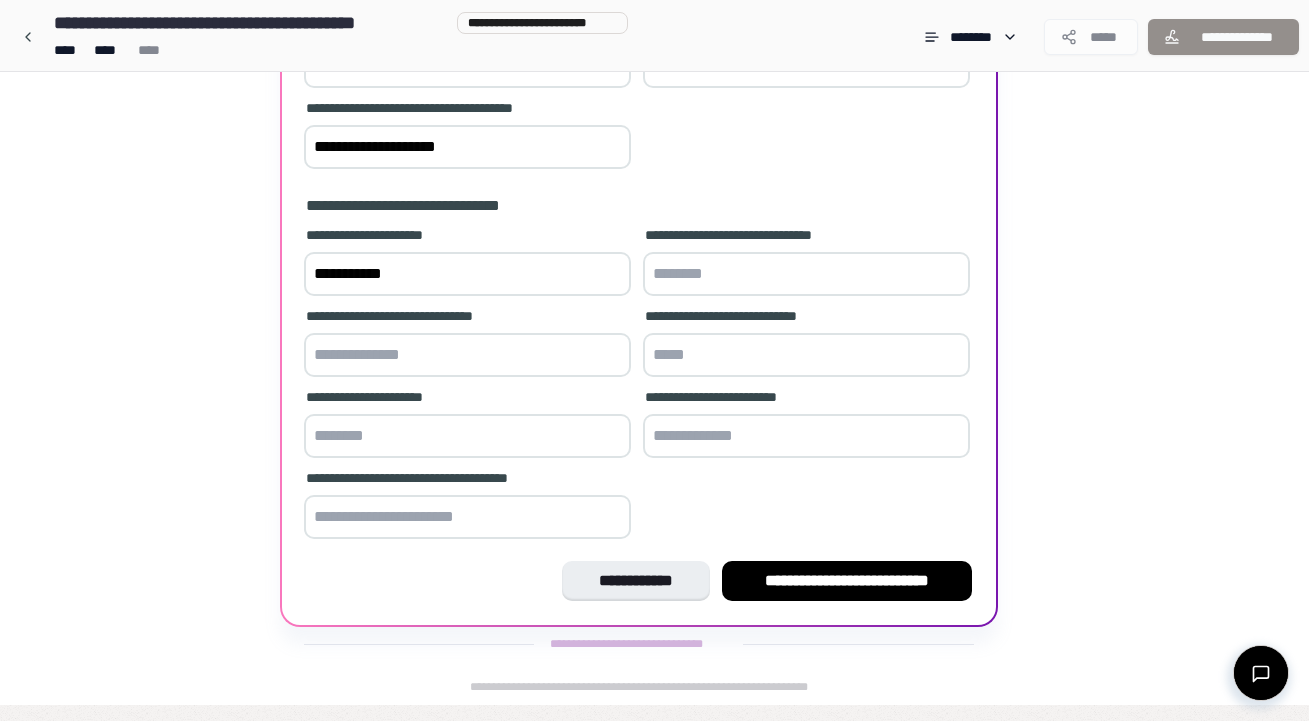 scroll, scrollTop: 292, scrollLeft: 0, axis: vertical 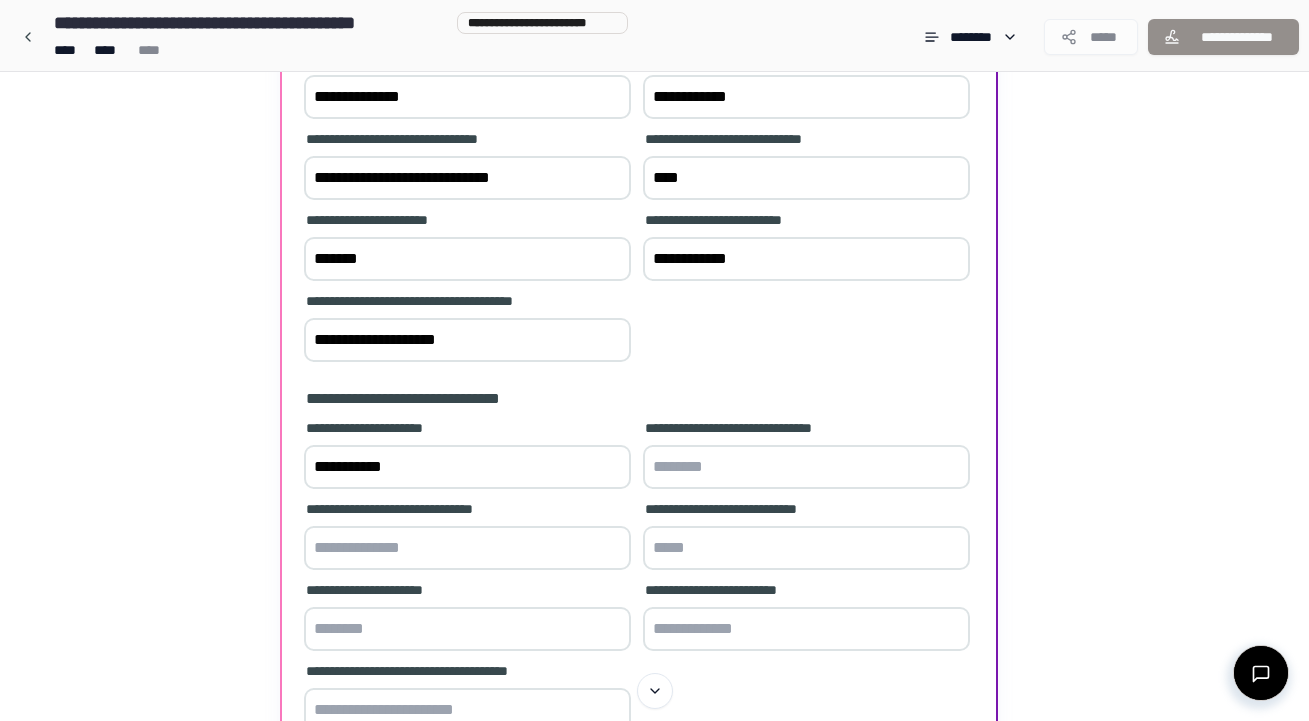 type on "**********" 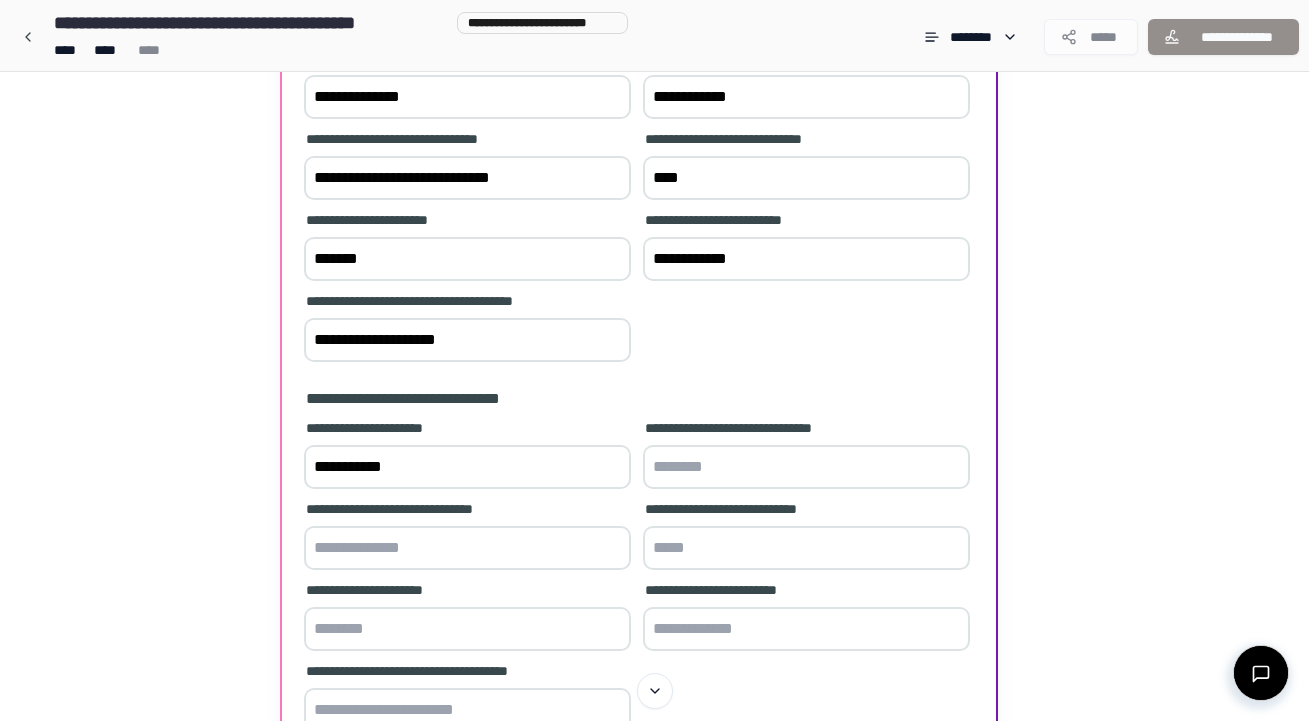 click at bounding box center [806, 467] 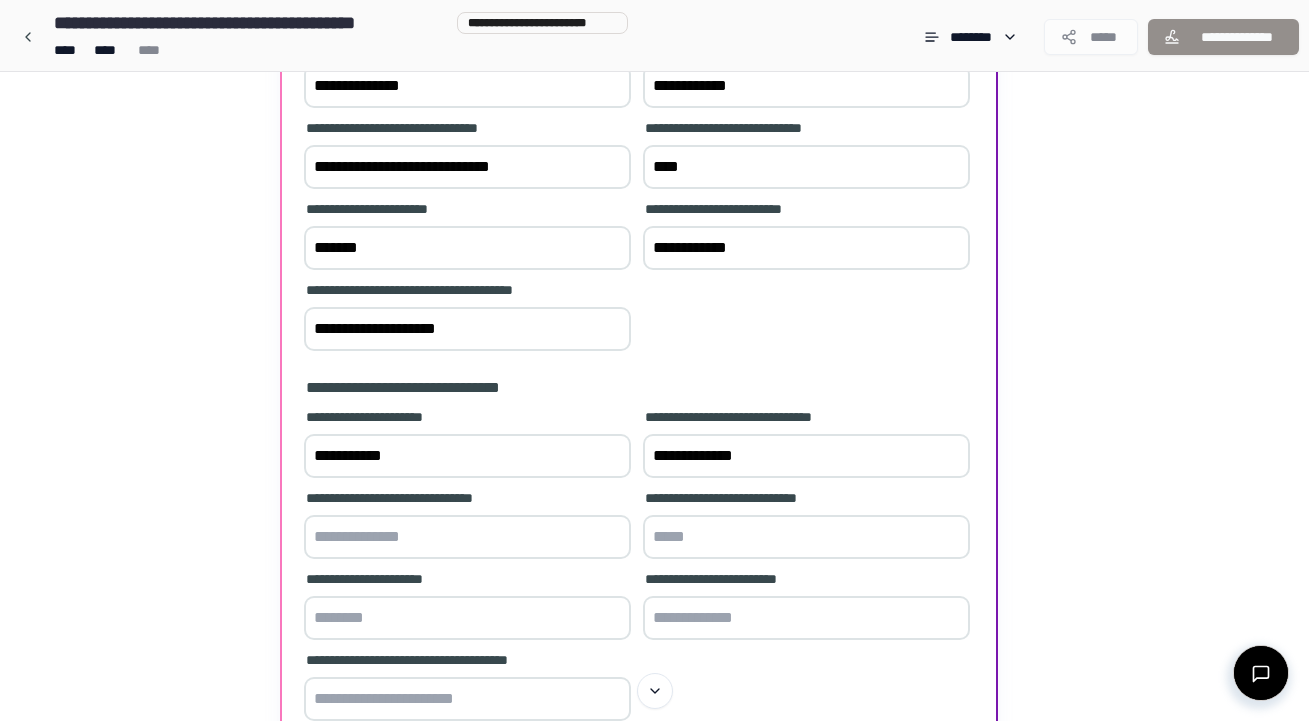 scroll, scrollTop: 389, scrollLeft: 0, axis: vertical 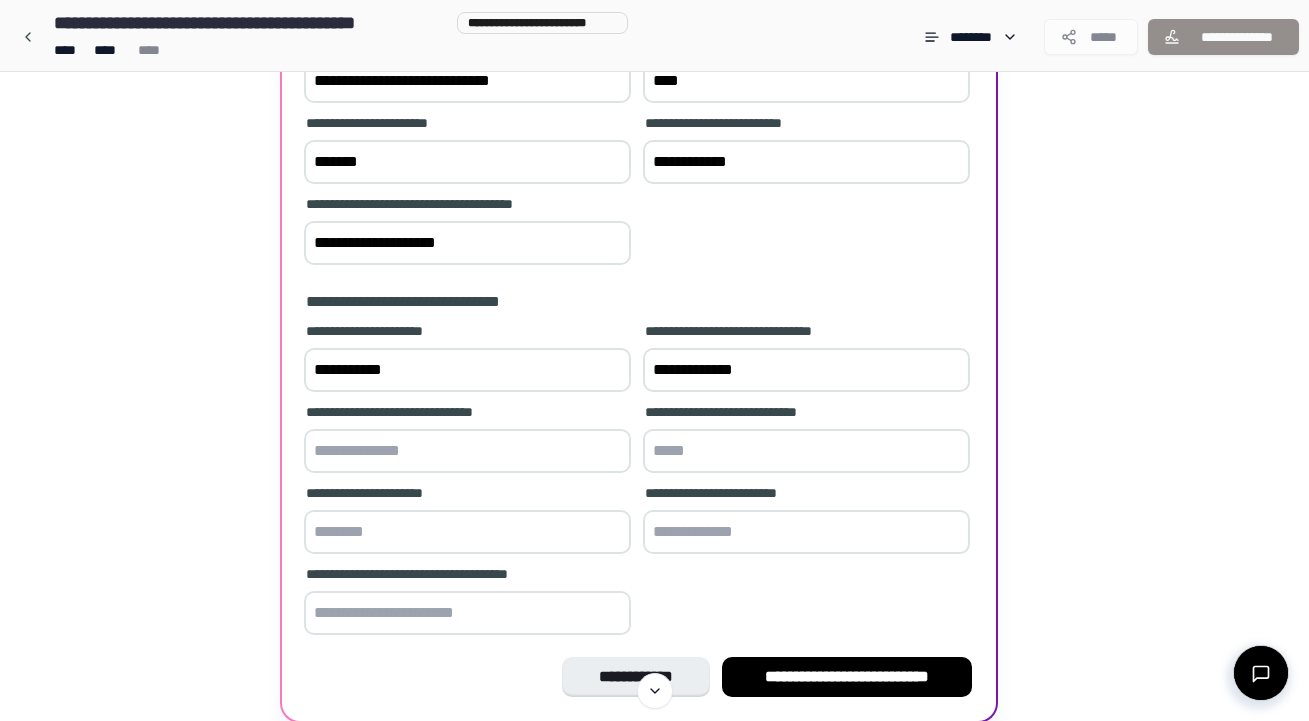 type on "**********" 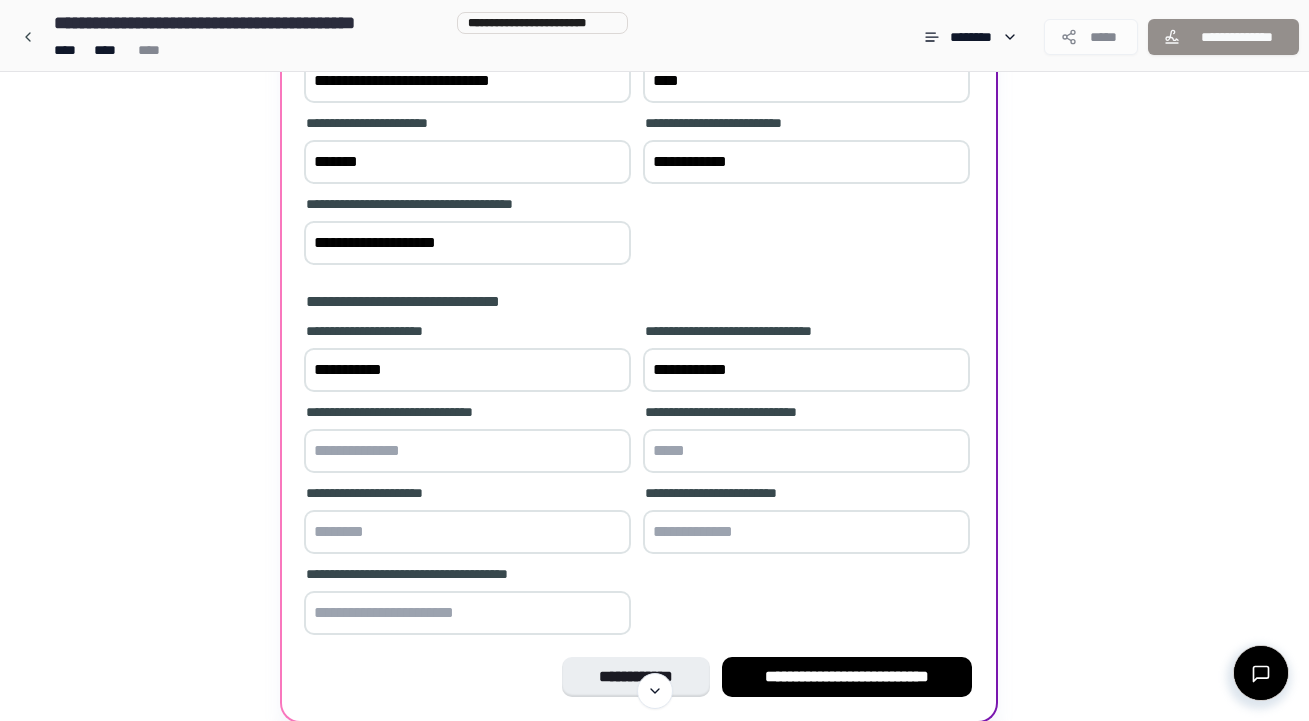 click at bounding box center (467, 451) 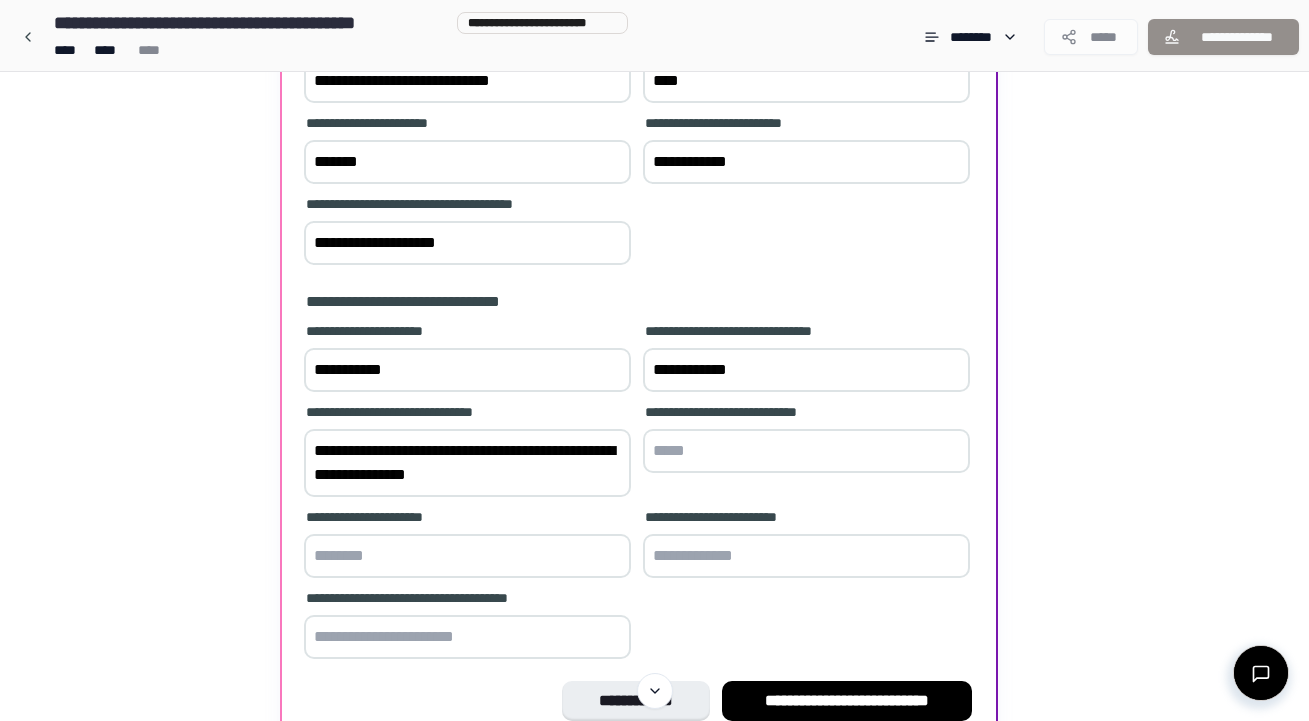 type on "**********" 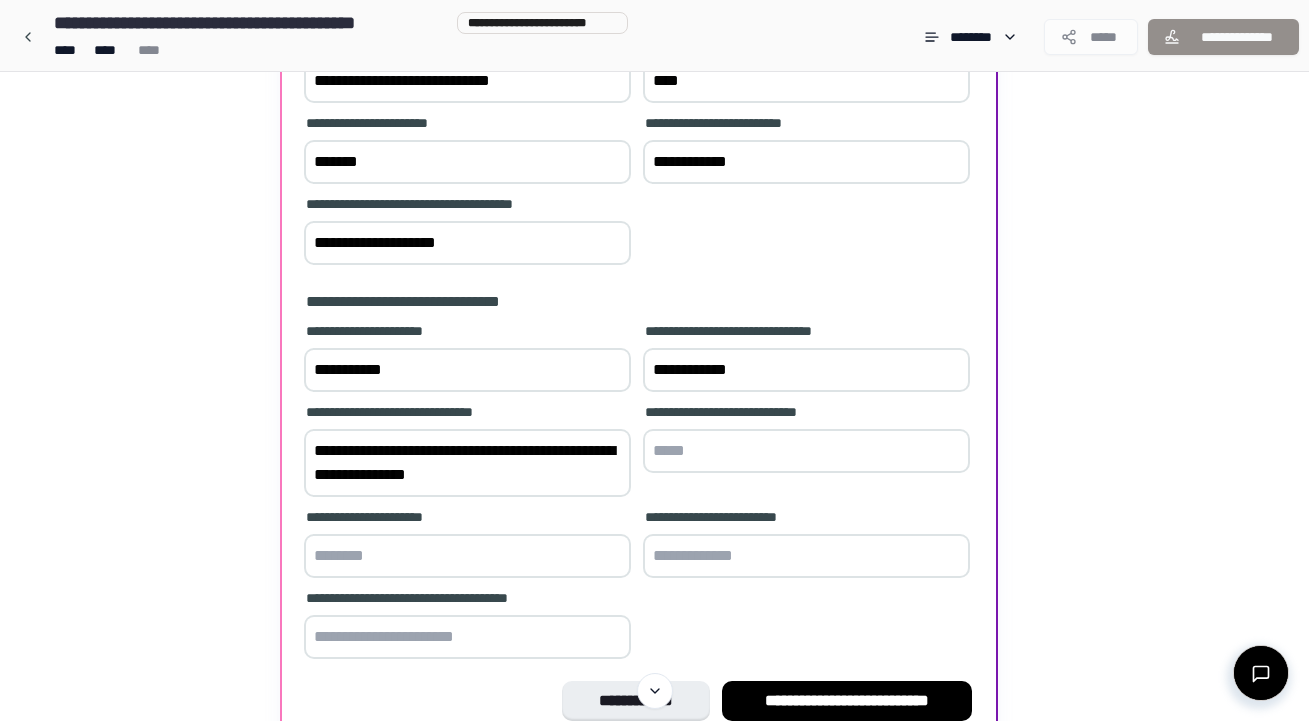 click at bounding box center (806, 451) 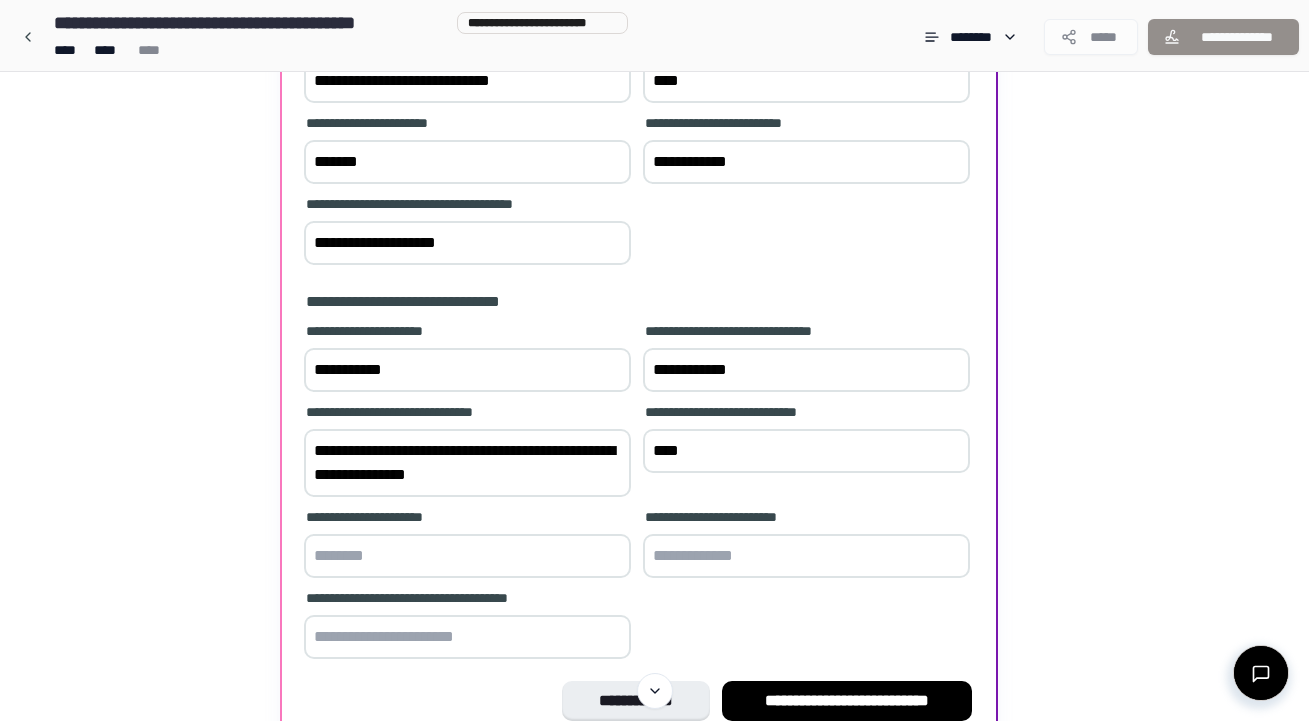type on "****" 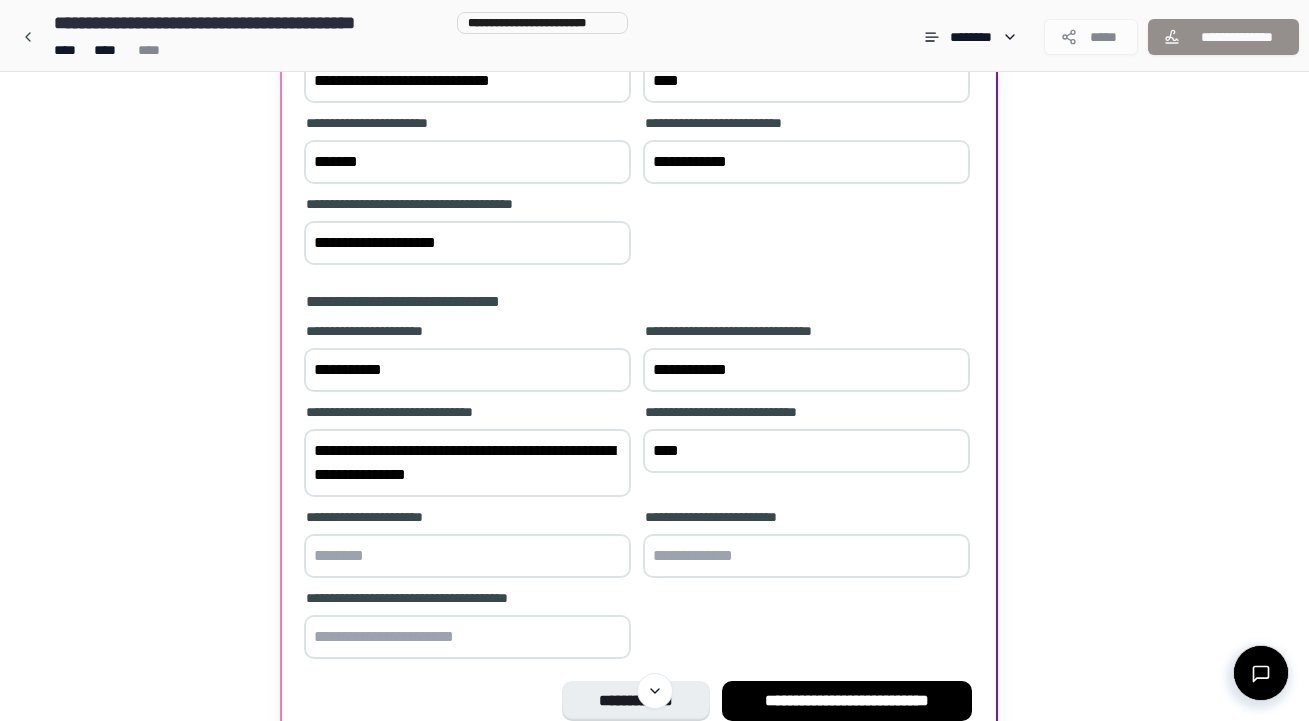 click at bounding box center [467, 556] 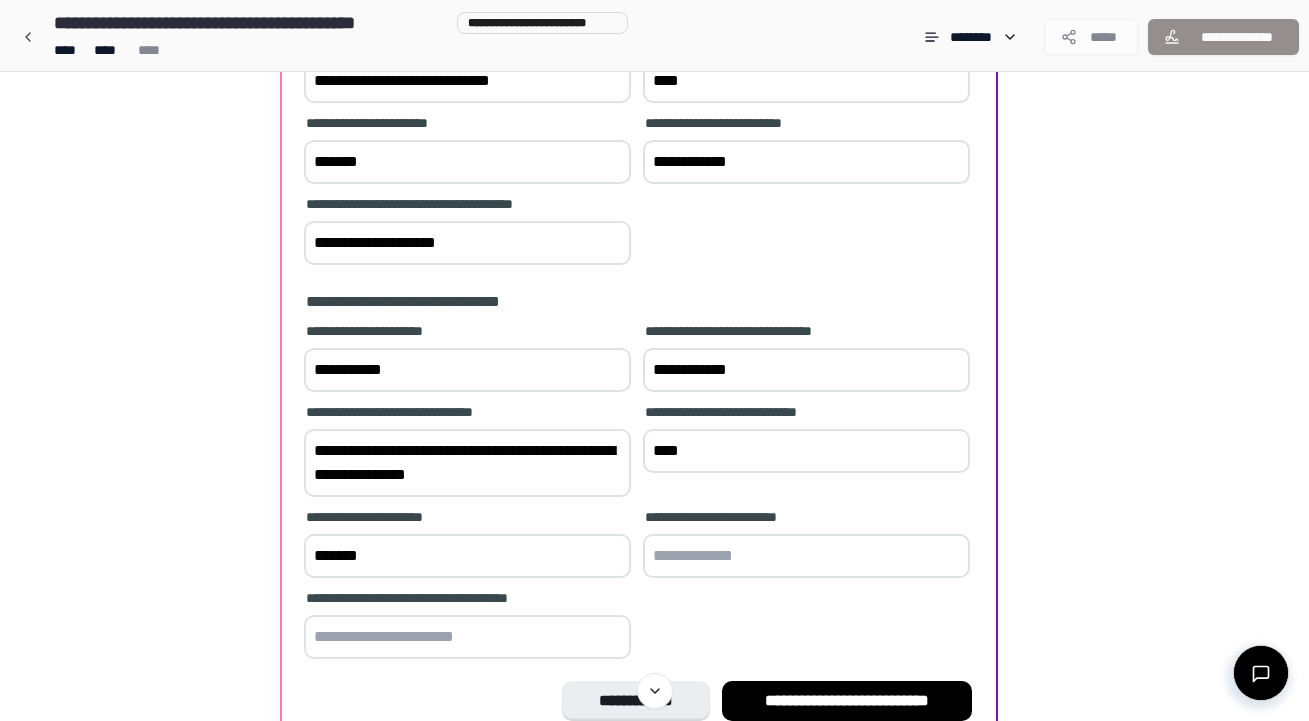 type on "******" 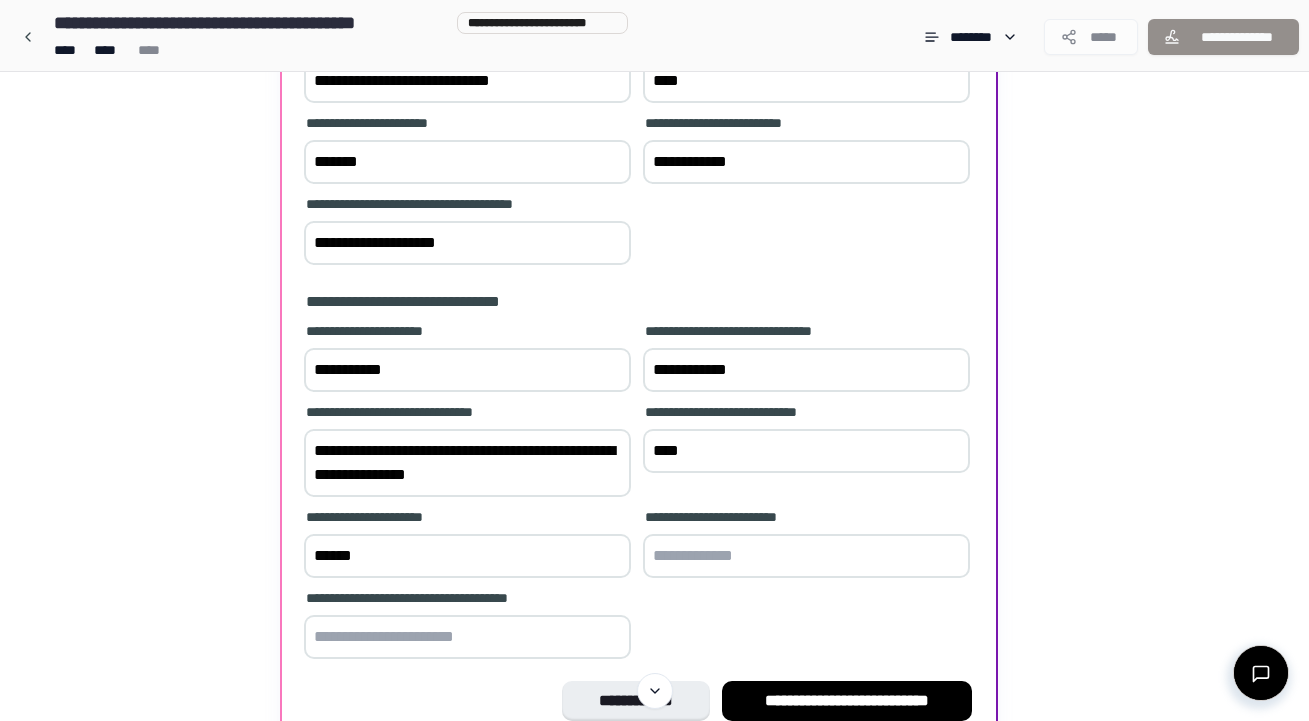 click at bounding box center [806, 556] 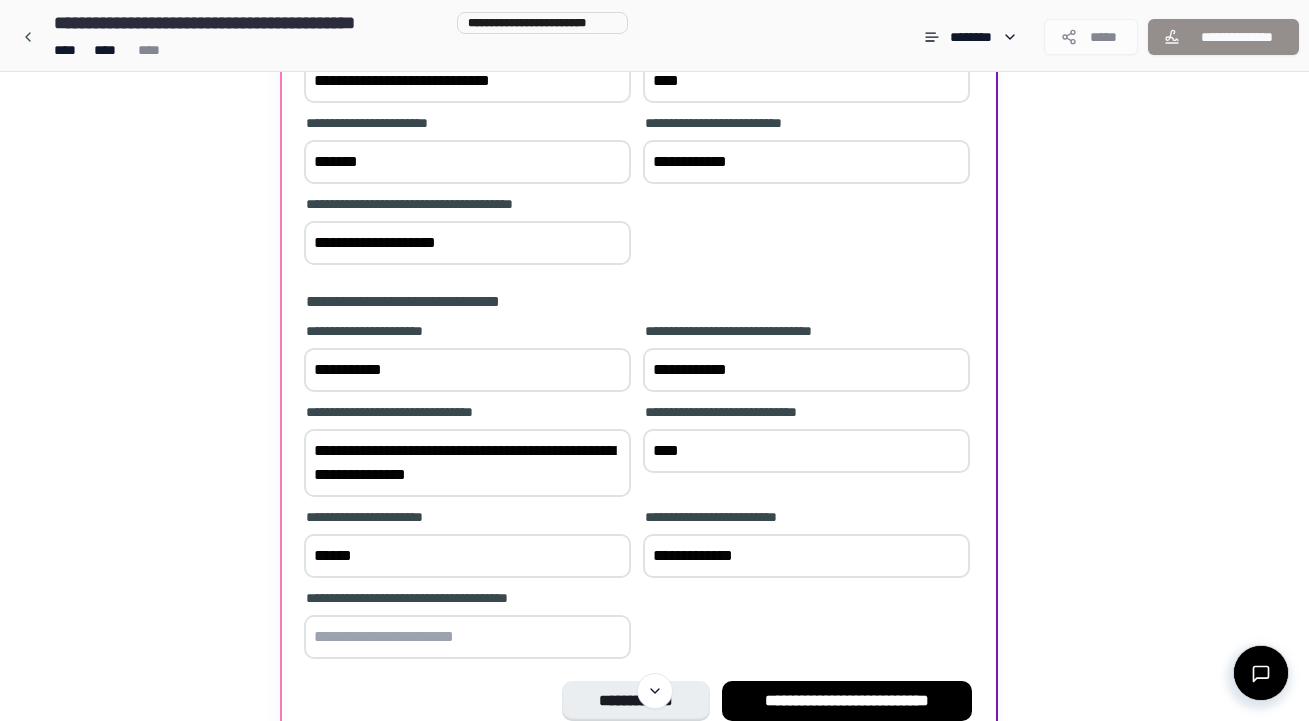 type on "**********" 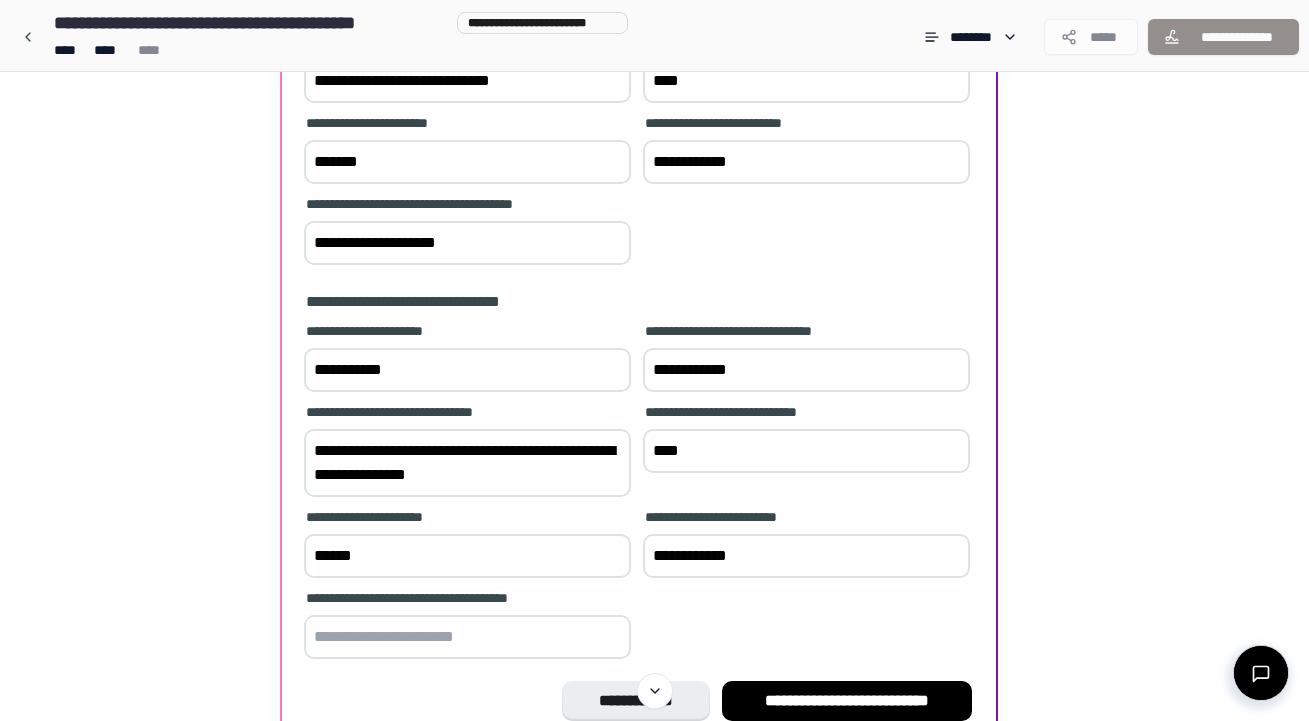 click at bounding box center (467, 637) 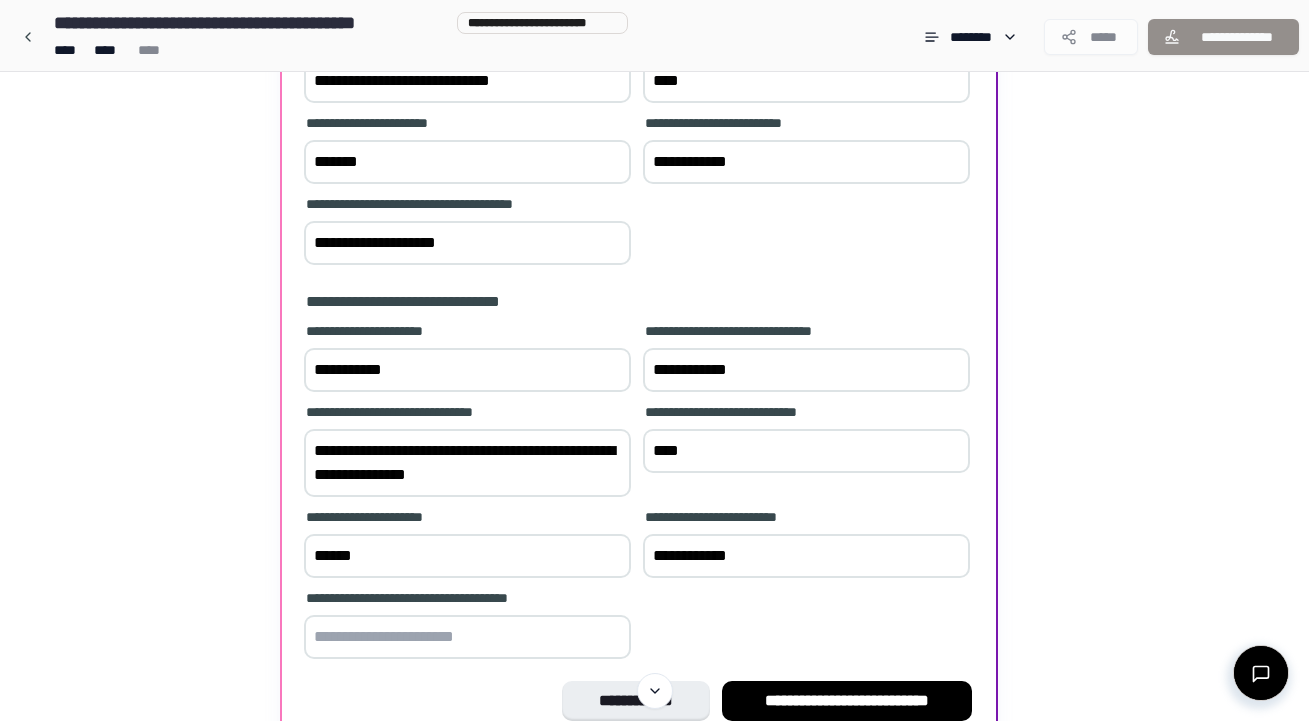 drag, startPoint x: 472, startPoint y: 260, endPoint x: 275, endPoint y: 269, distance: 197.20547 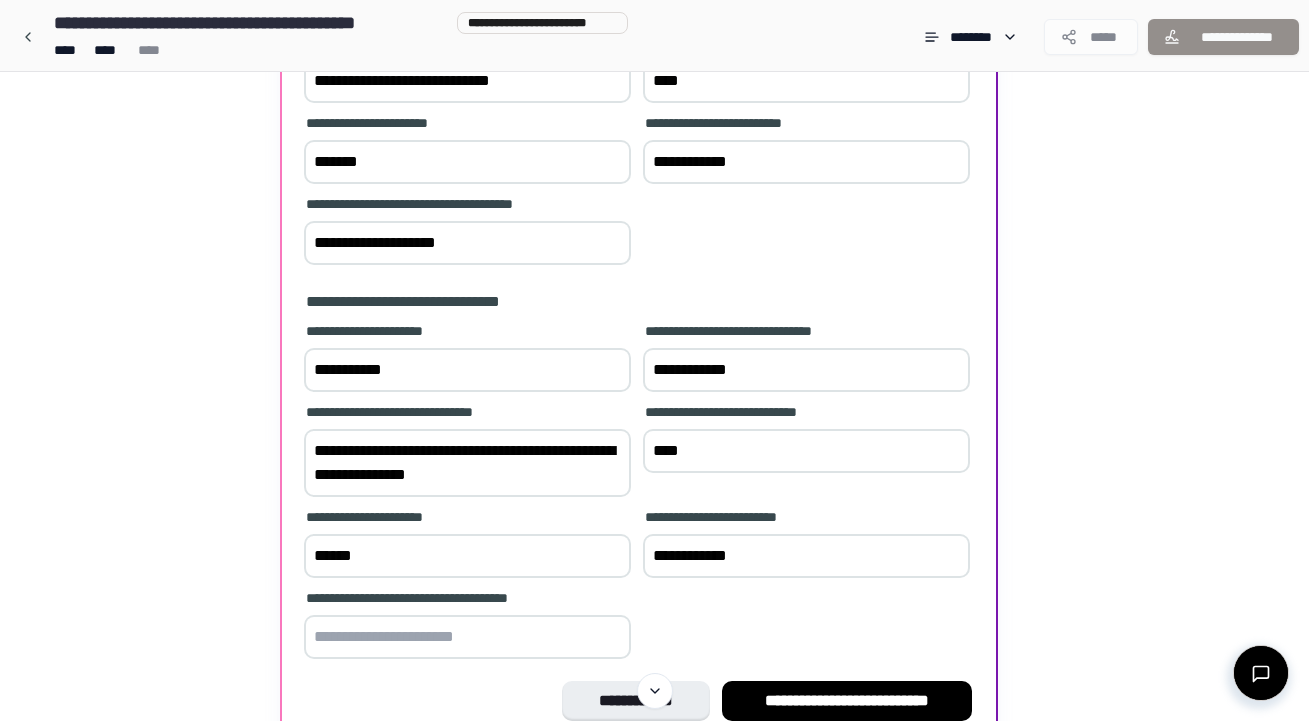 click on "**********" at bounding box center (654, 254) 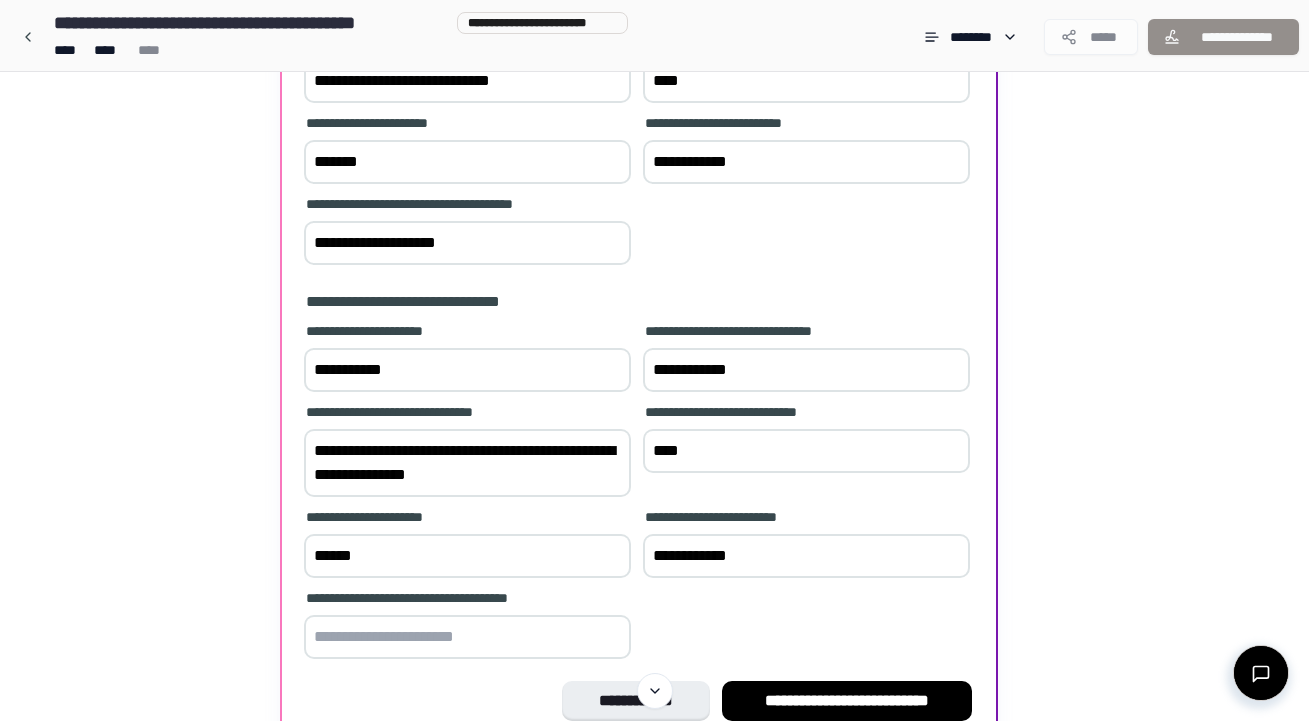 click at bounding box center [467, 637] 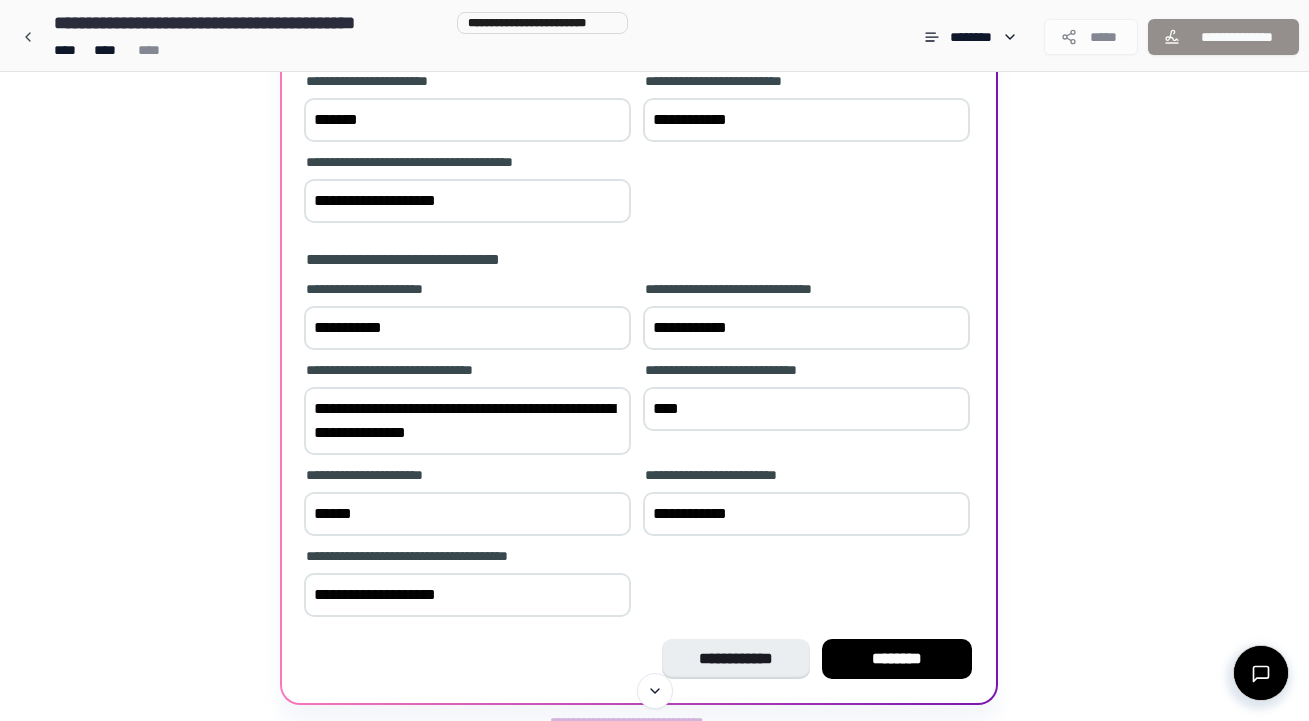 scroll, scrollTop: 509, scrollLeft: 0, axis: vertical 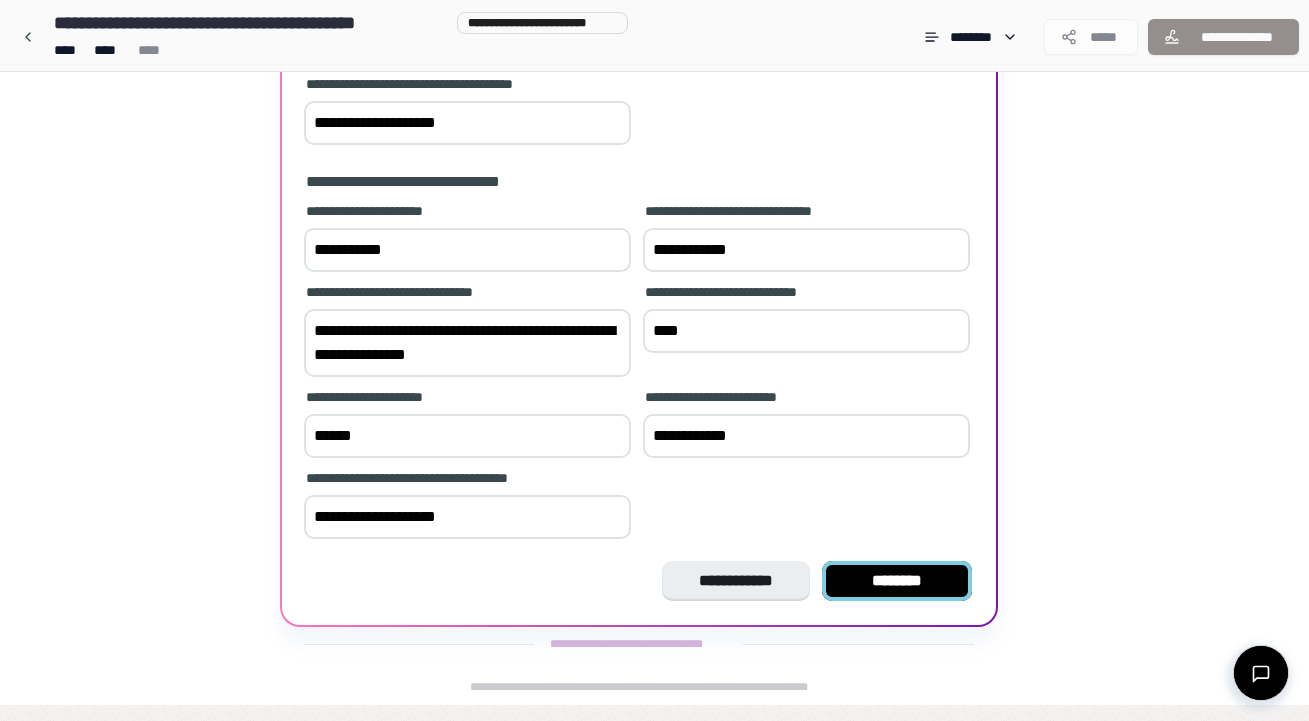 type on "**********" 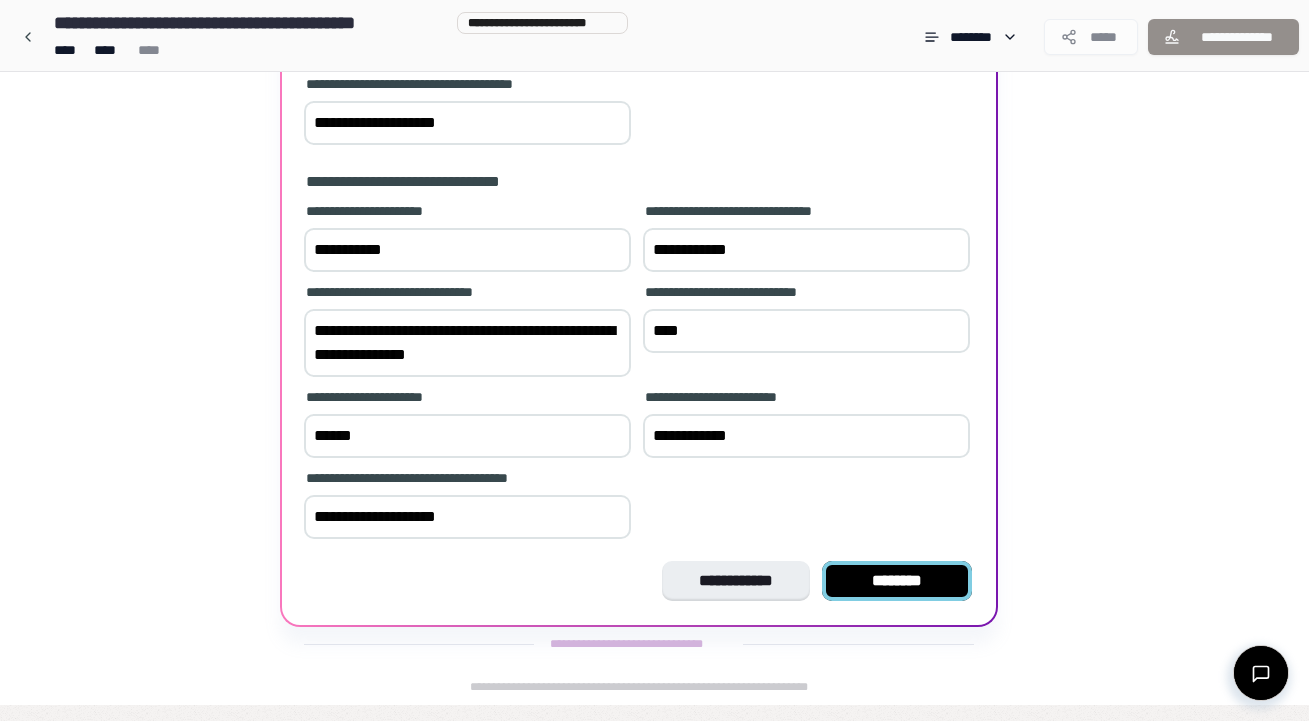 click on "********" at bounding box center [897, 581] 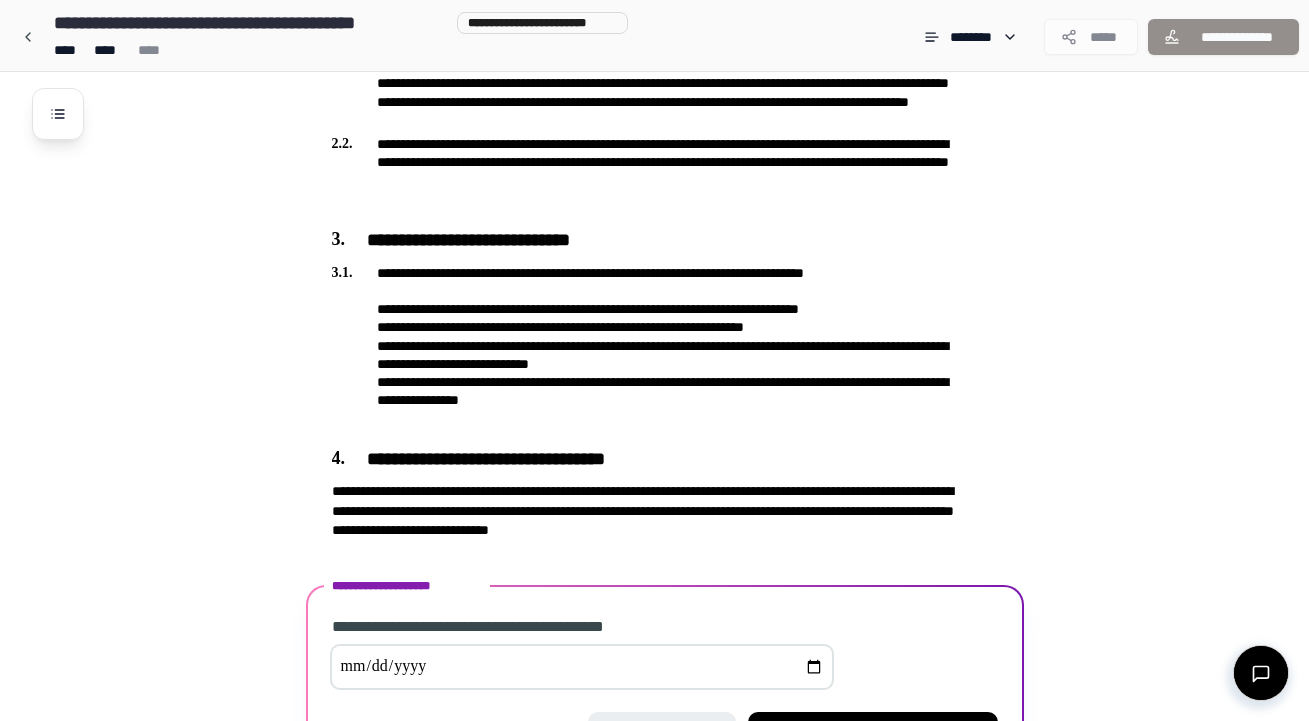 scroll, scrollTop: 833, scrollLeft: 0, axis: vertical 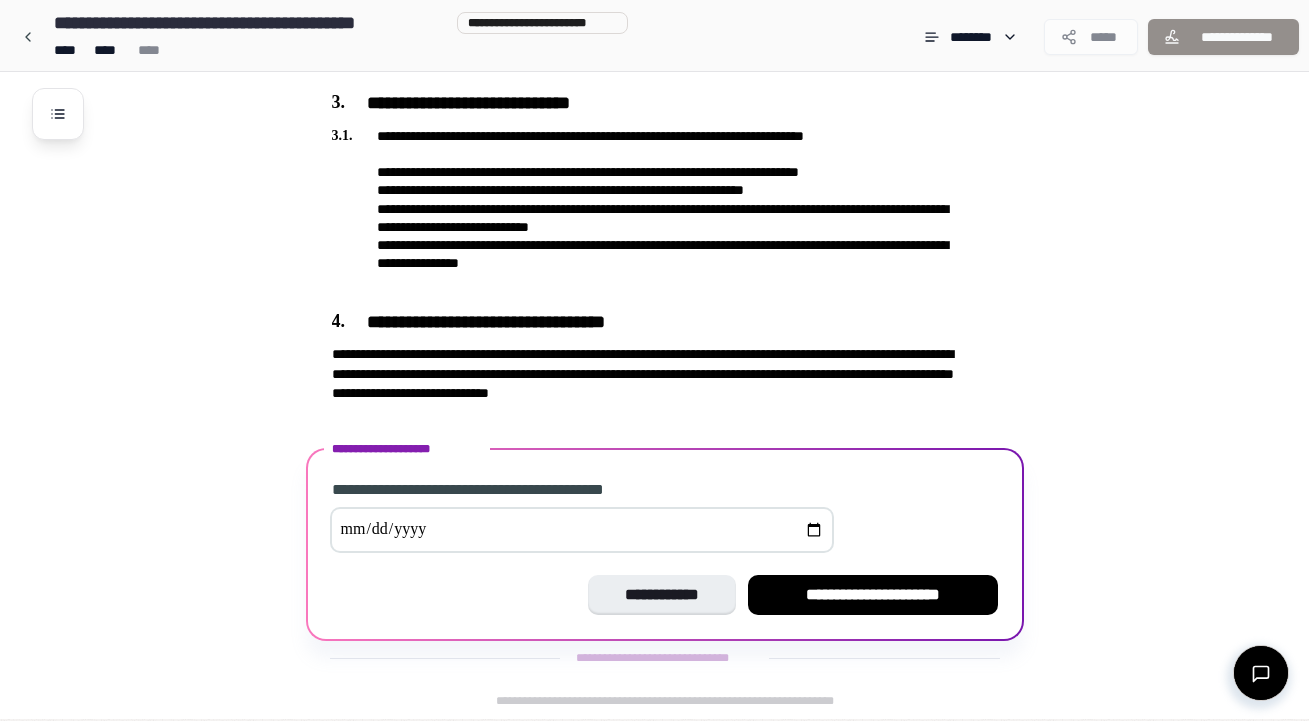 click at bounding box center [582, 530] 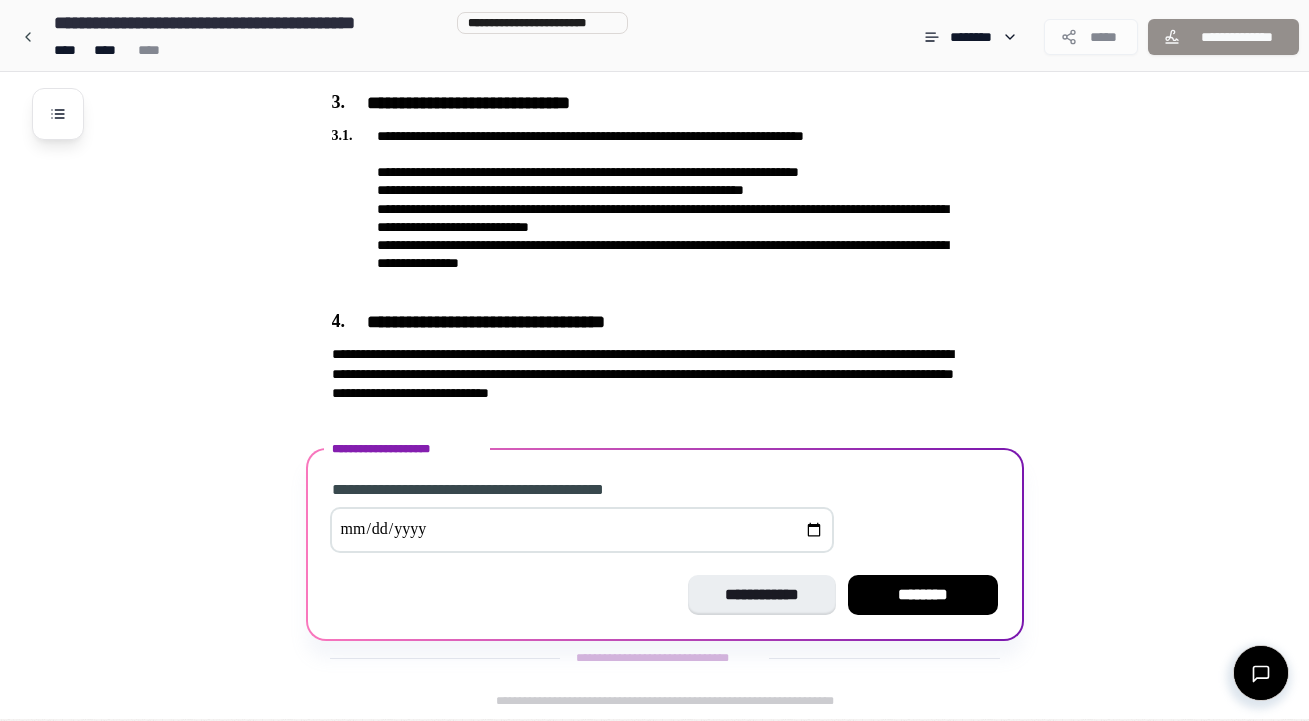 click on "**********" at bounding box center [582, 530] 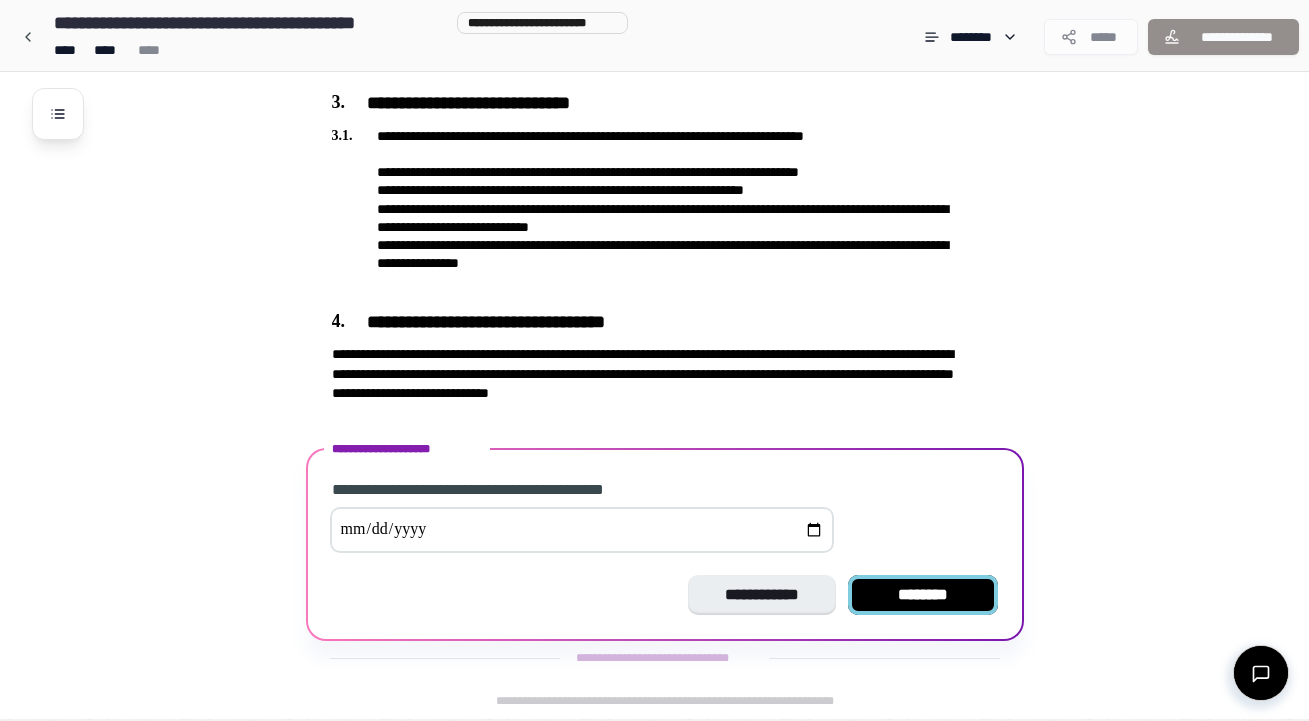 click on "********" at bounding box center (923, 595) 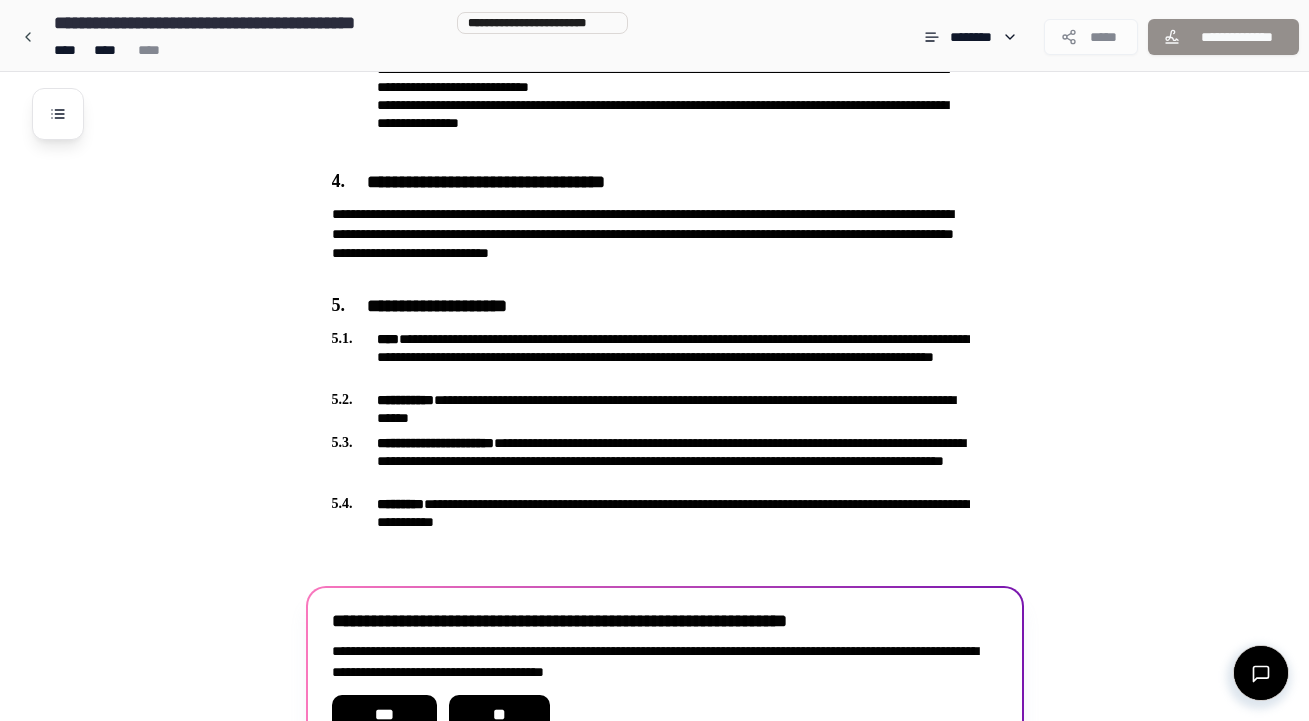 scroll, scrollTop: 1091, scrollLeft: 0, axis: vertical 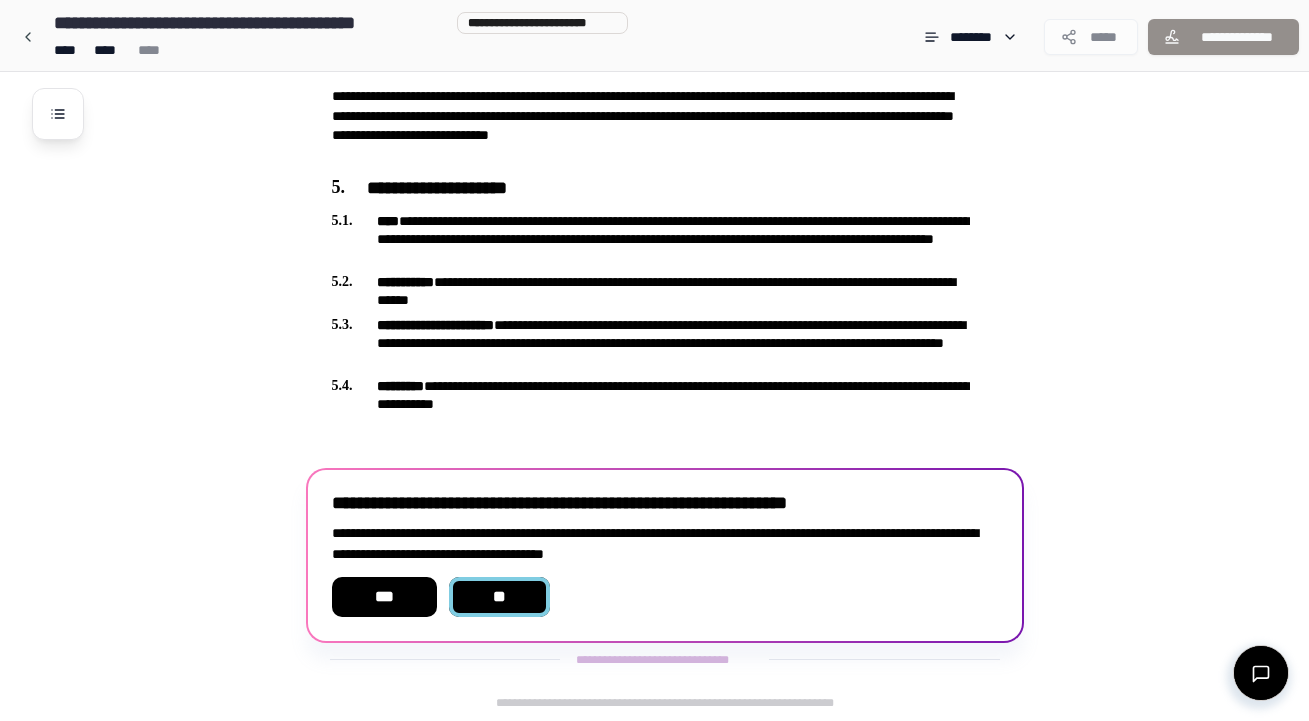 click on "**" at bounding box center (500, 597) 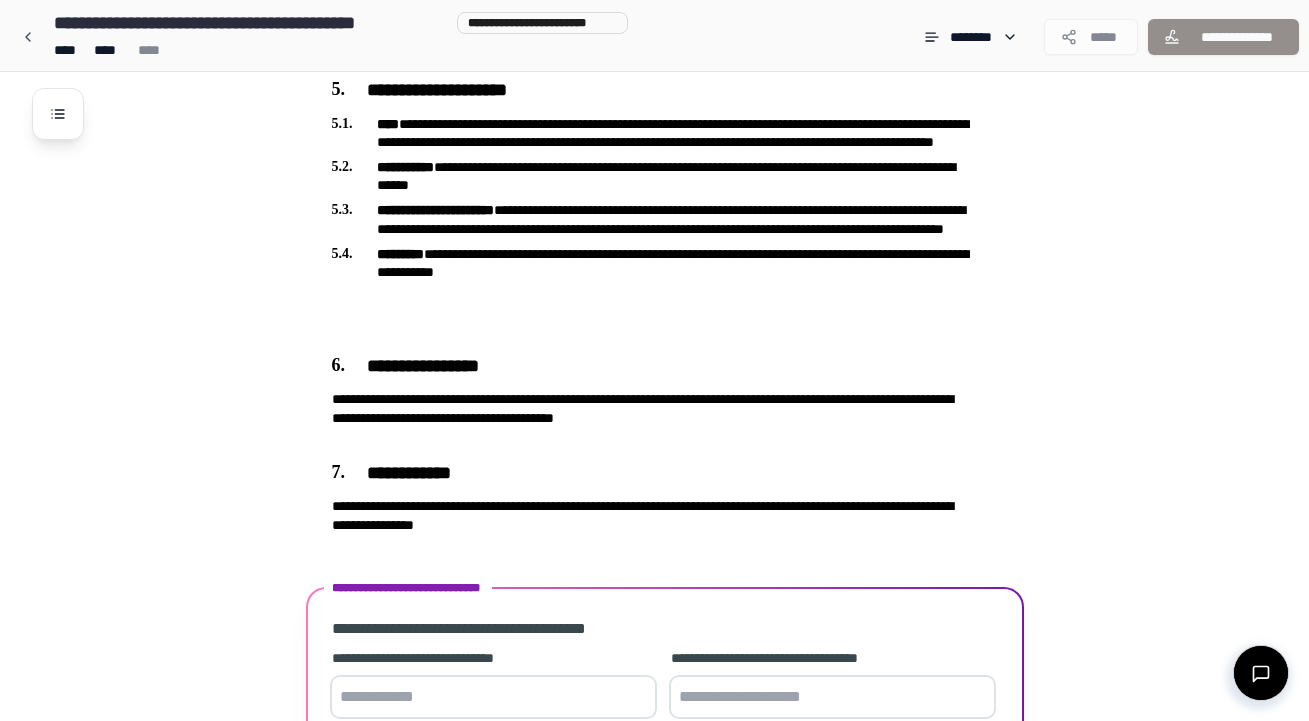 scroll, scrollTop: 1351, scrollLeft: 0, axis: vertical 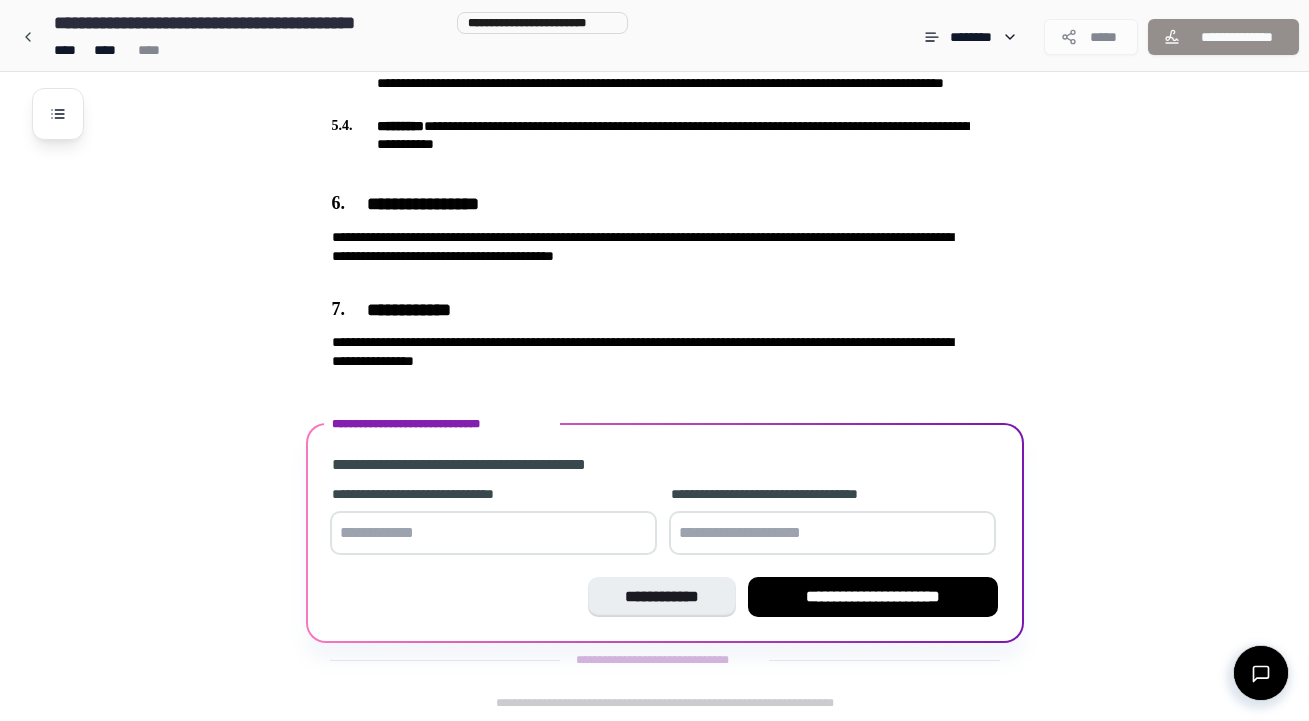 click at bounding box center (493, 533) 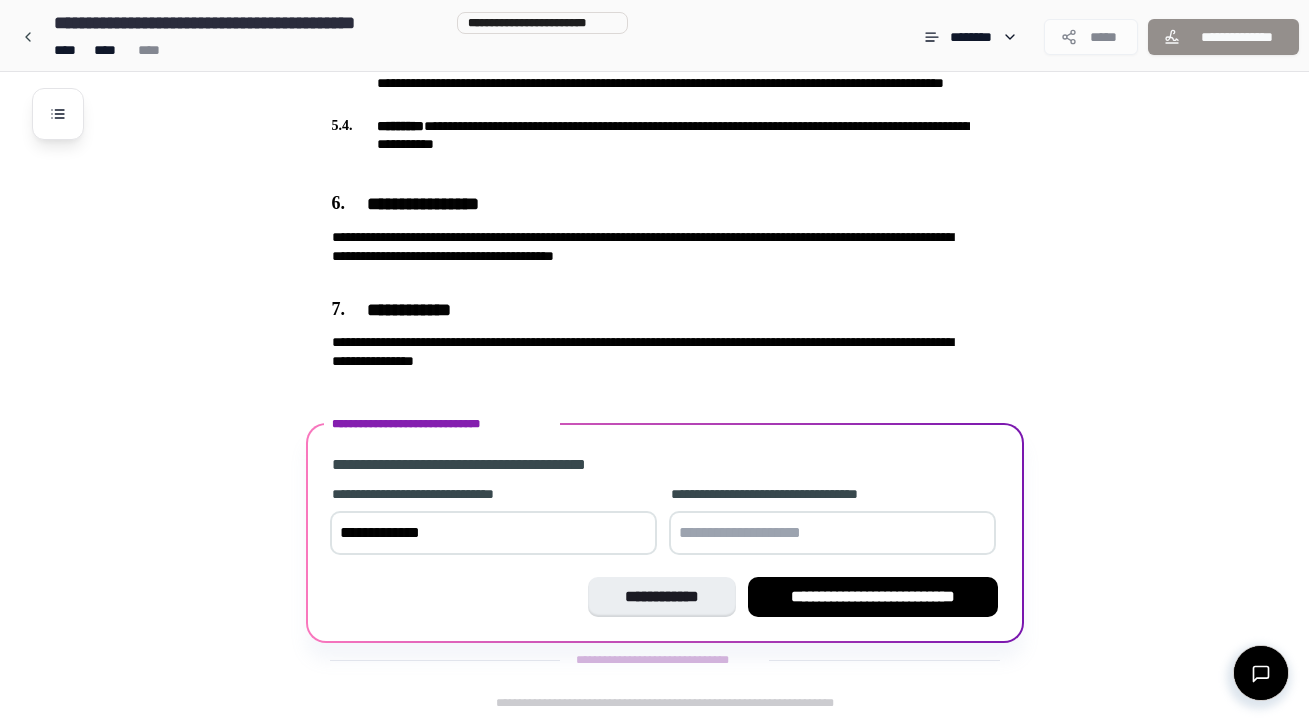 type on "**********" 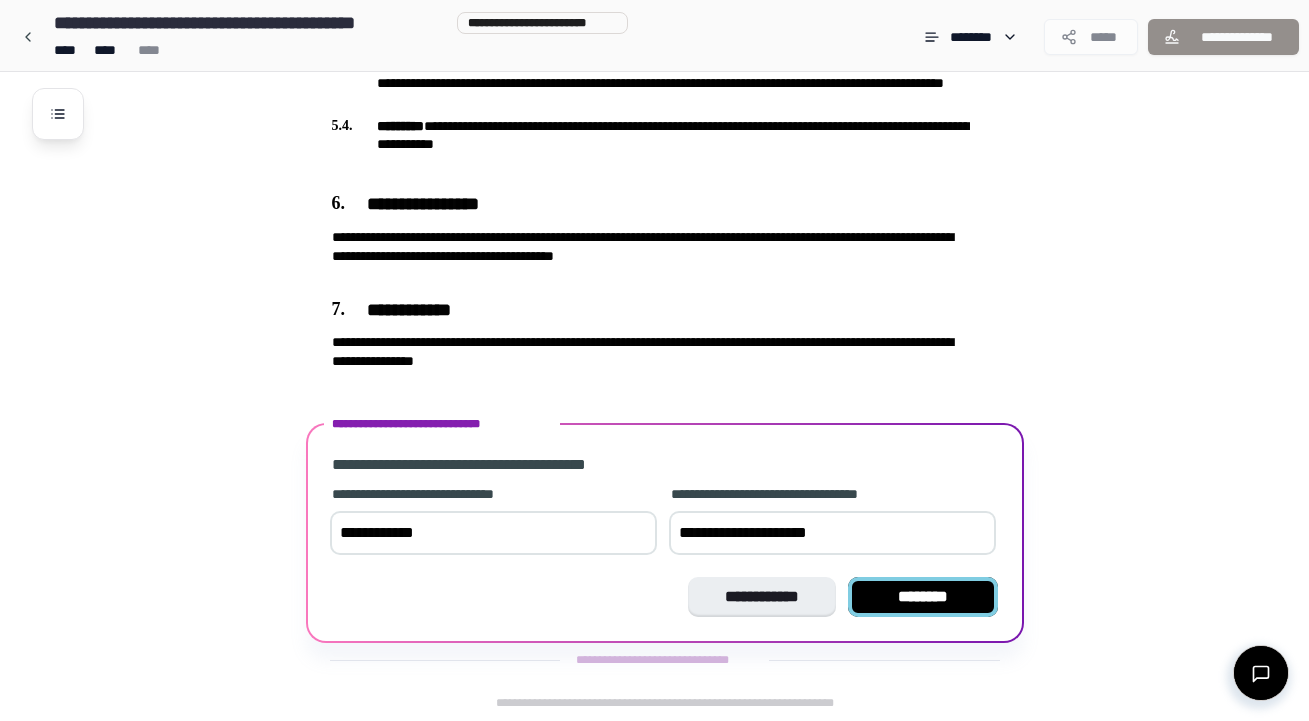 type on "**********" 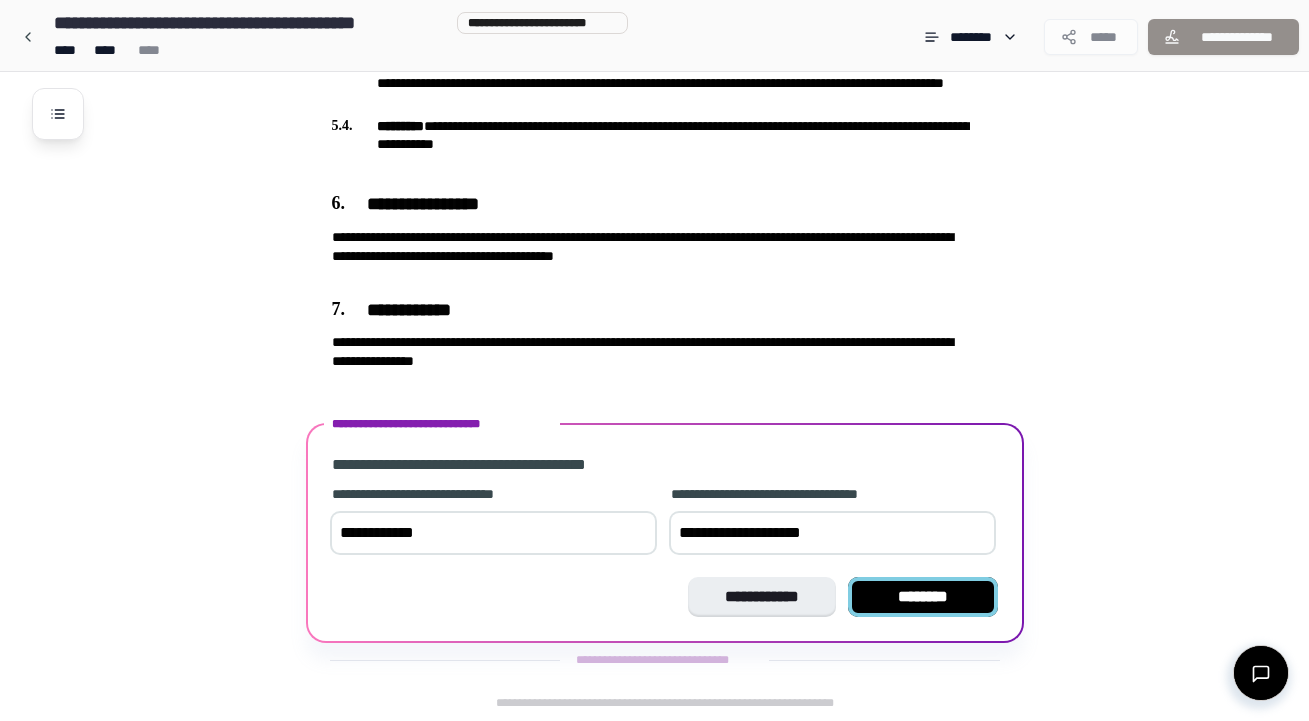 click on "********" at bounding box center [923, 597] 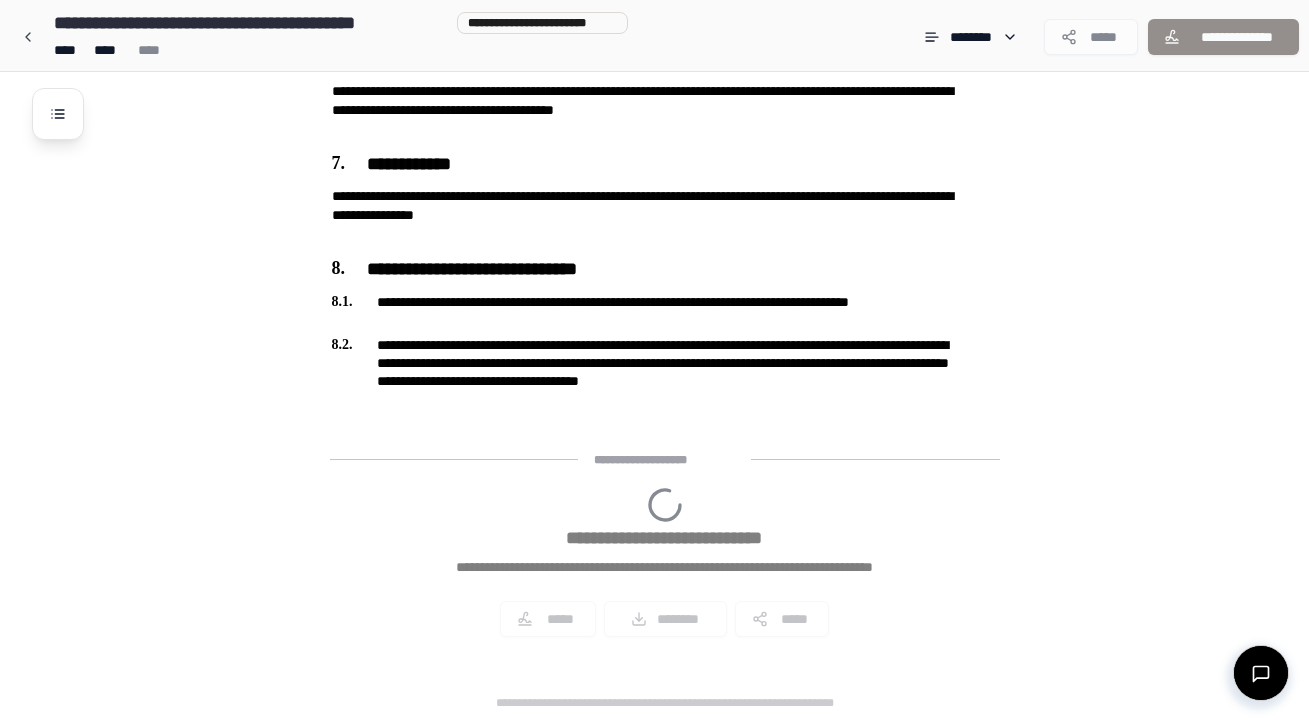 scroll, scrollTop: 1631, scrollLeft: 0, axis: vertical 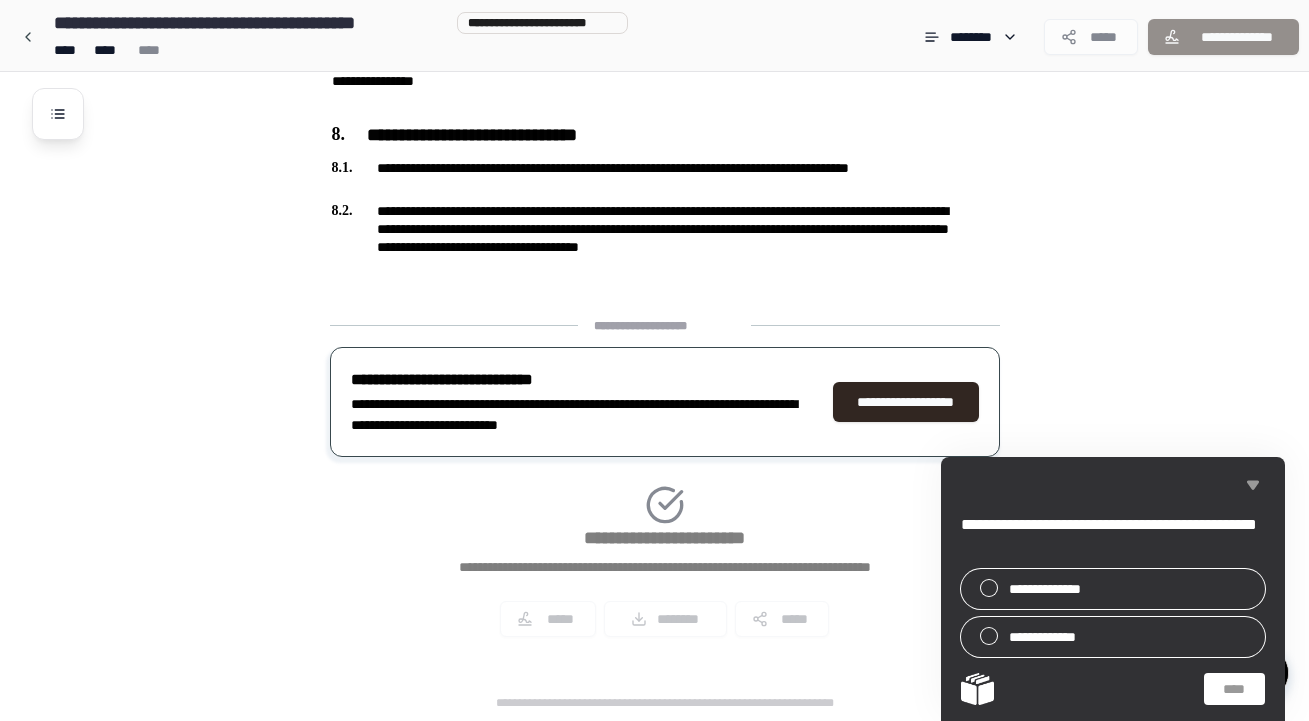click 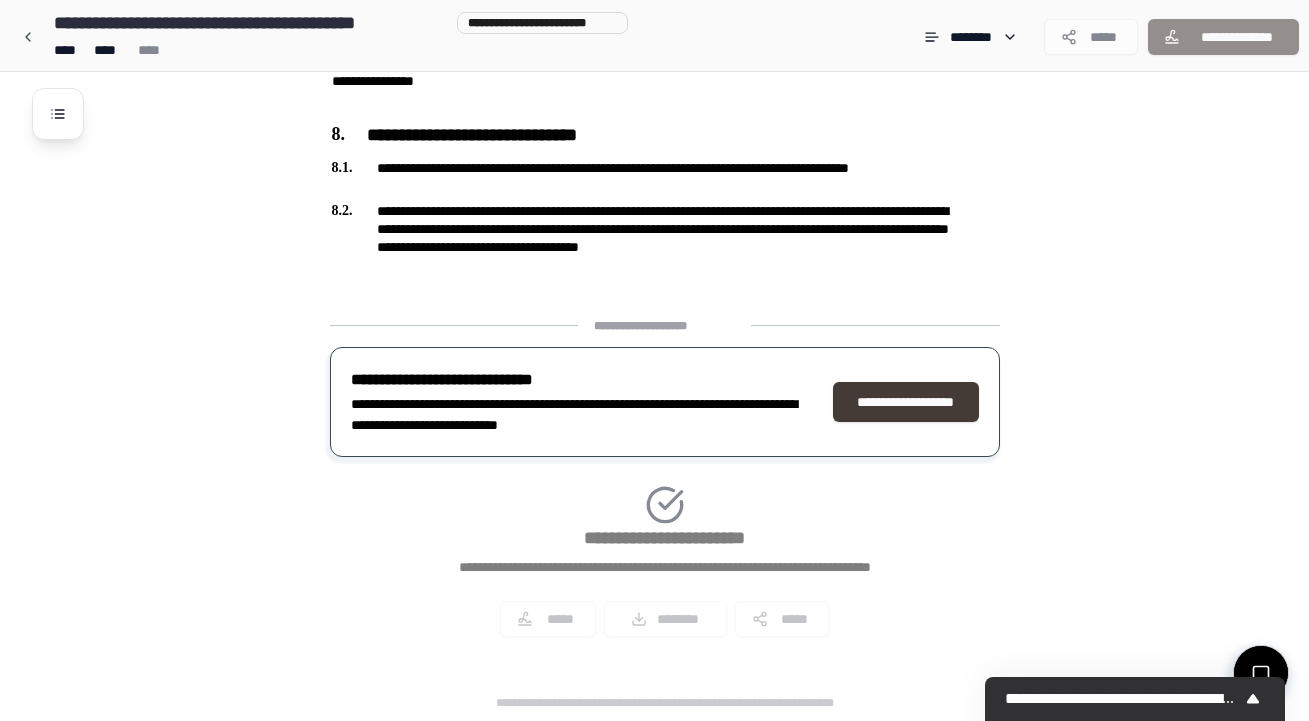 click on "**********" at bounding box center [906, 402] 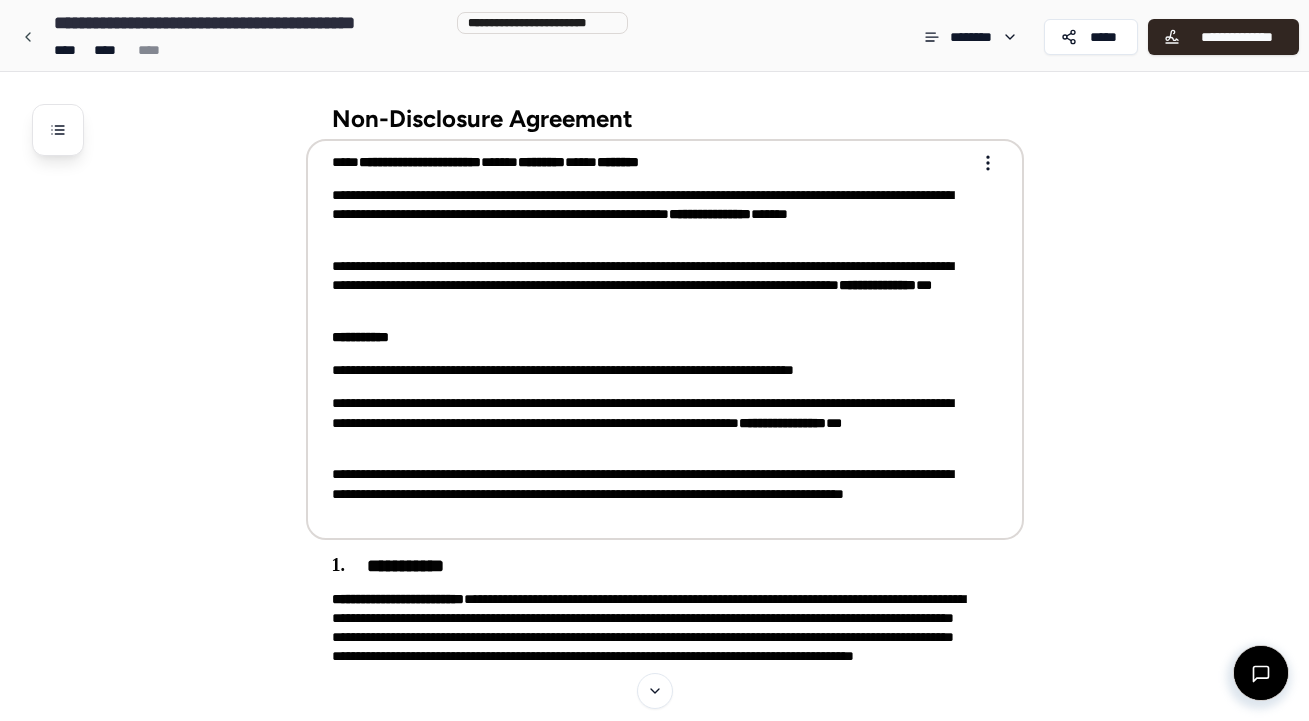 scroll, scrollTop: 0, scrollLeft: 0, axis: both 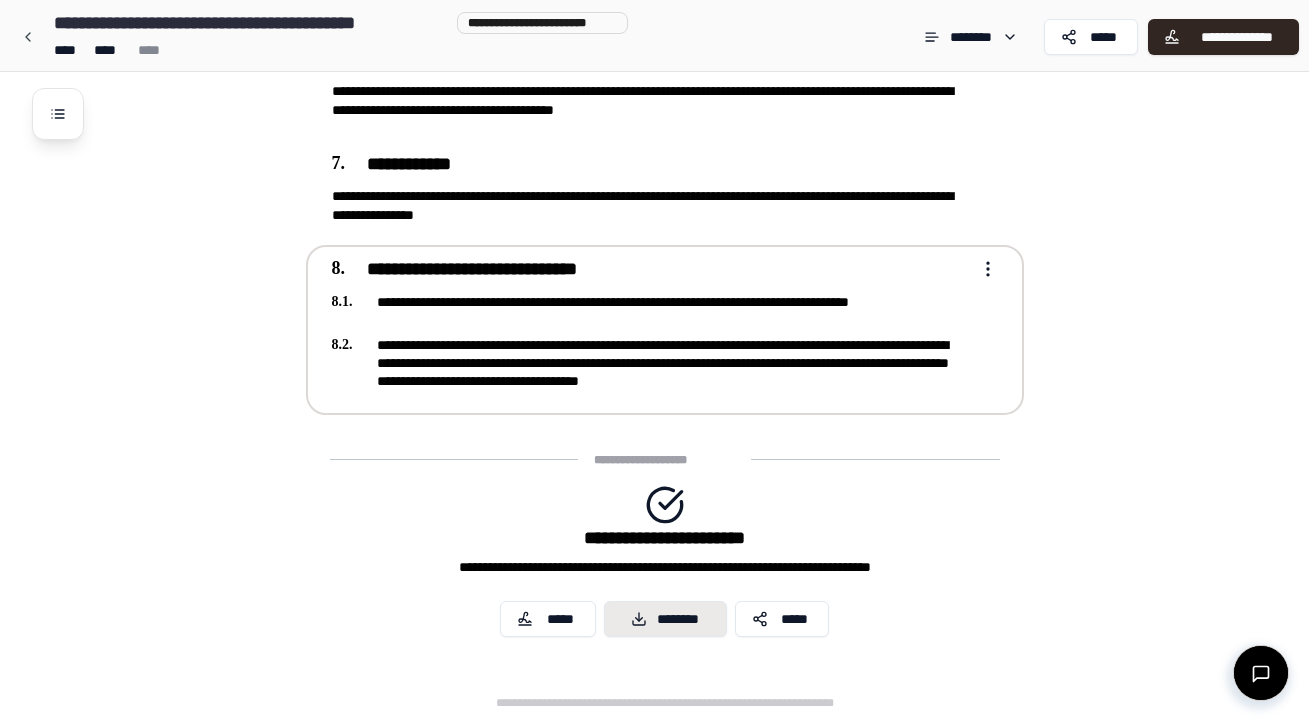 click on "********" at bounding box center [665, 619] 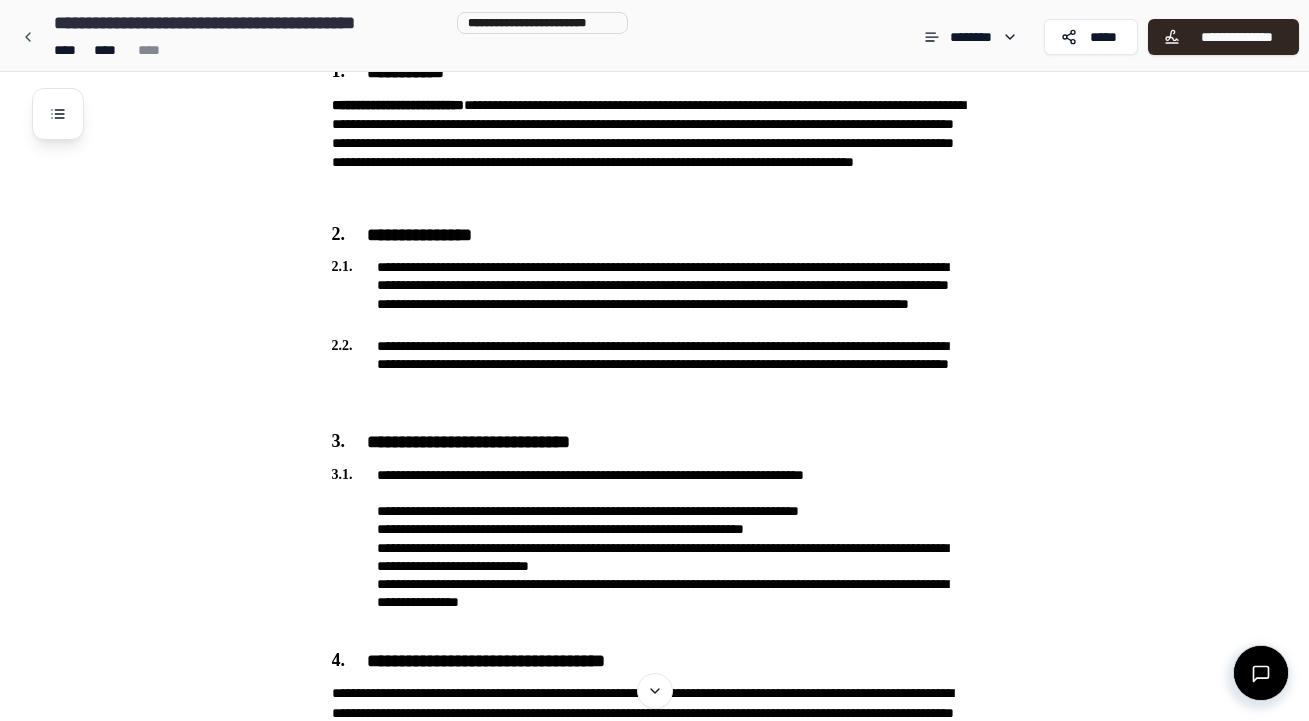 scroll, scrollTop: 0, scrollLeft: 0, axis: both 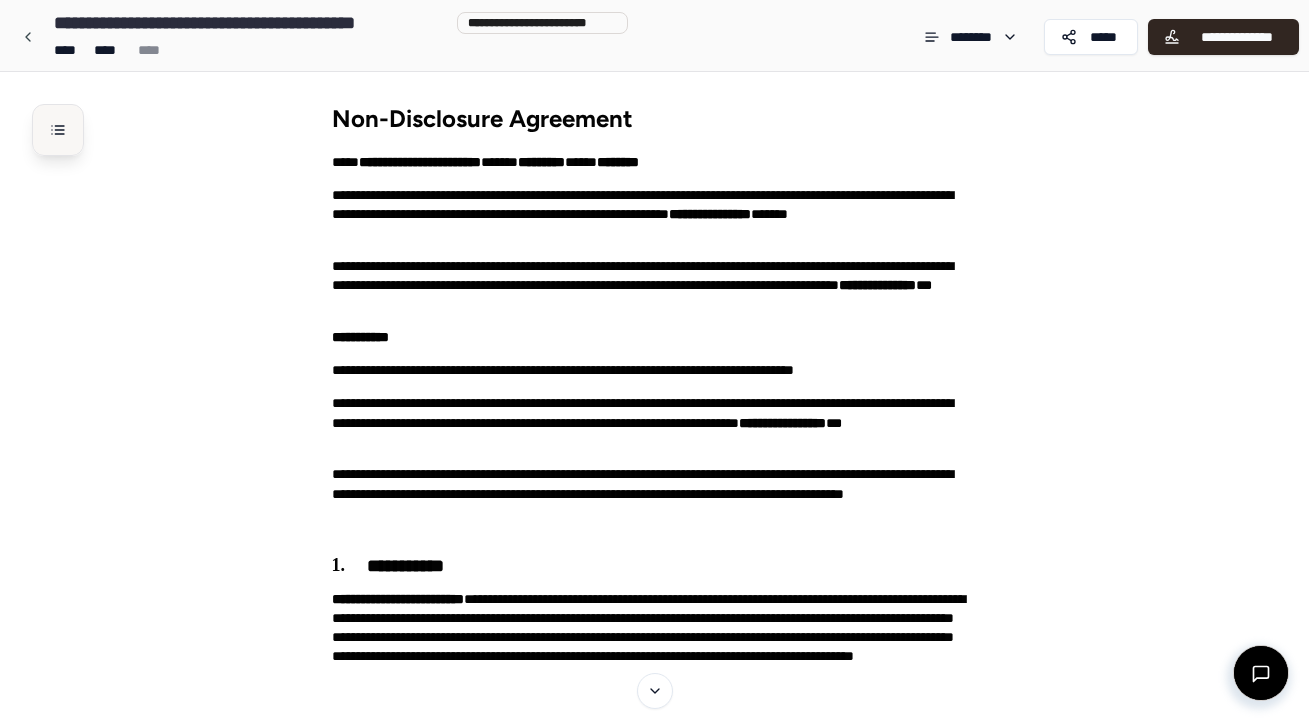 click at bounding box center (58, 130) 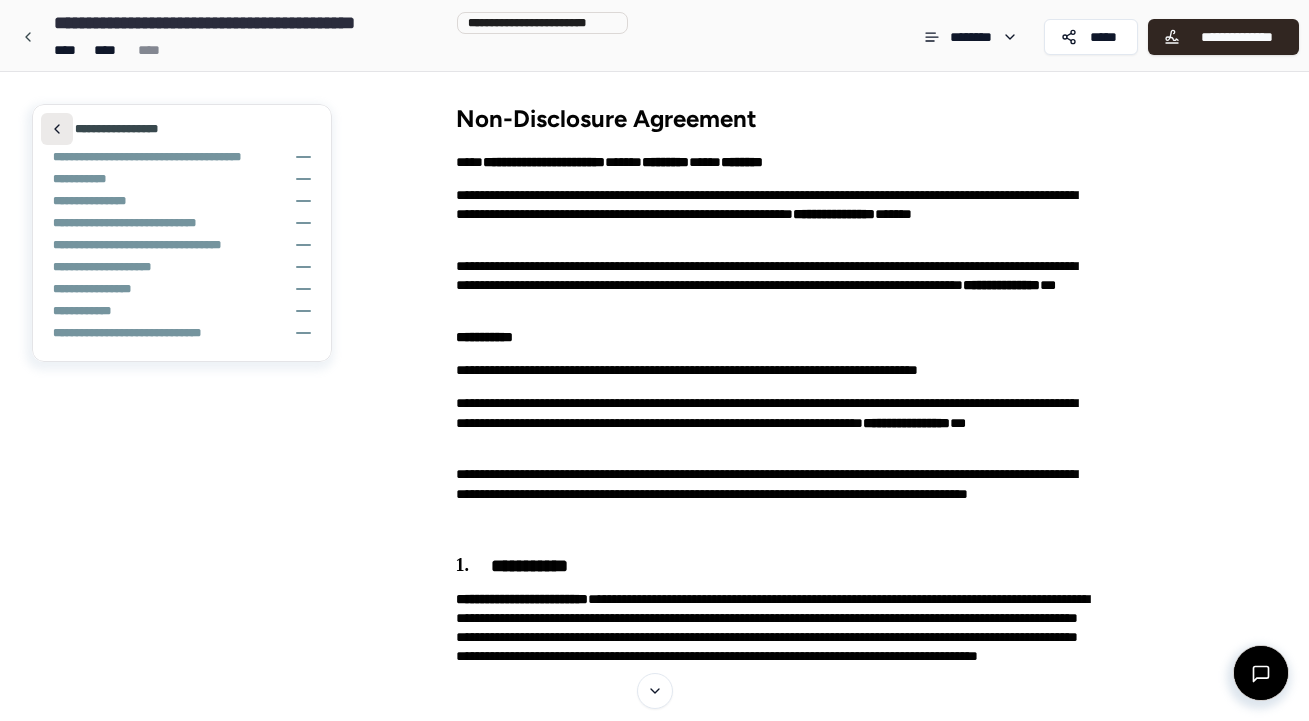 click at bounding box center [57, 129] 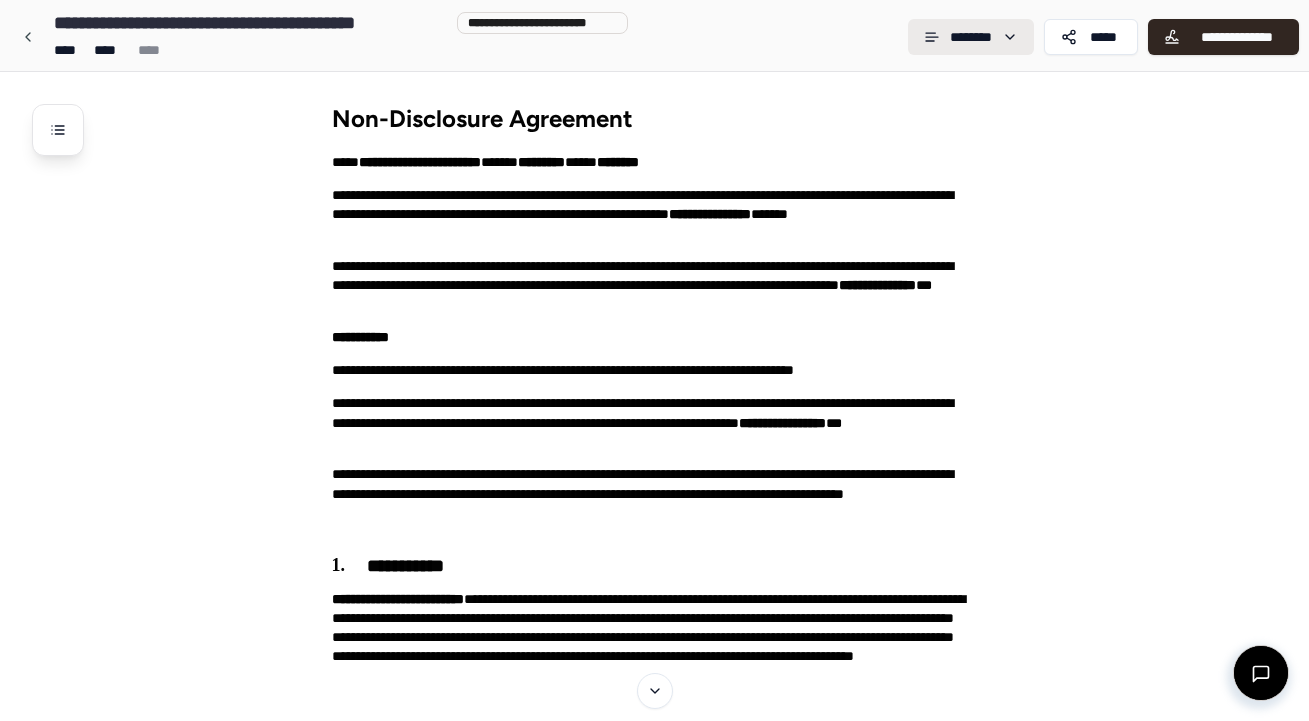 click on "**********" at bounding box center (654, 1109) 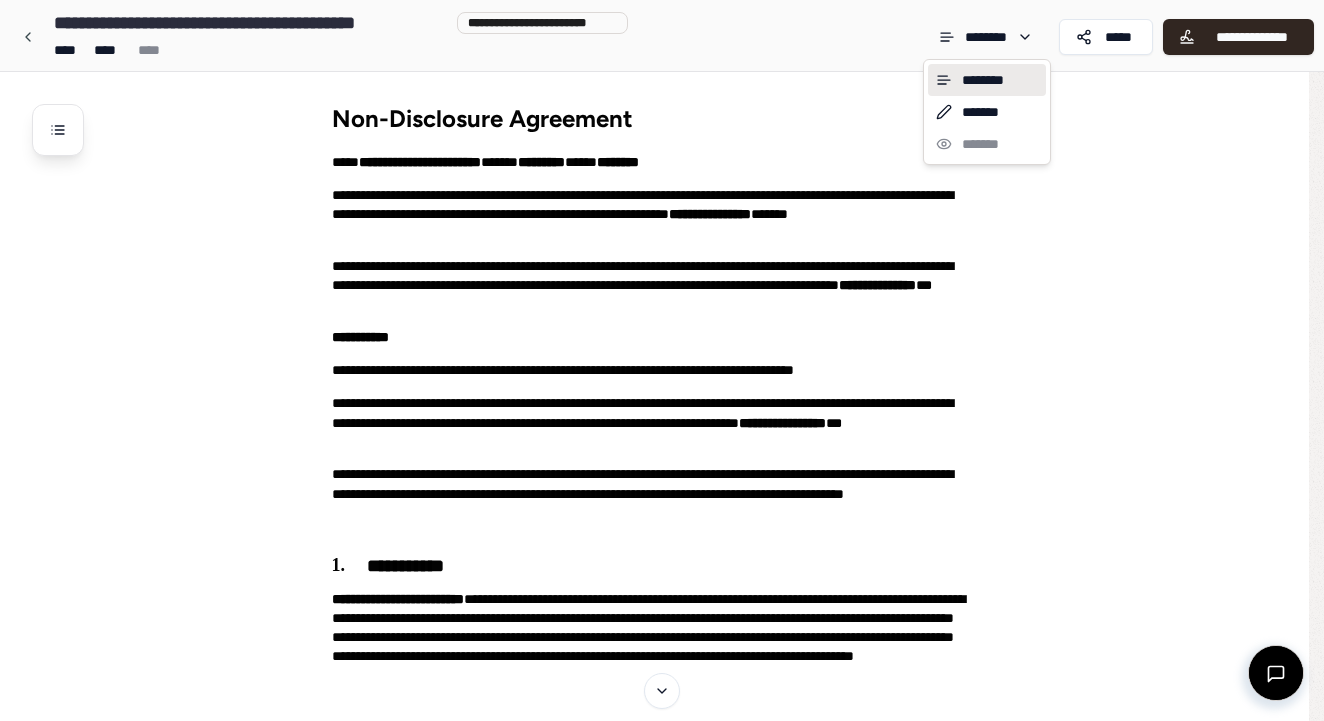 click on "**********" at bounding box center [662, 1109] 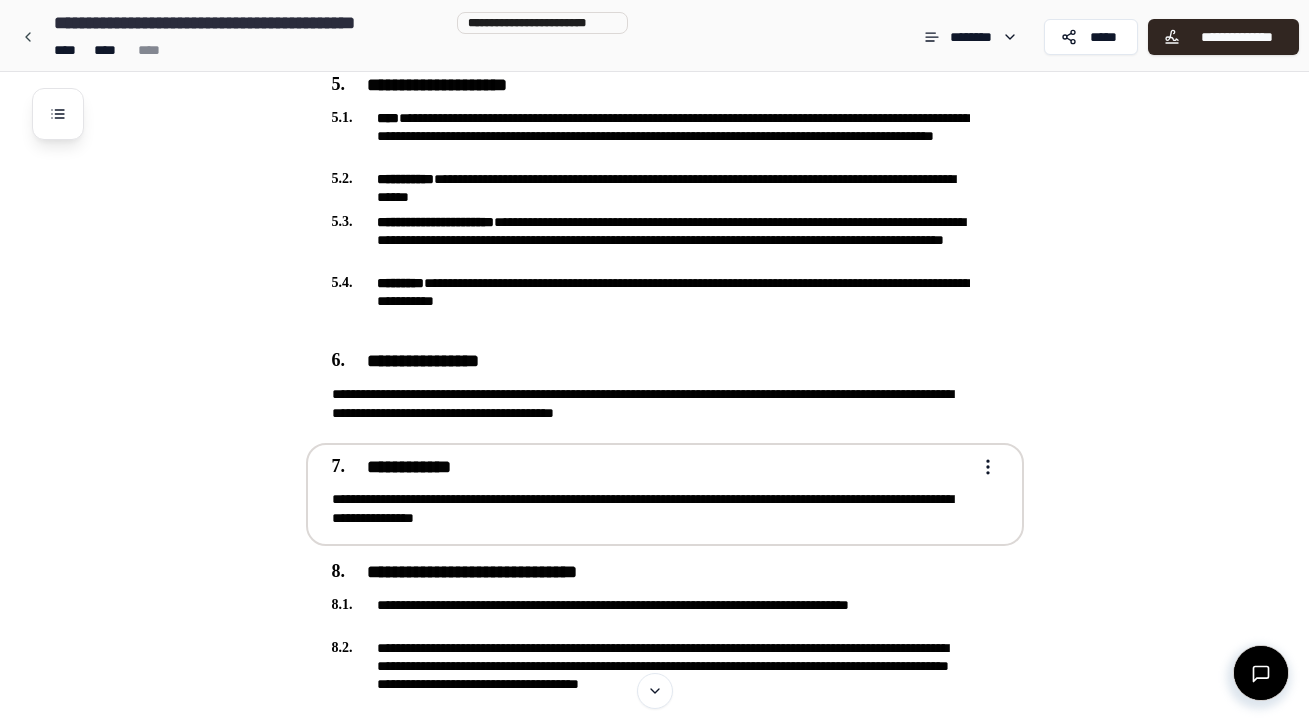 scroll, scrollTop: 1497, scrollLeft: 0, axis: vertical 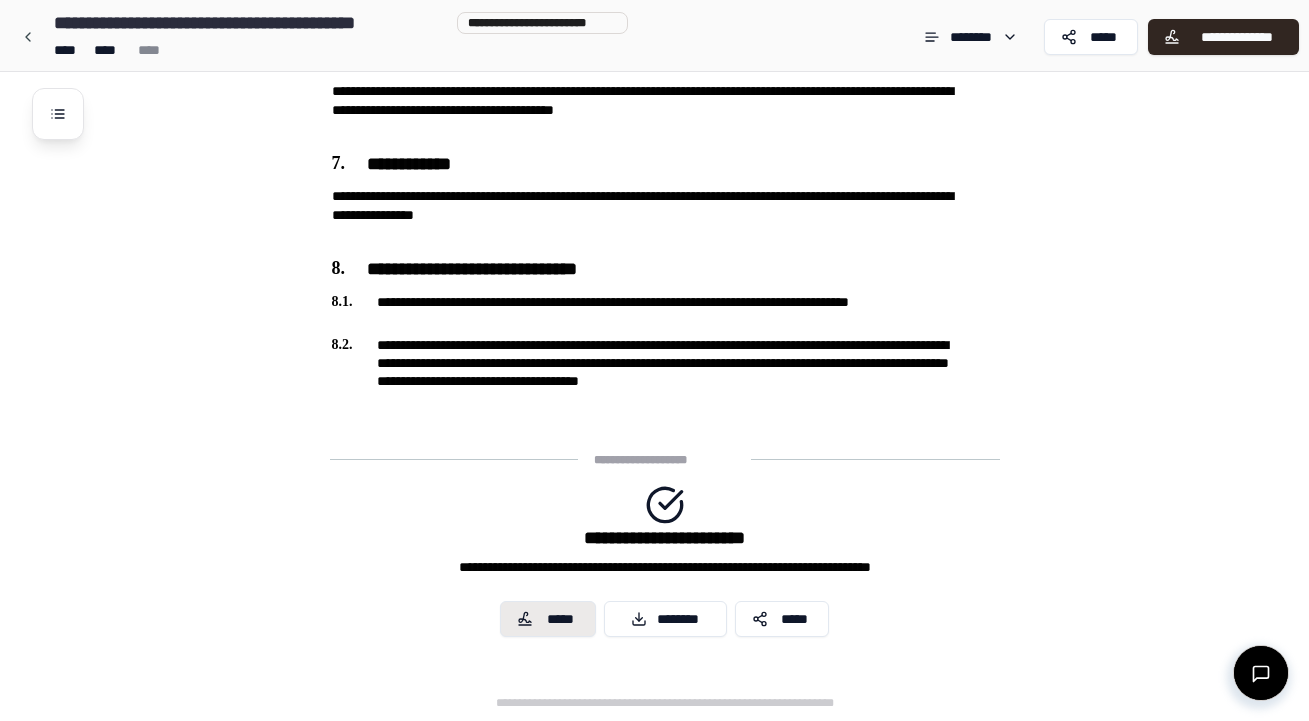 click on "*****" at bounding box center (561, 619) 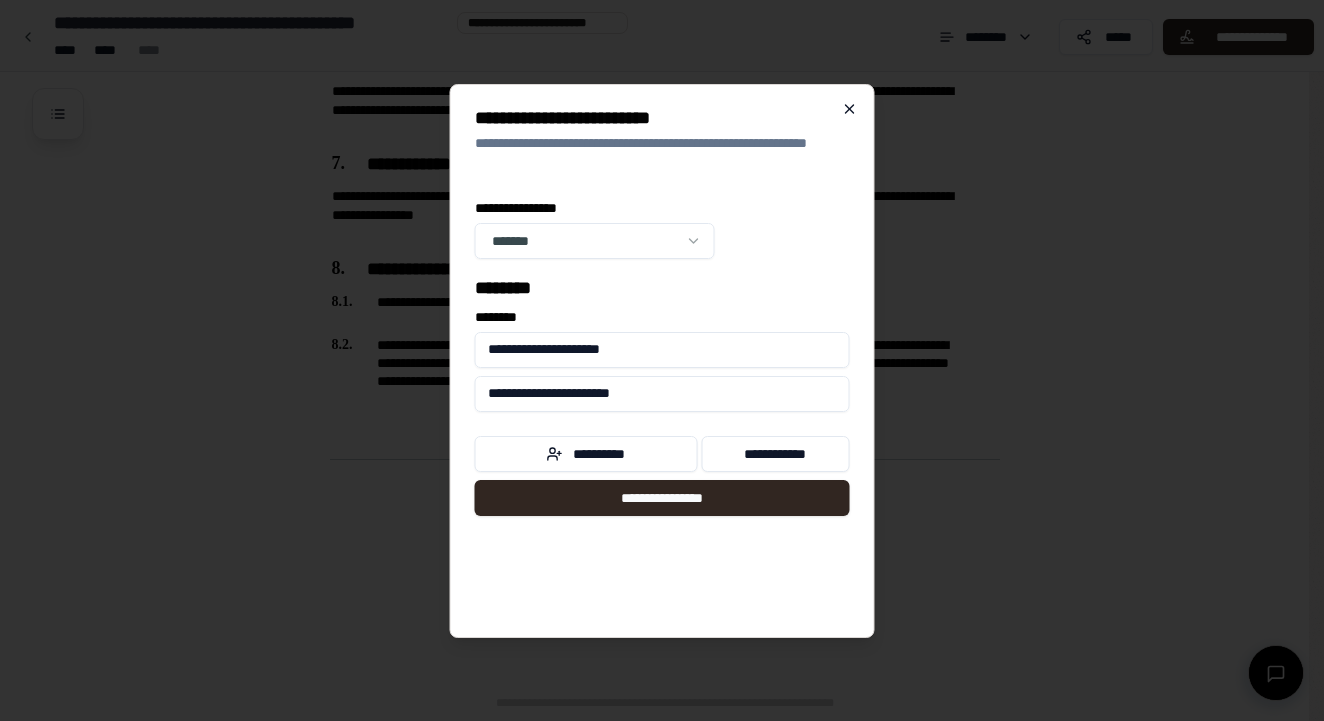 click 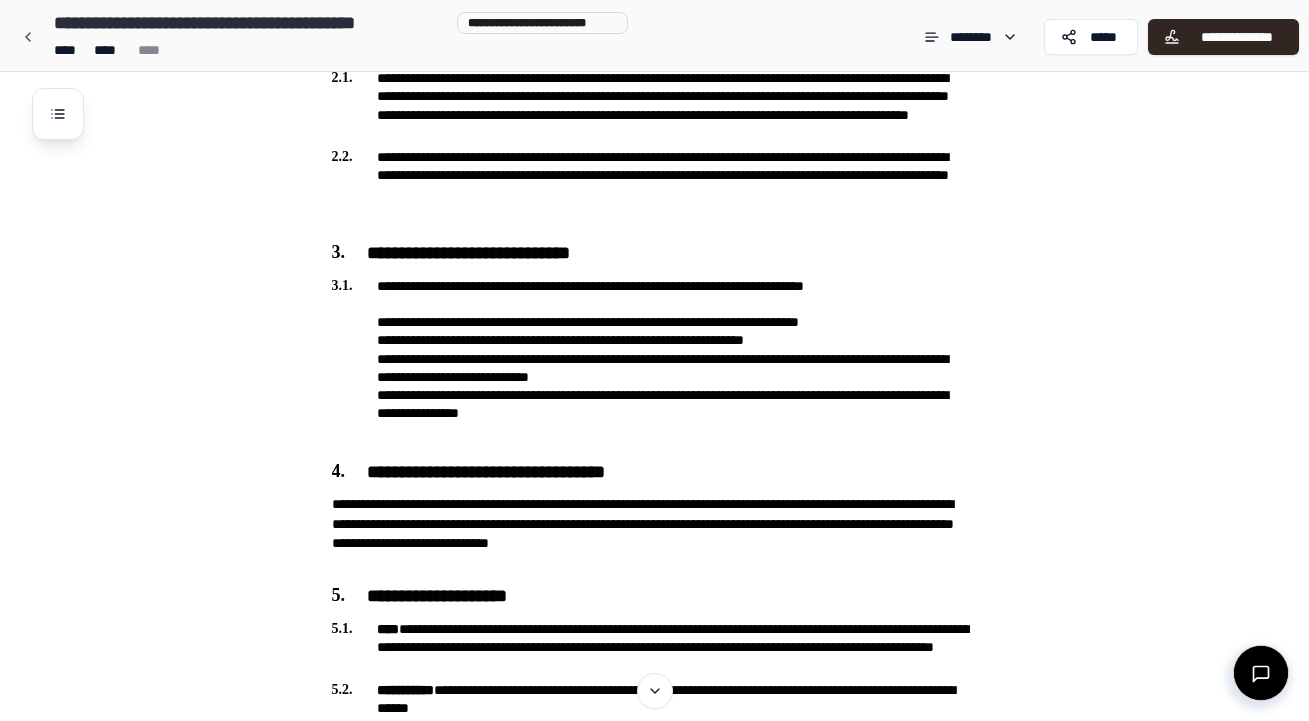 scroll, scrollTop: 1497, scrollLeft: 0, axis: vertical 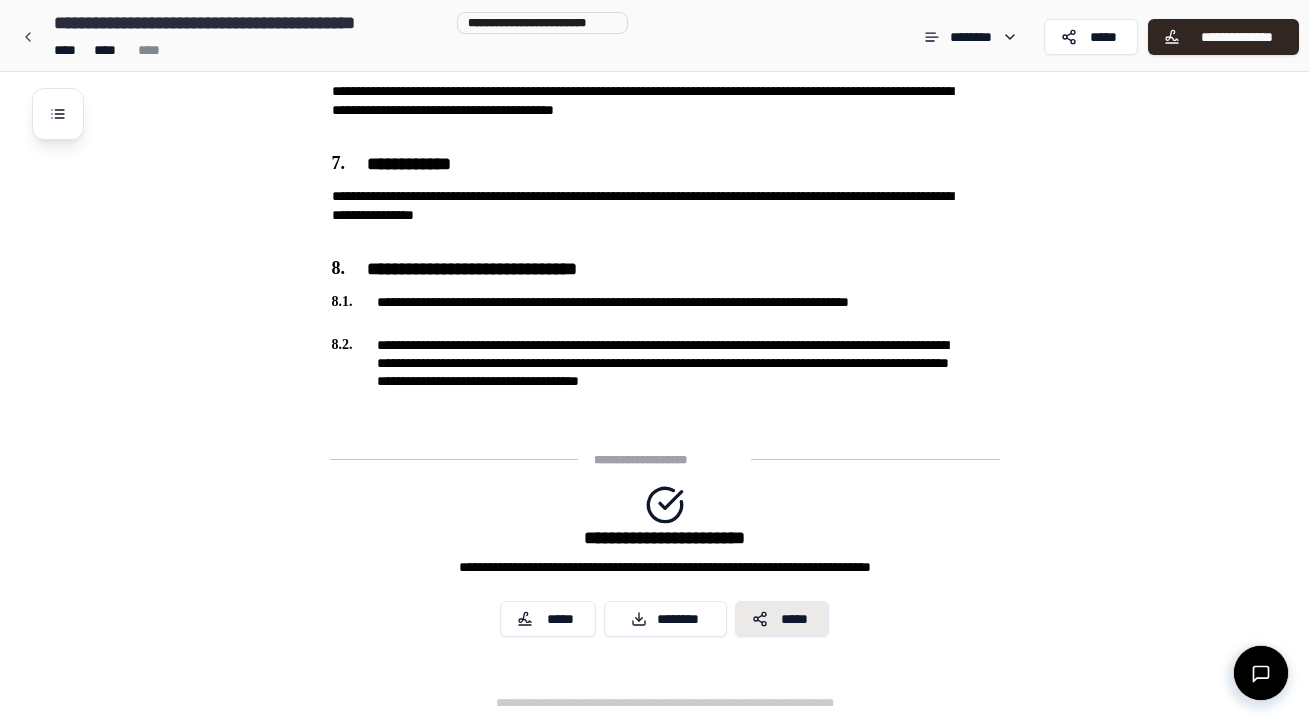 click on "*****" at bounding box center [782, 619] 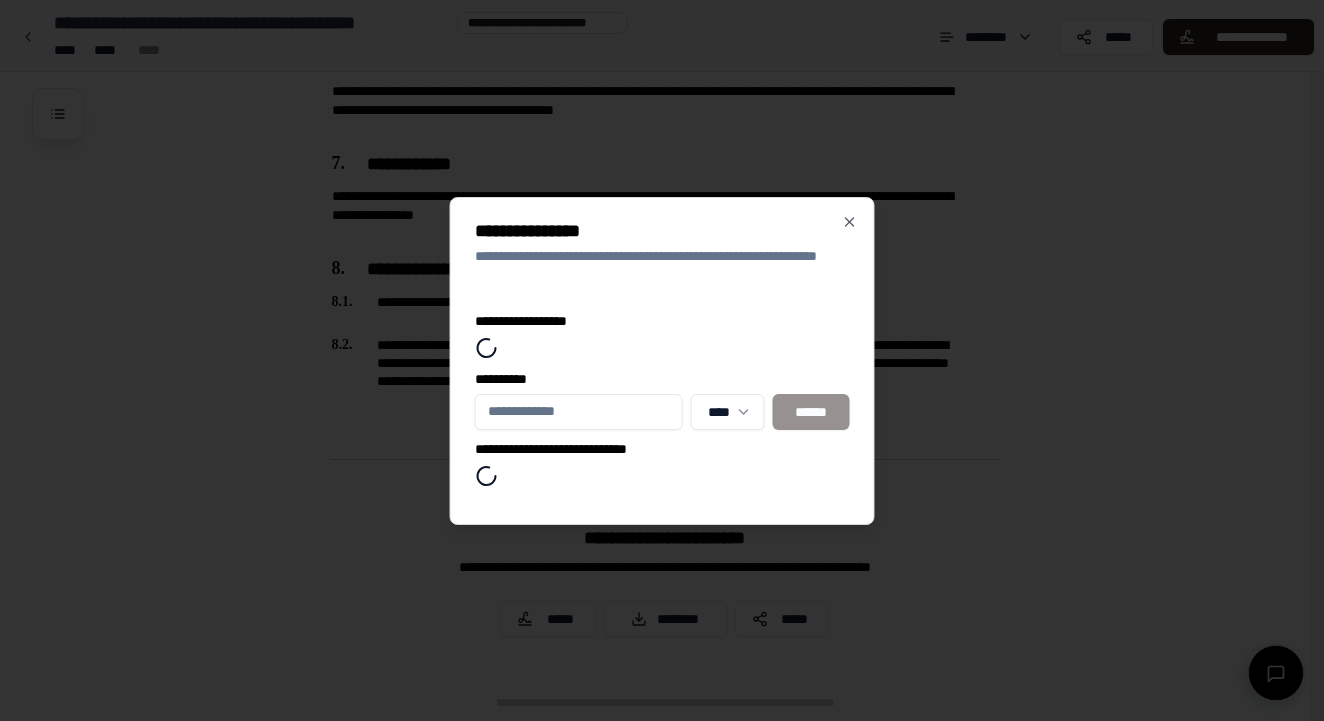 type on "**********" 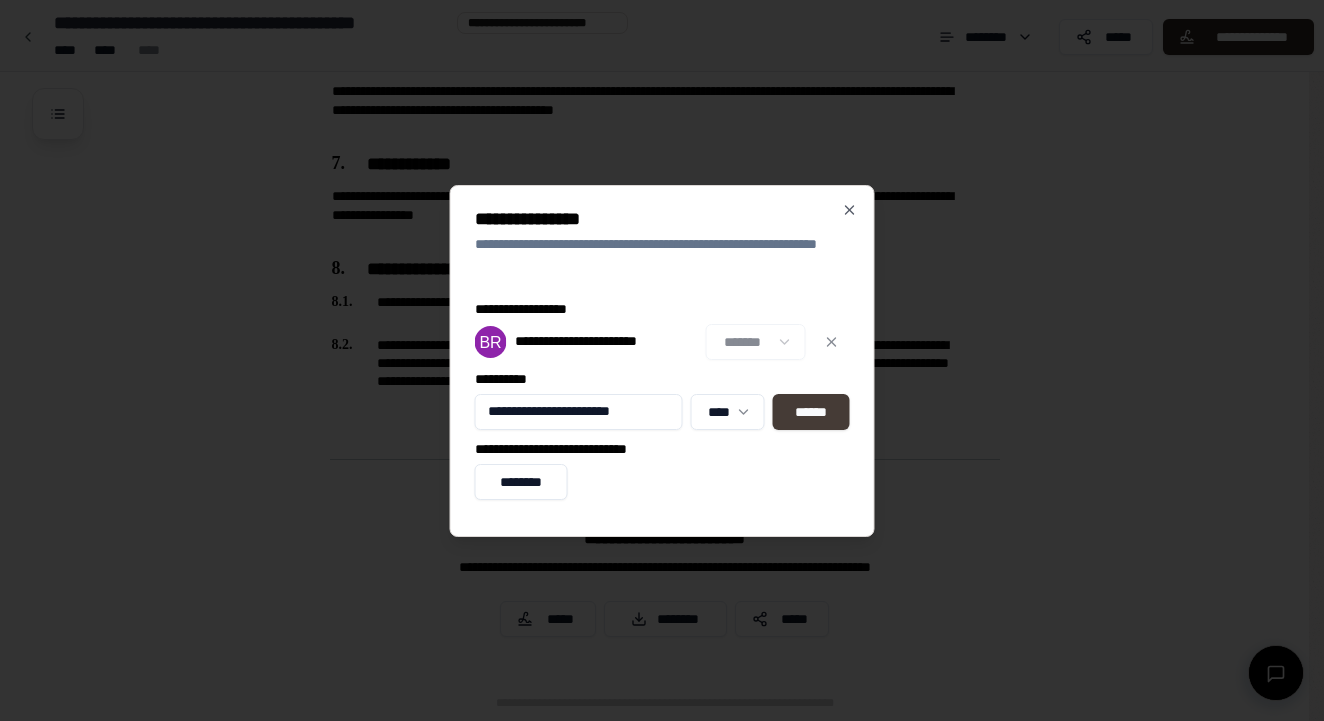 click on "******" at bounding box center (810, 412) 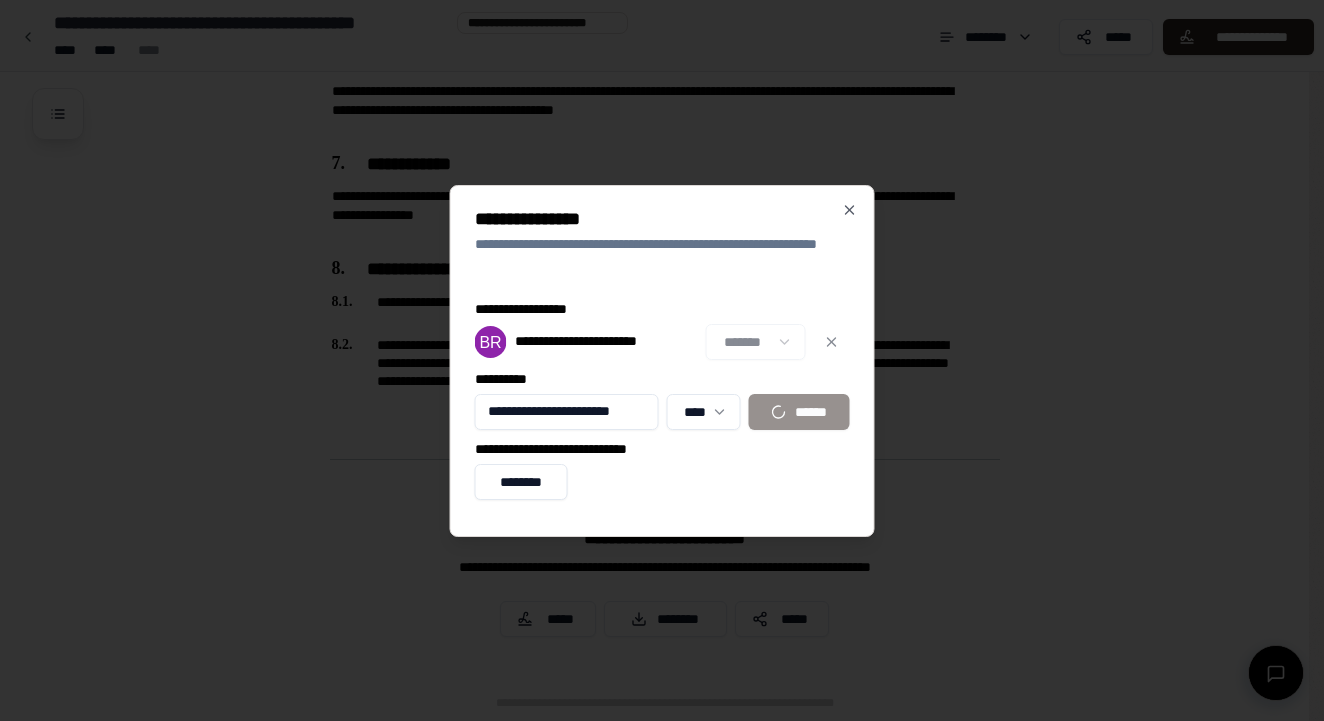 type 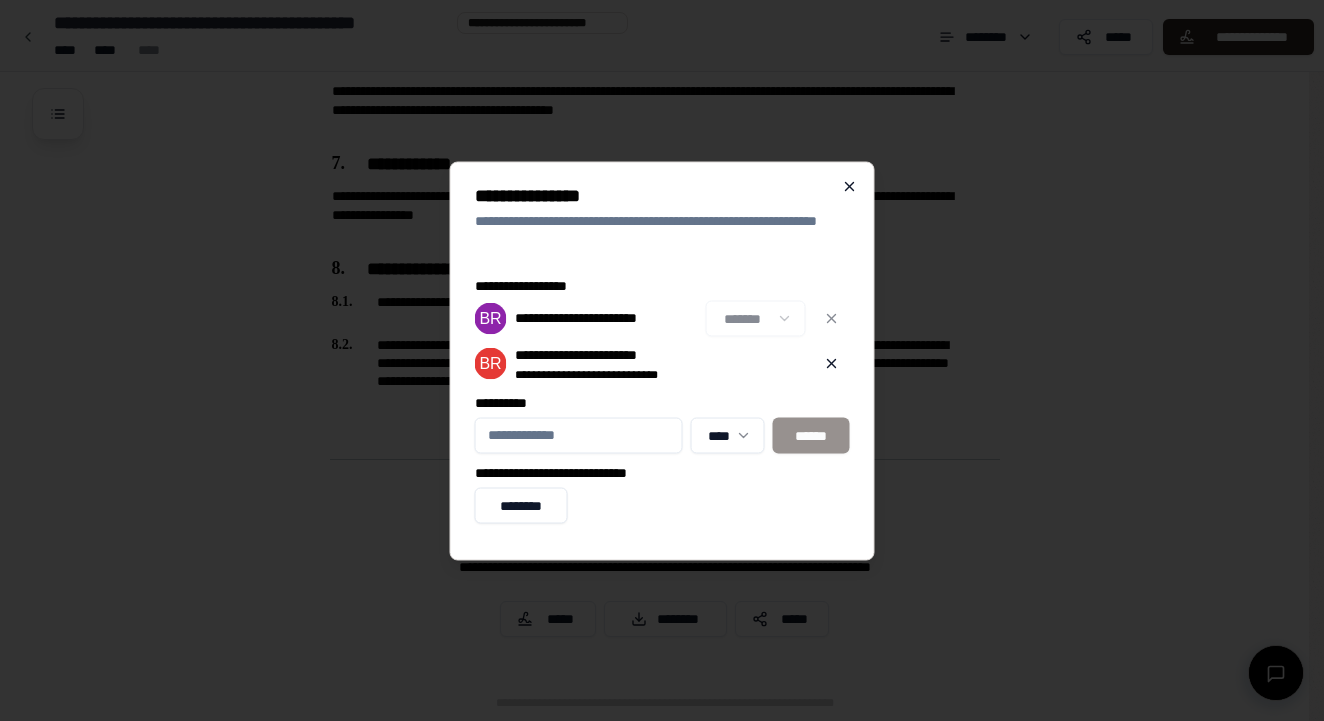 click 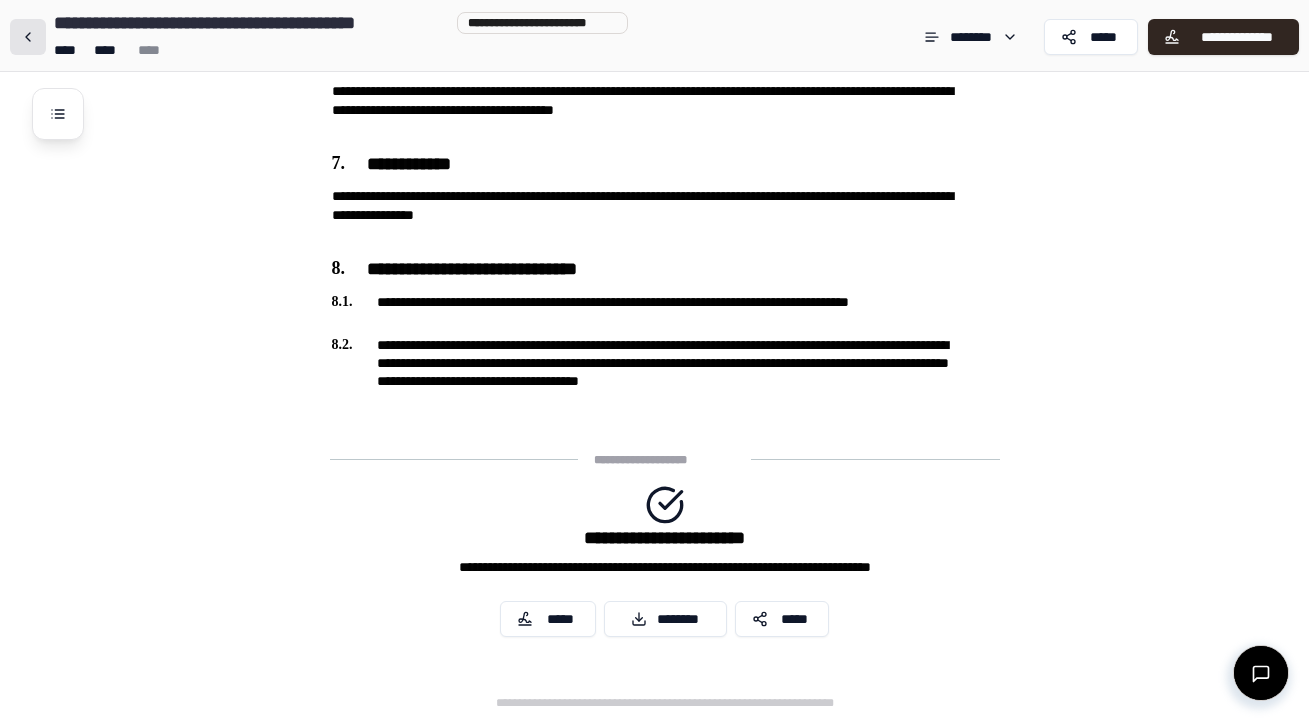 click at bounding box center [28, 37] 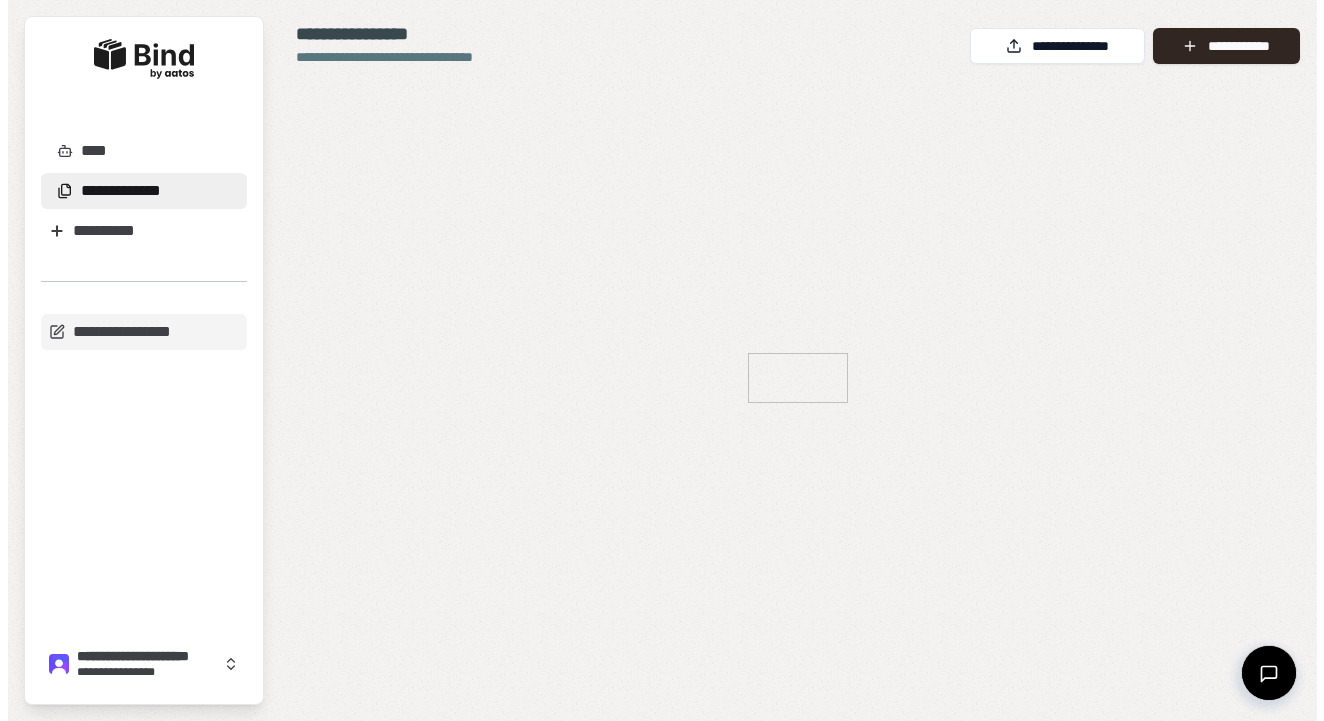 scroll, scrollTop: 0, scrollLeft: 0, axis: both 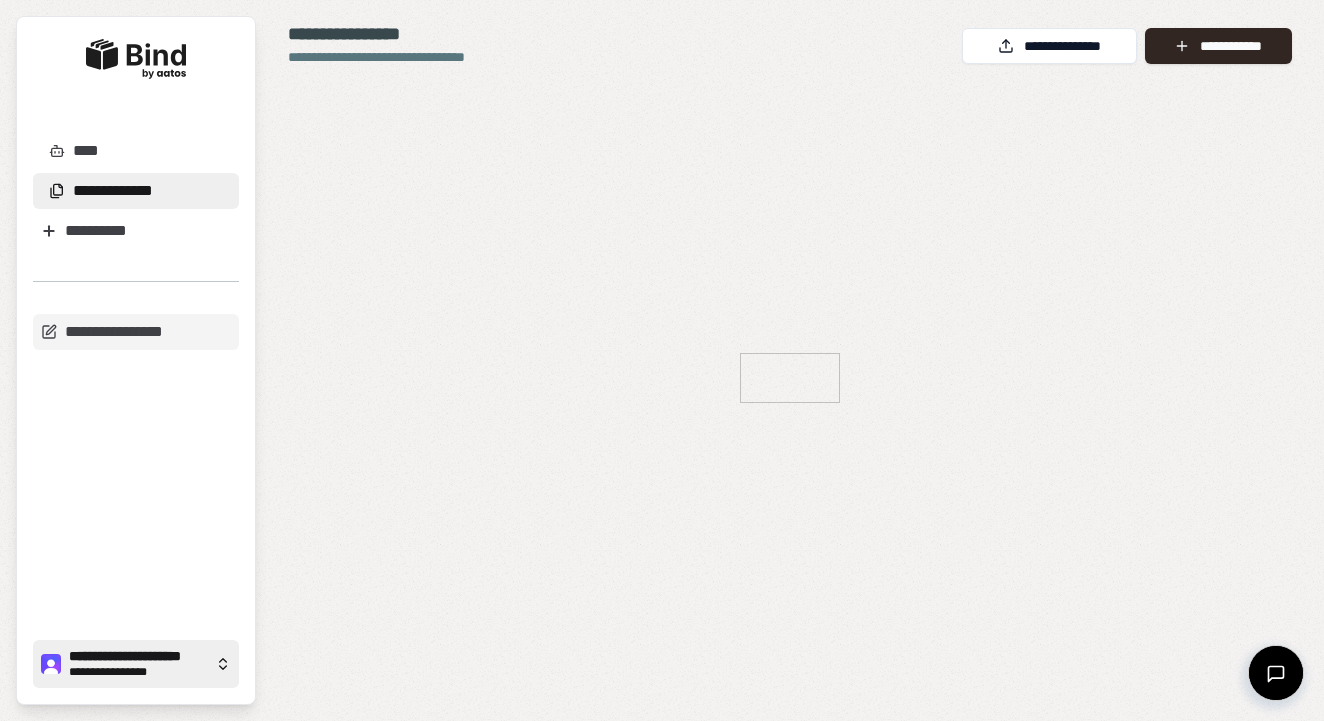 click 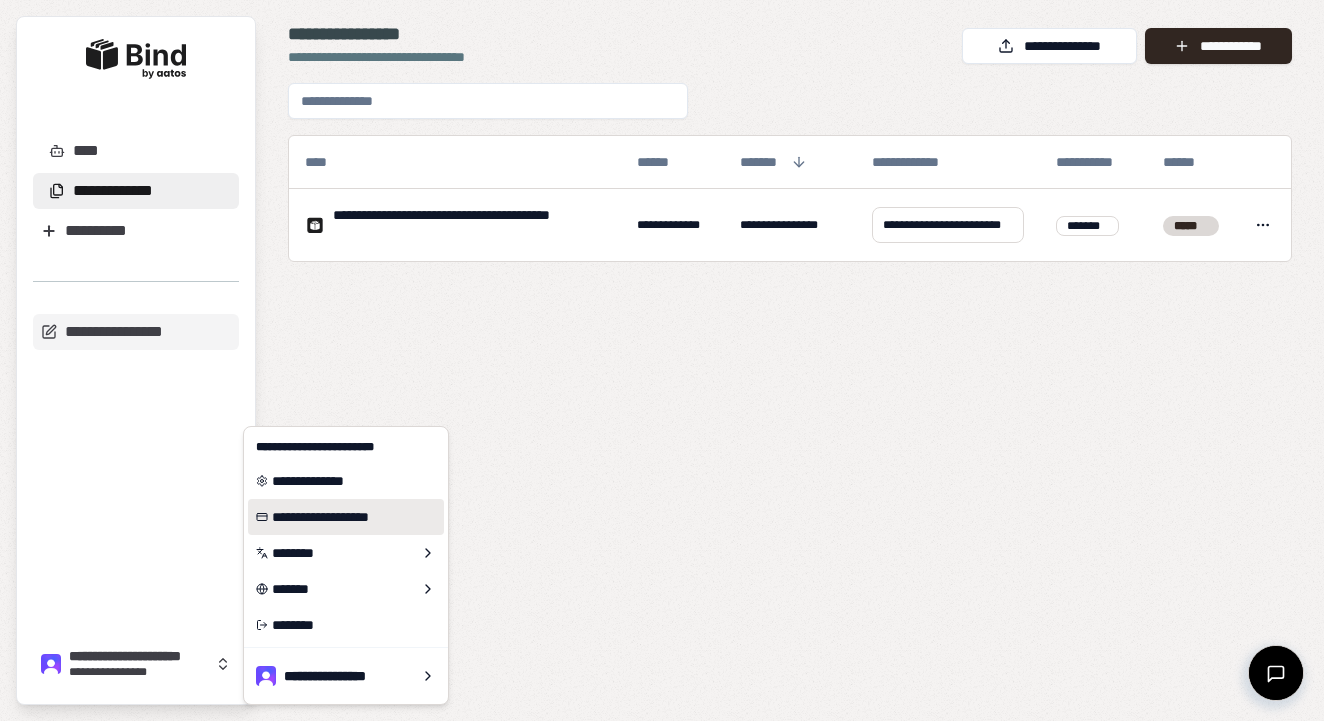 click on "**********" at bounding box center (346, 517) 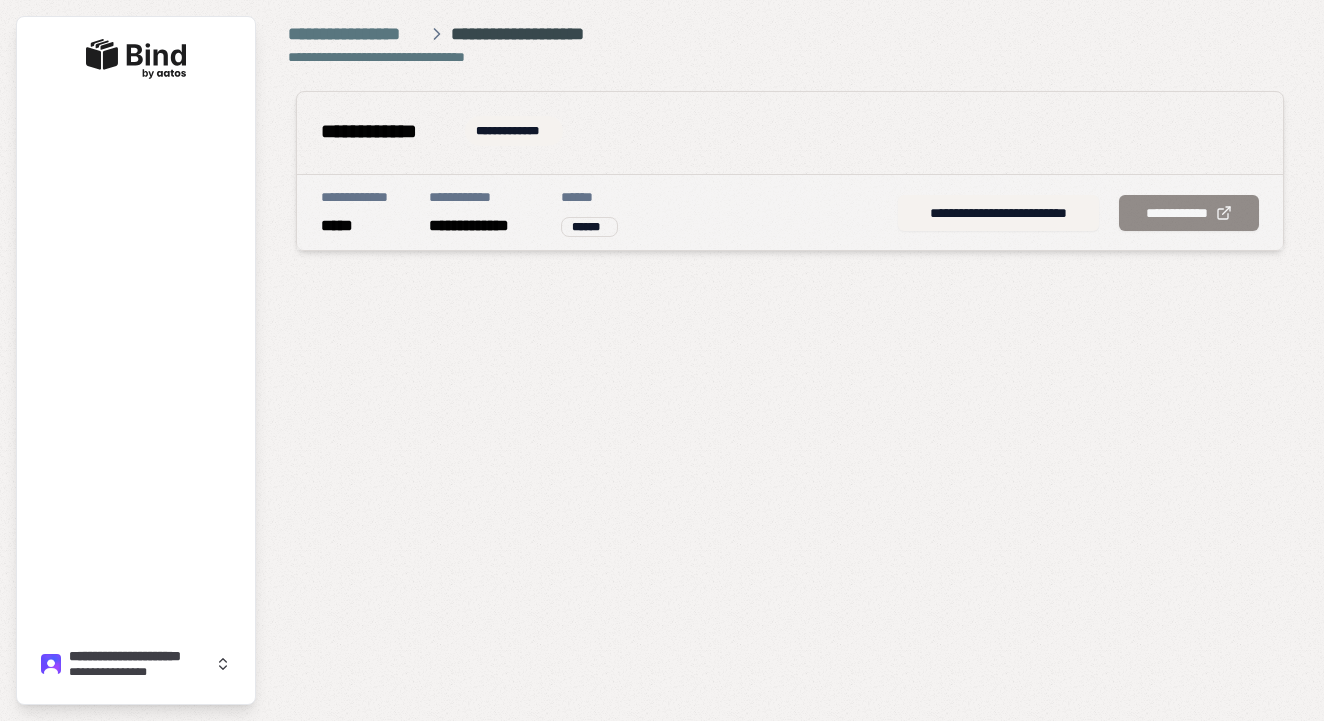 click on "******" at bounding box center [589, 227] 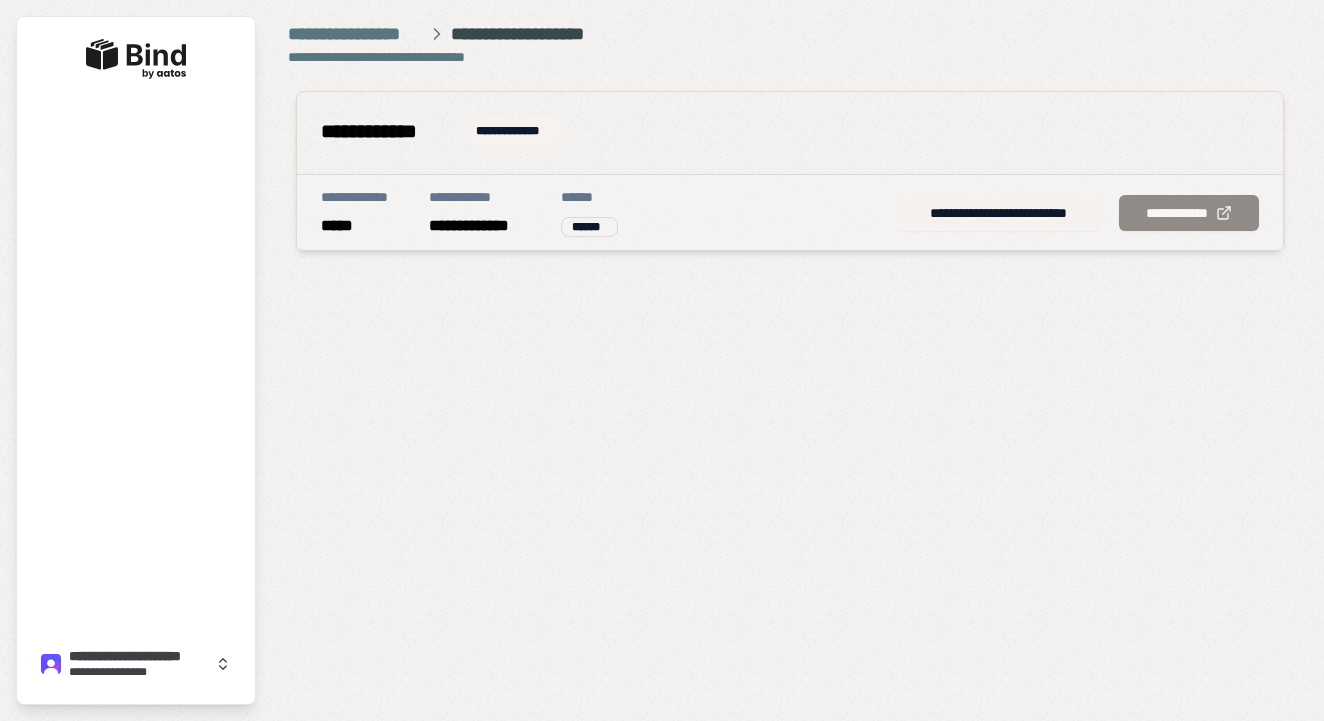 click on "**********" at bounding box center [998, 213] 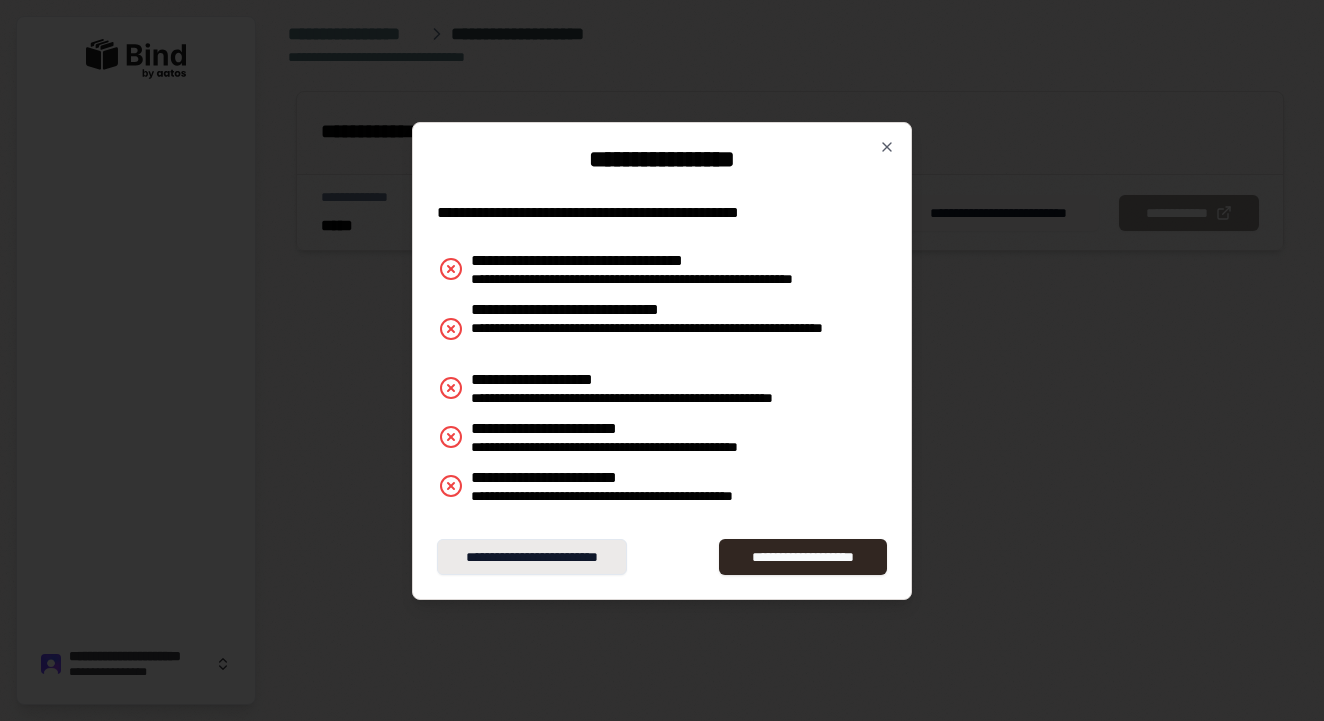 click on "**********" at bounding box center [532, 557] 